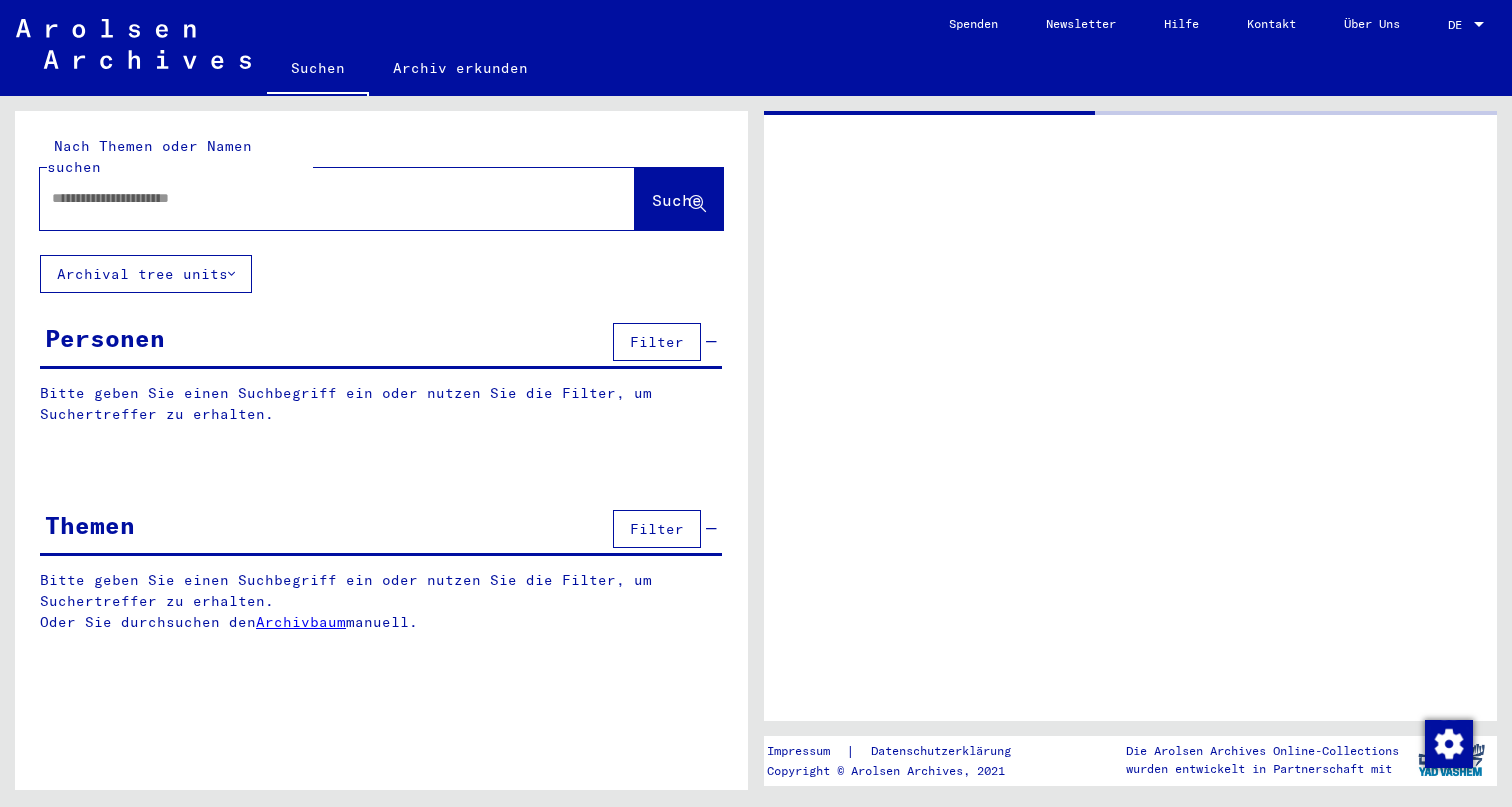 type on "********" 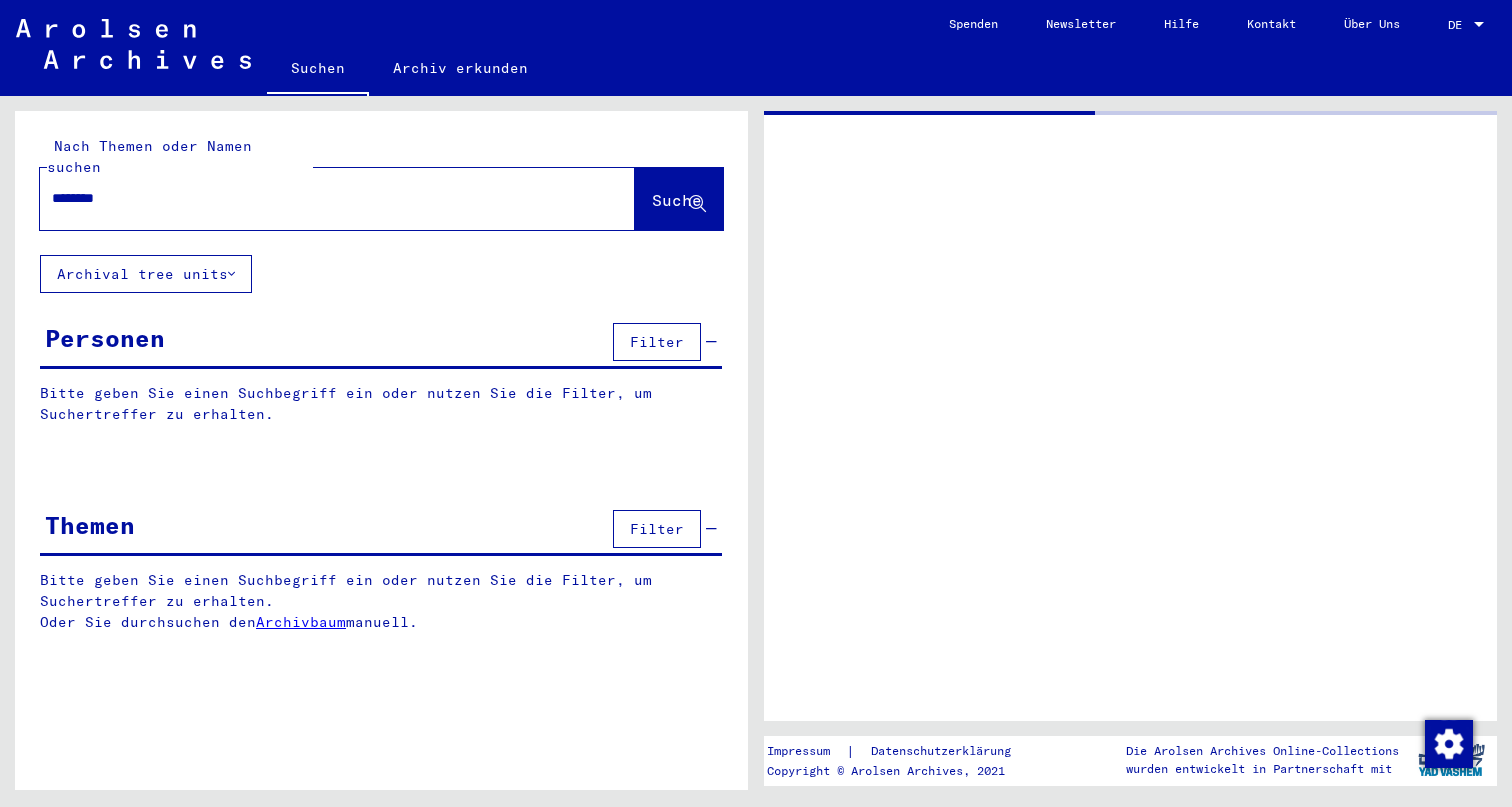 scroll, scrollTop: 0, scrollLeft: 0, axis: both 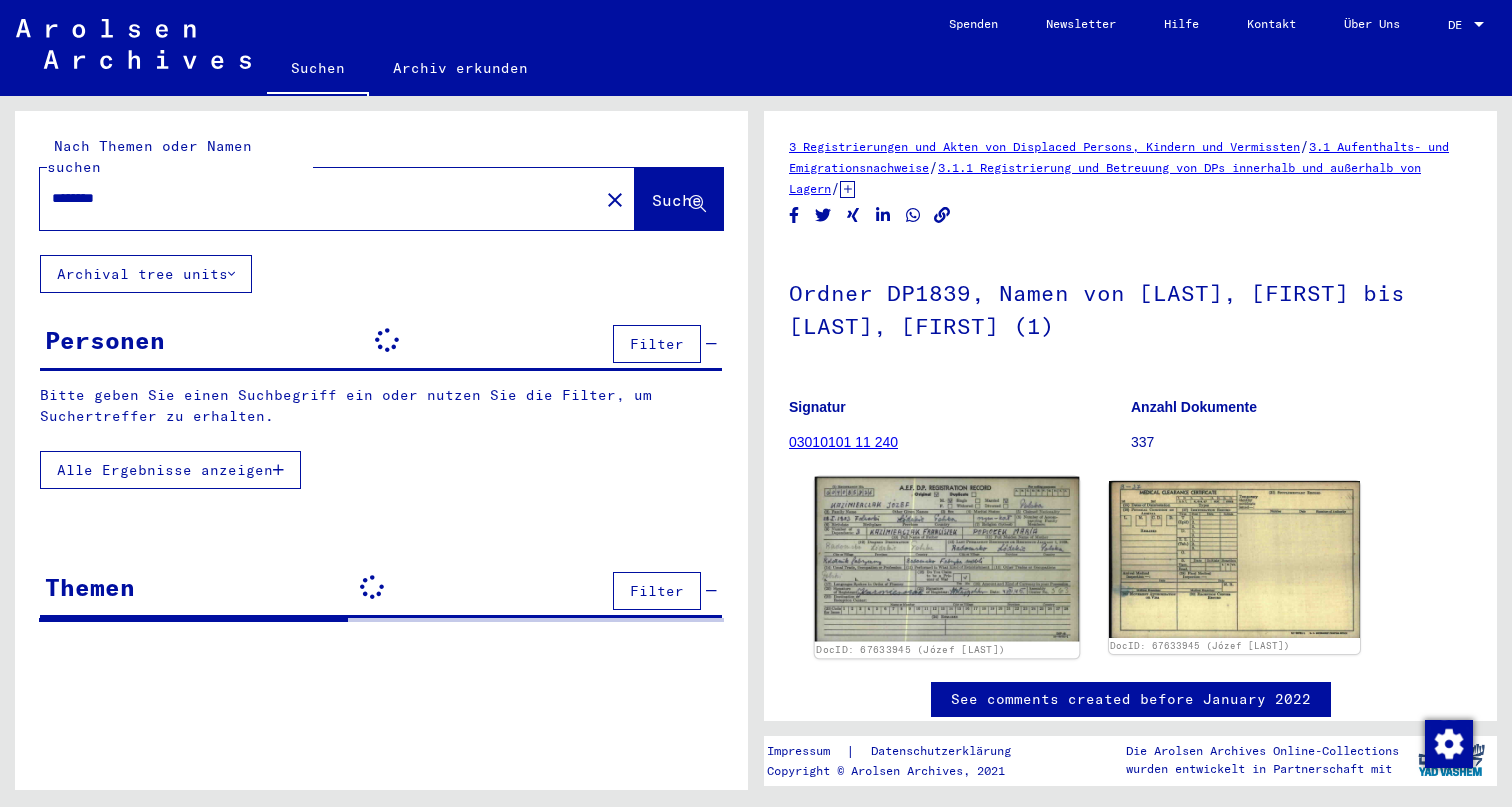 click 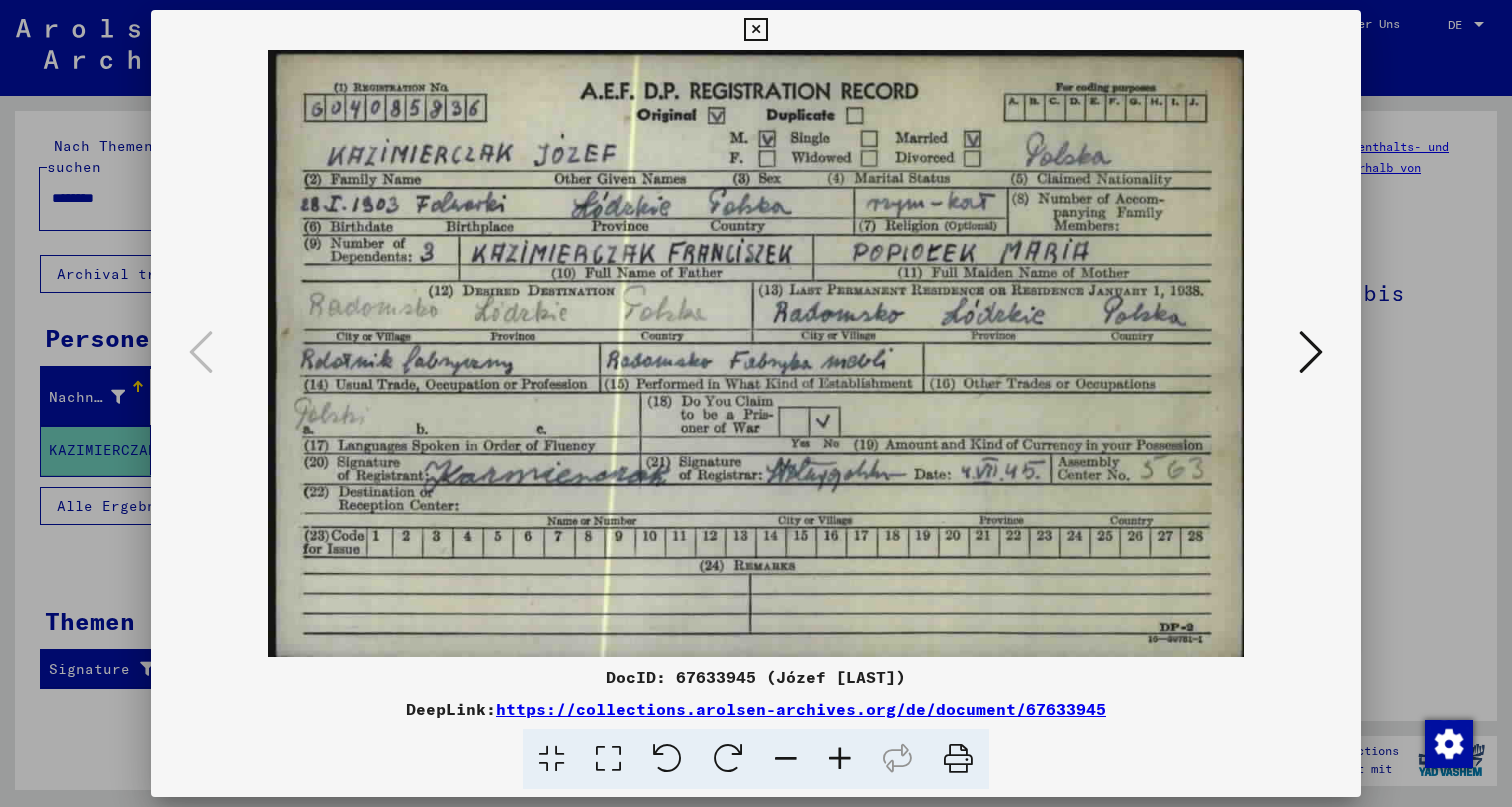 drag, startPoint x: 776, startPoint y: 309, endPoint x: 1177, endPoint y: 313, distance: 401.01996 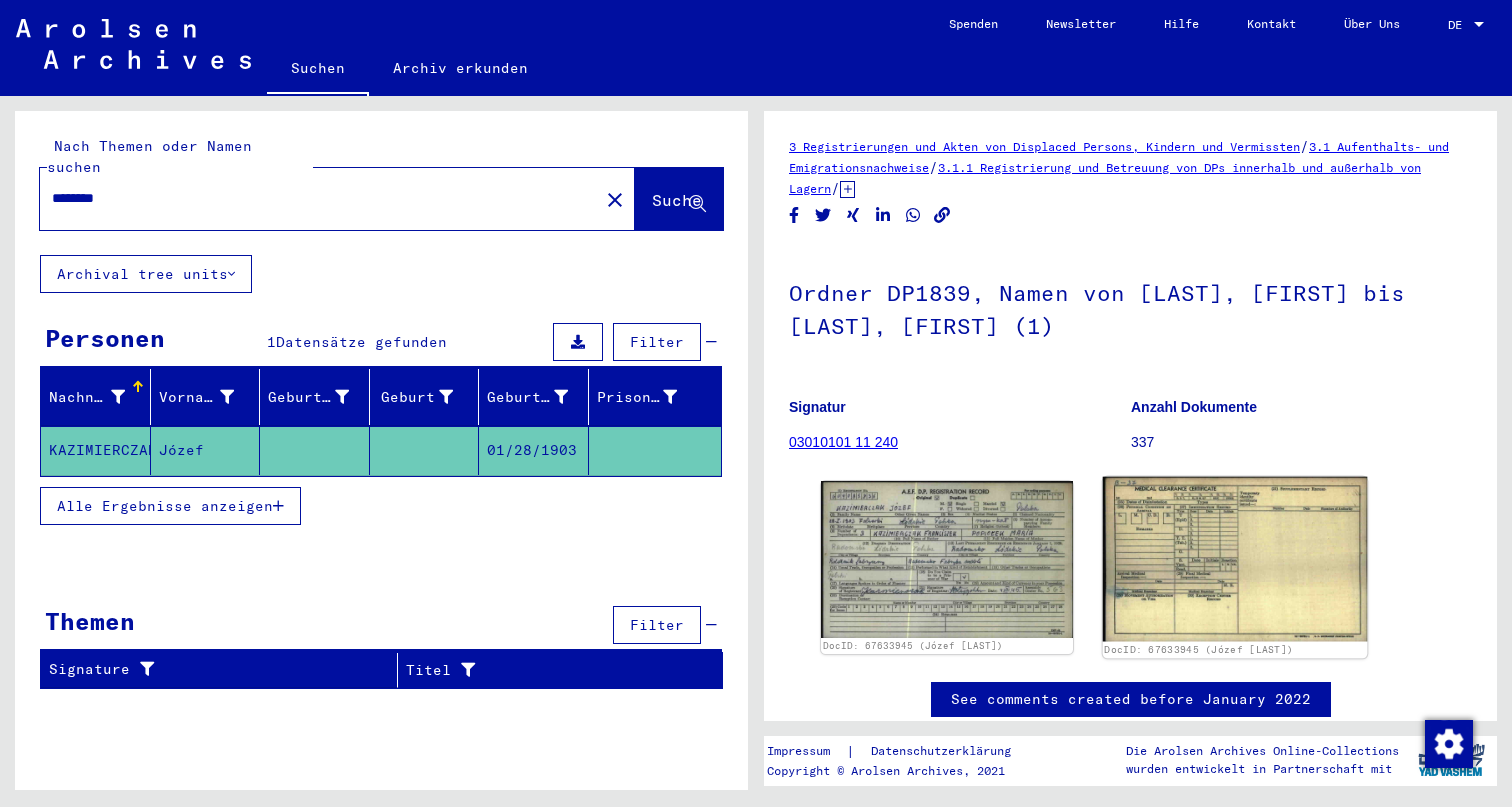 click 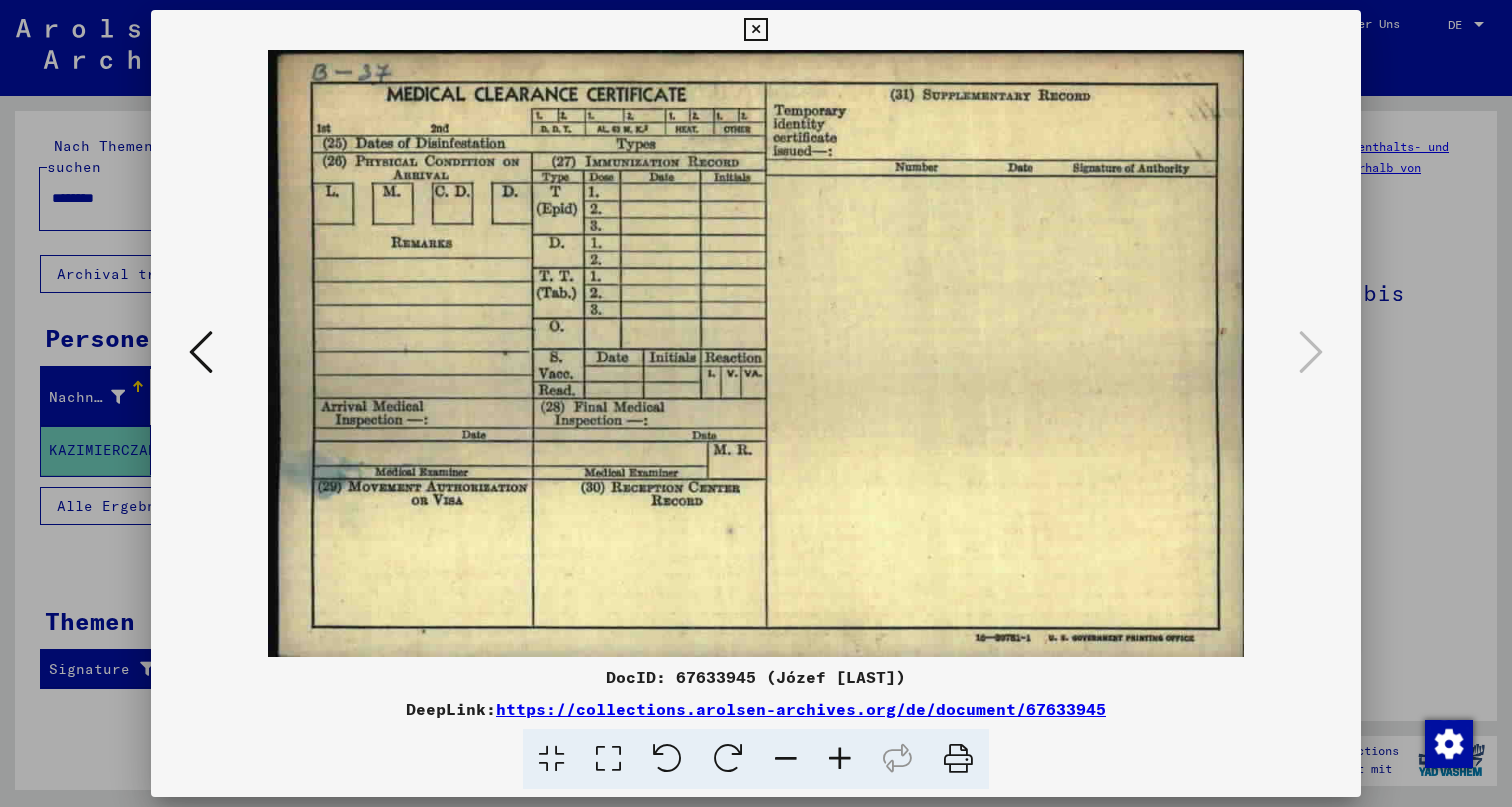 click at bounding box center [755, 30] 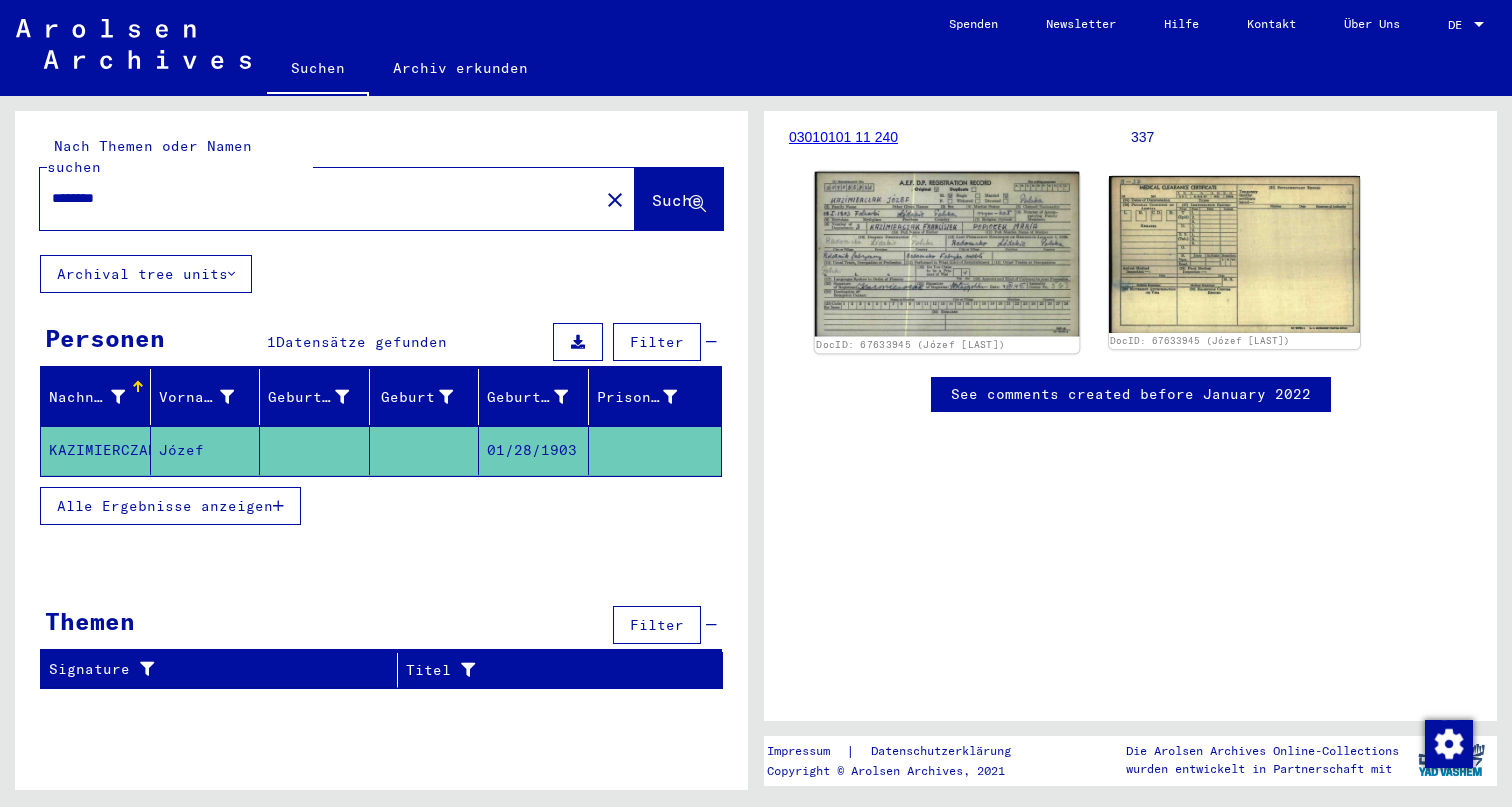 scroll, scrollTop: 321, scrollLeft: 0, axis: vertical 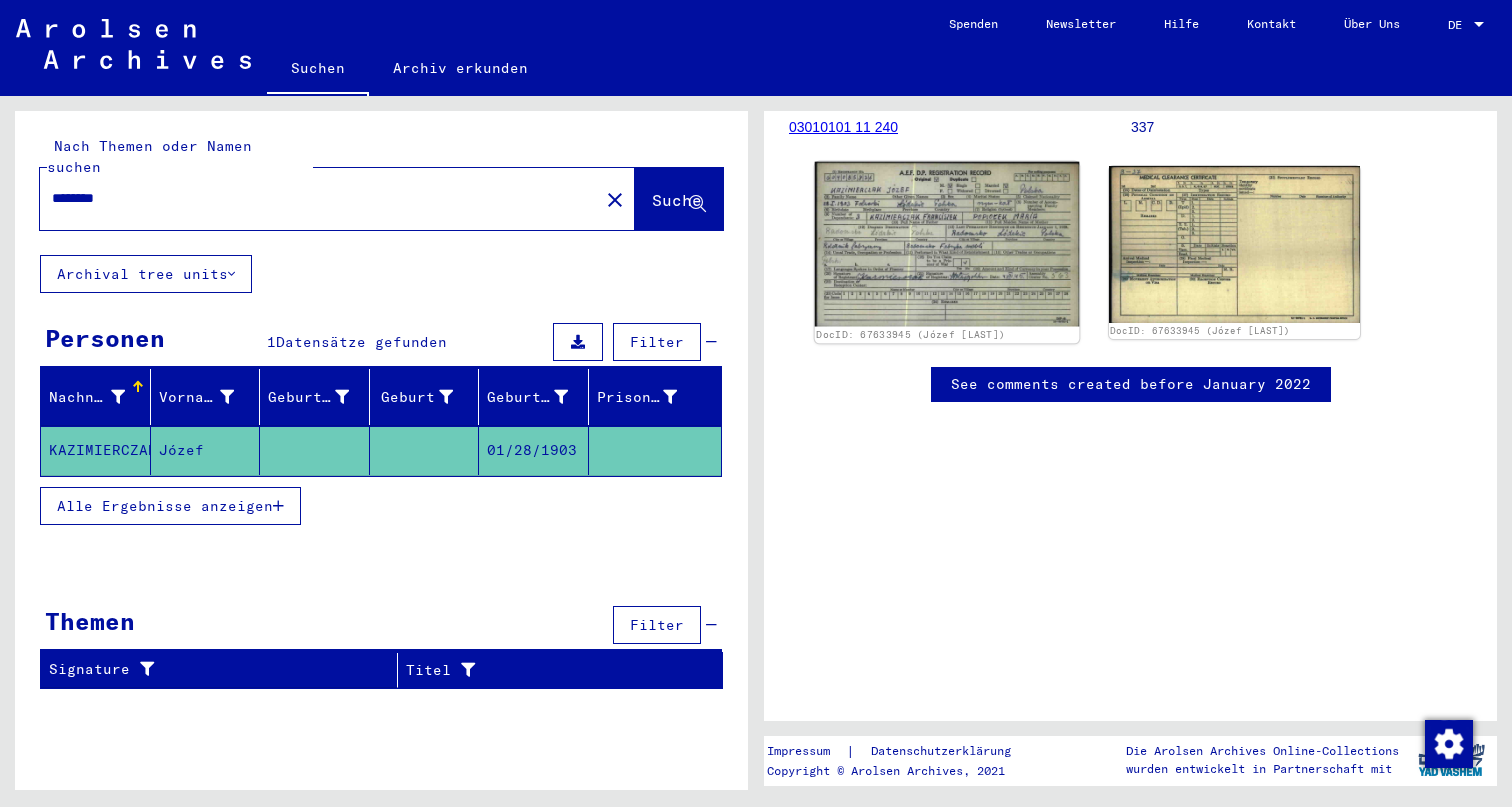 click 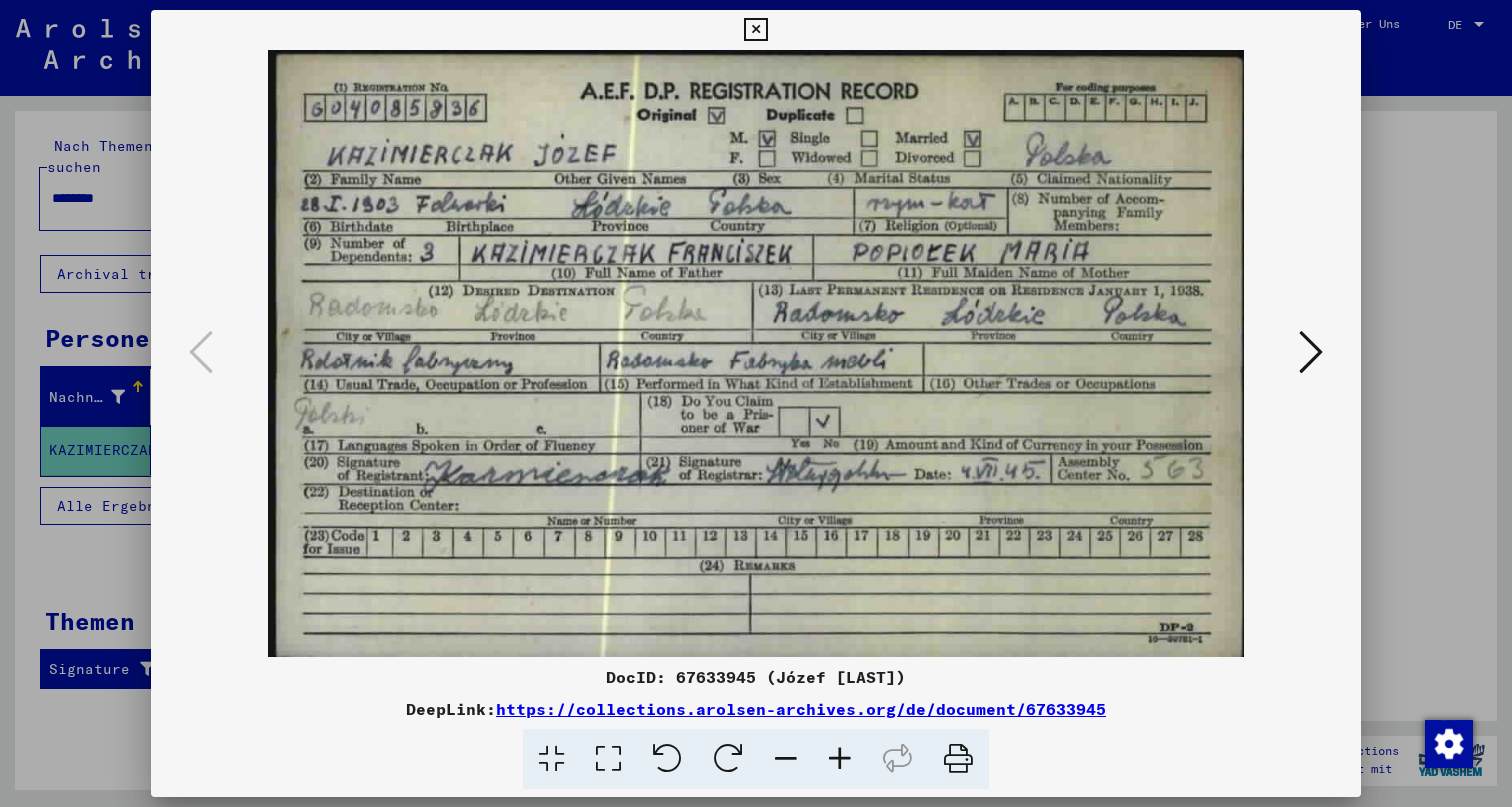 click at bounding box center (1311, 352) 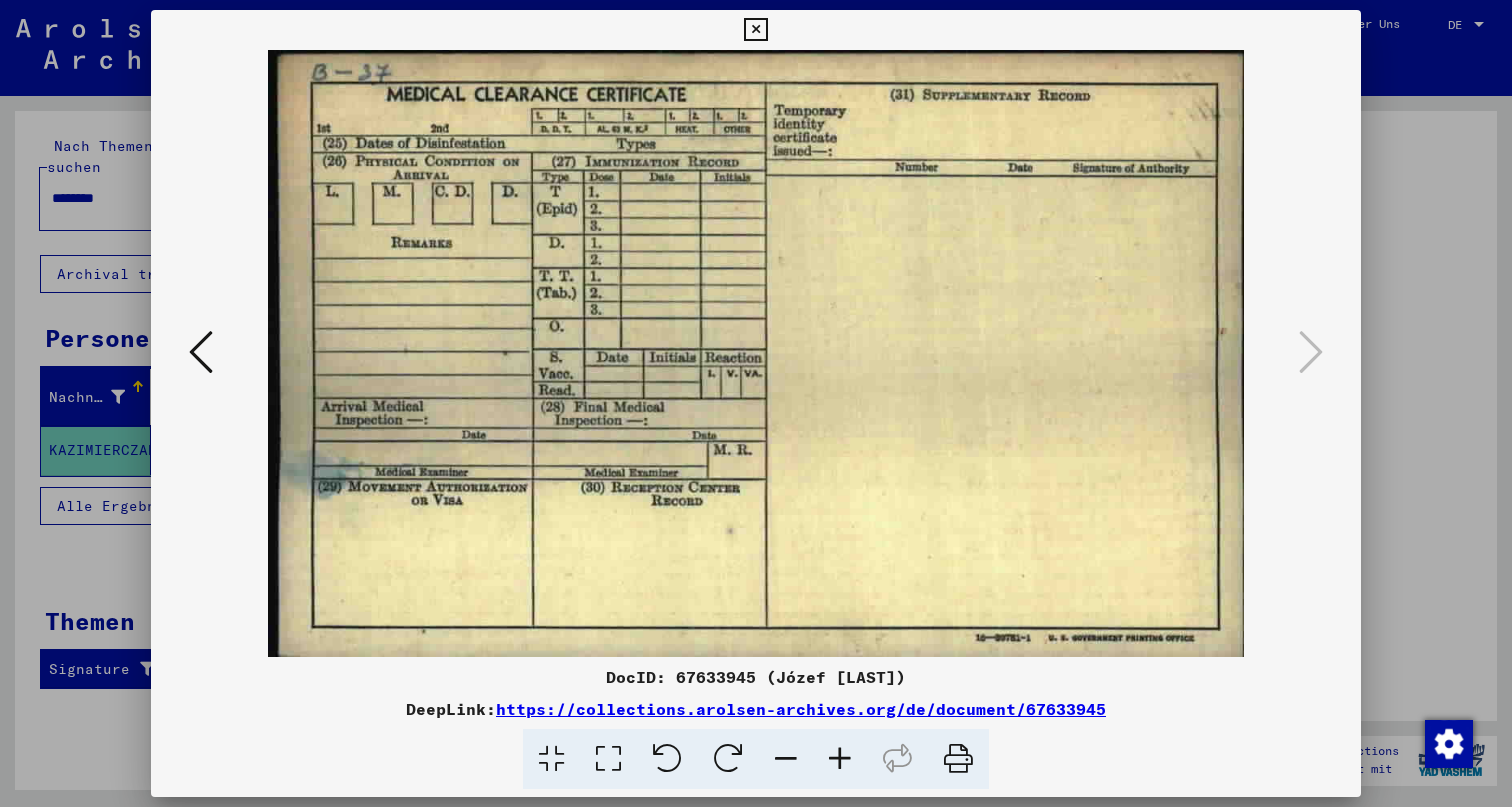 click at bounding box center (755, 30) 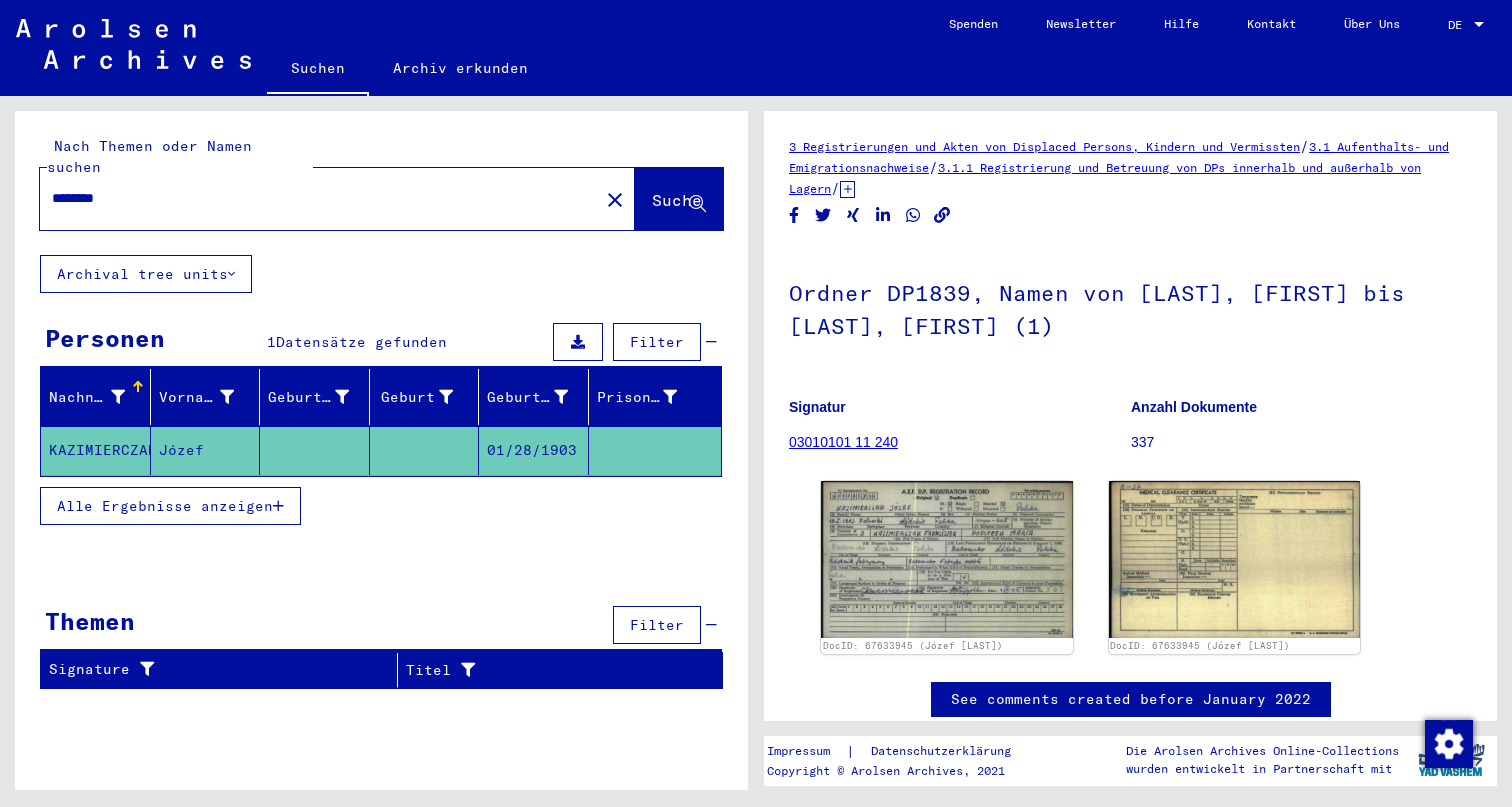 scroll, scrollTop: 0, scrollLeft: 0, axis: both 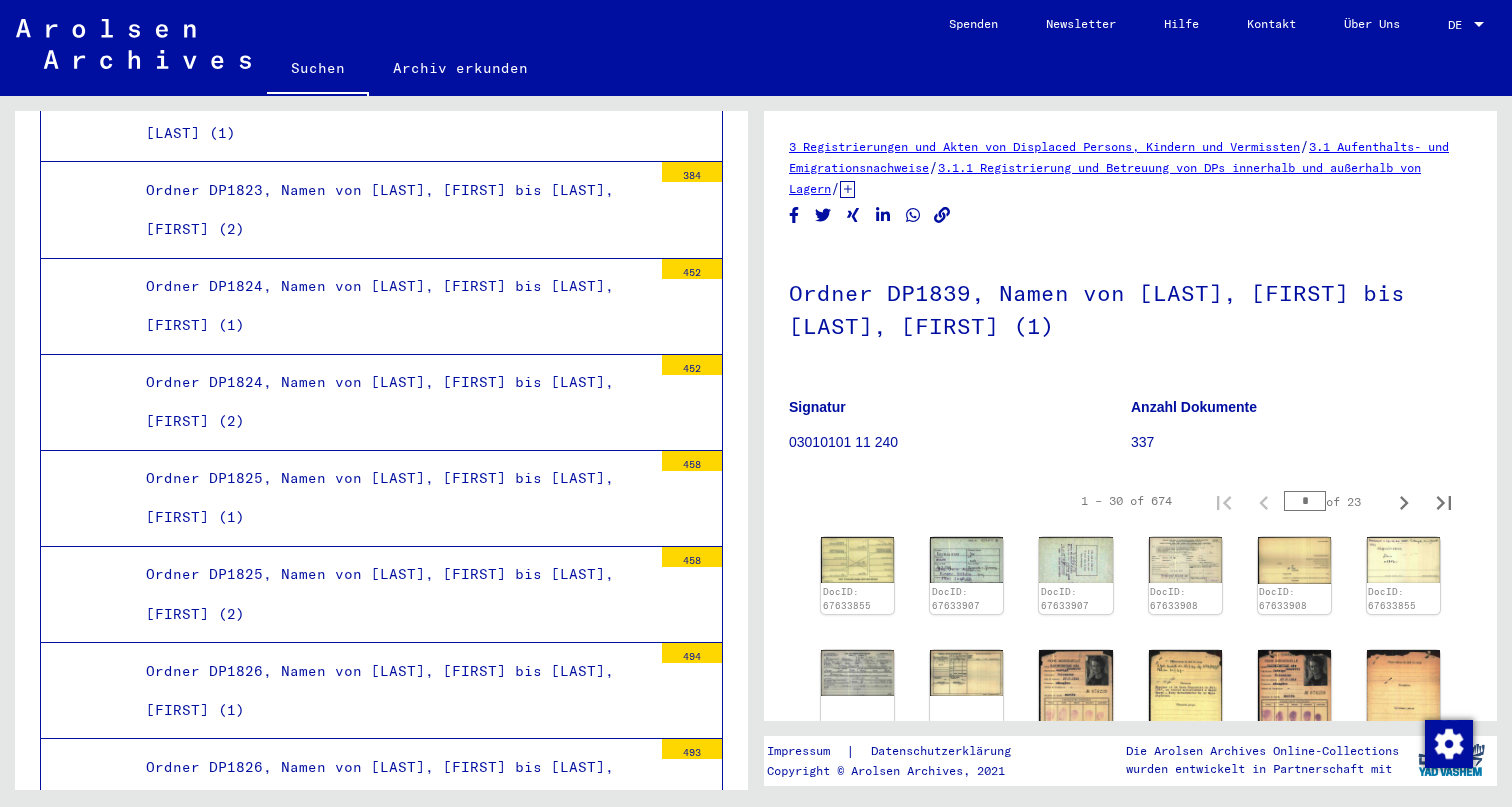 click on "Ordner DP1839, Namen von [FIRST] [LAST] bis [FIRST] [LAST] (2)" at bounding box center (391, 3289) 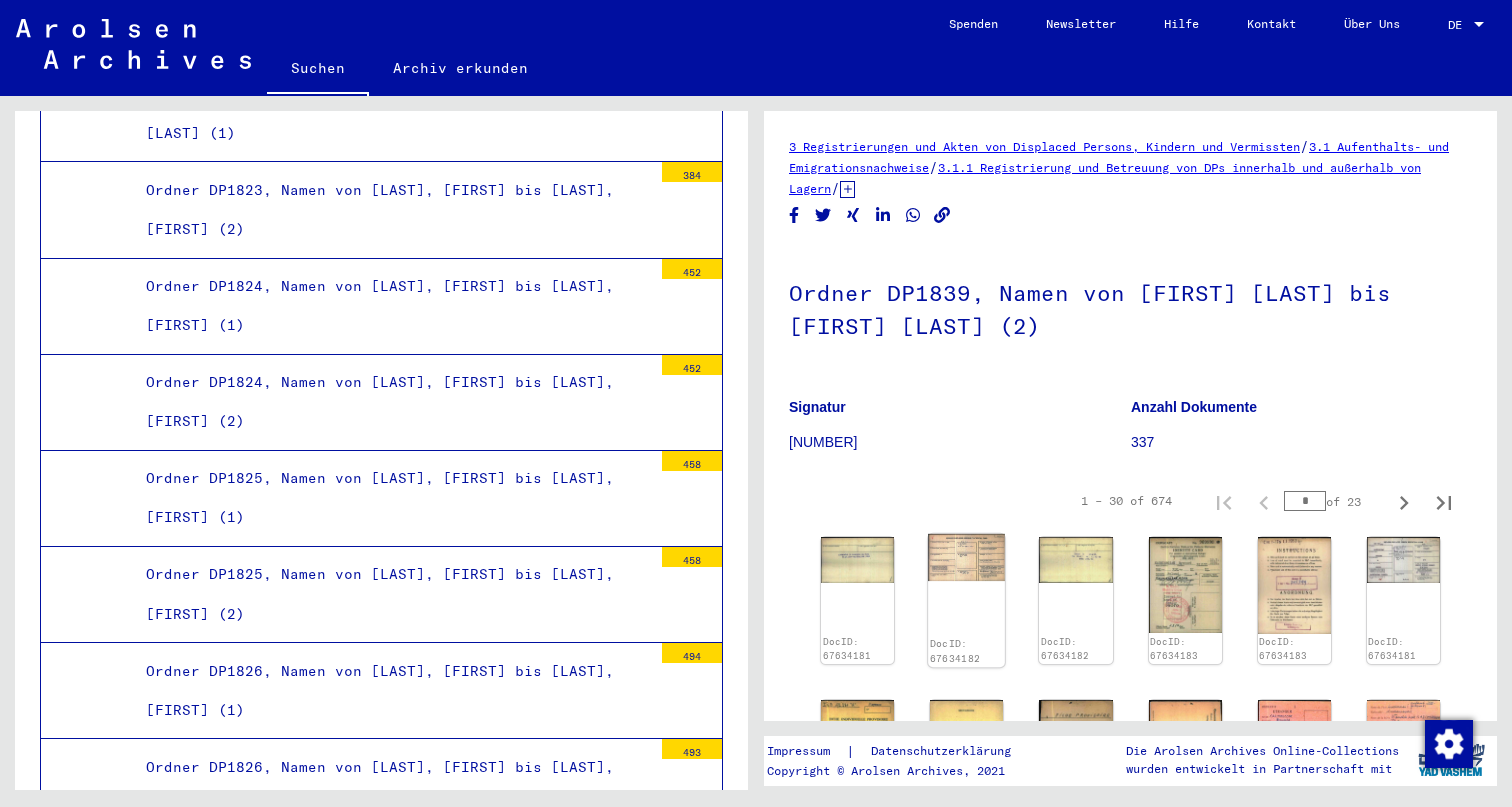 click 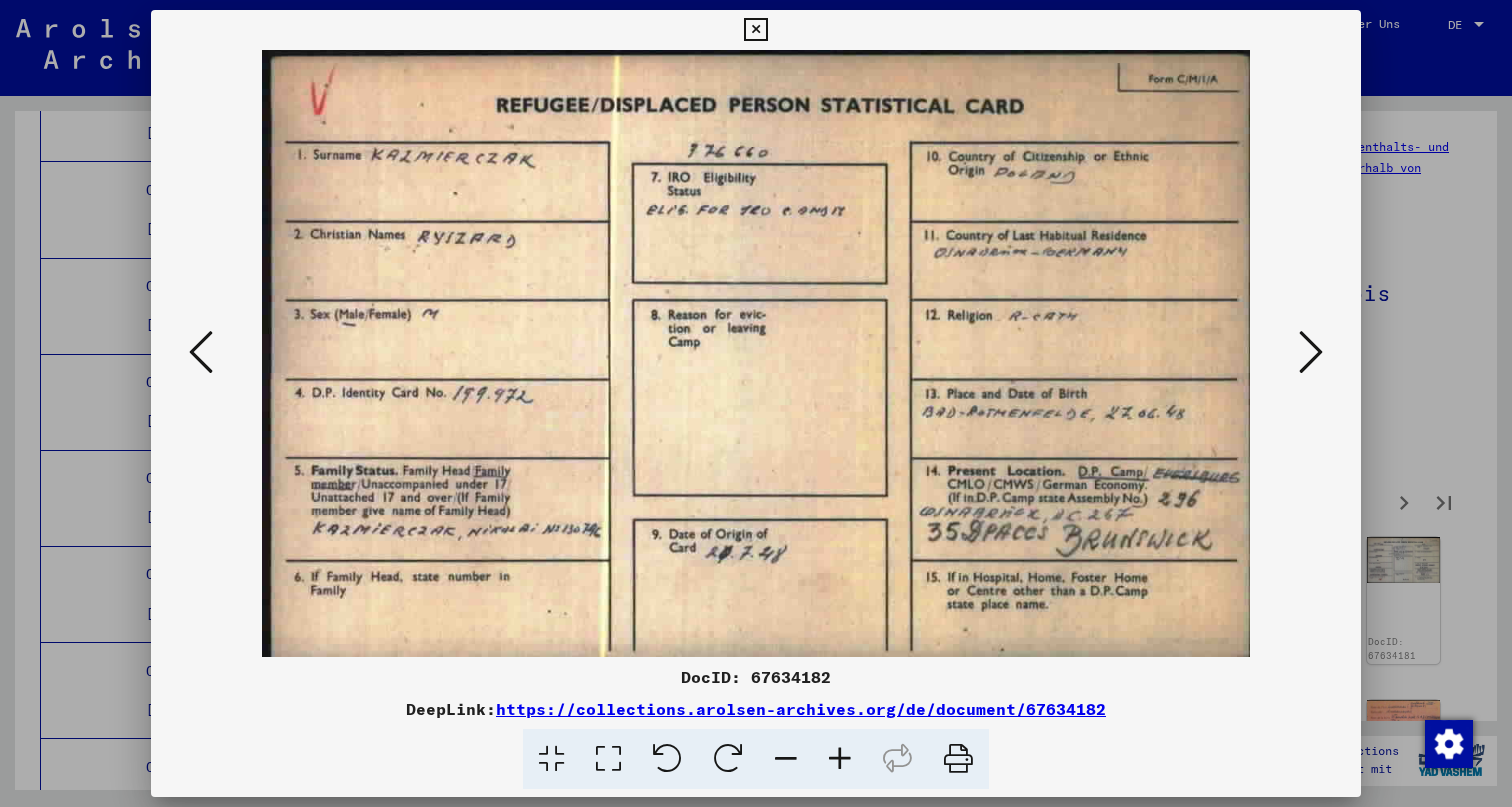 click at bounding box center (1311, 352) 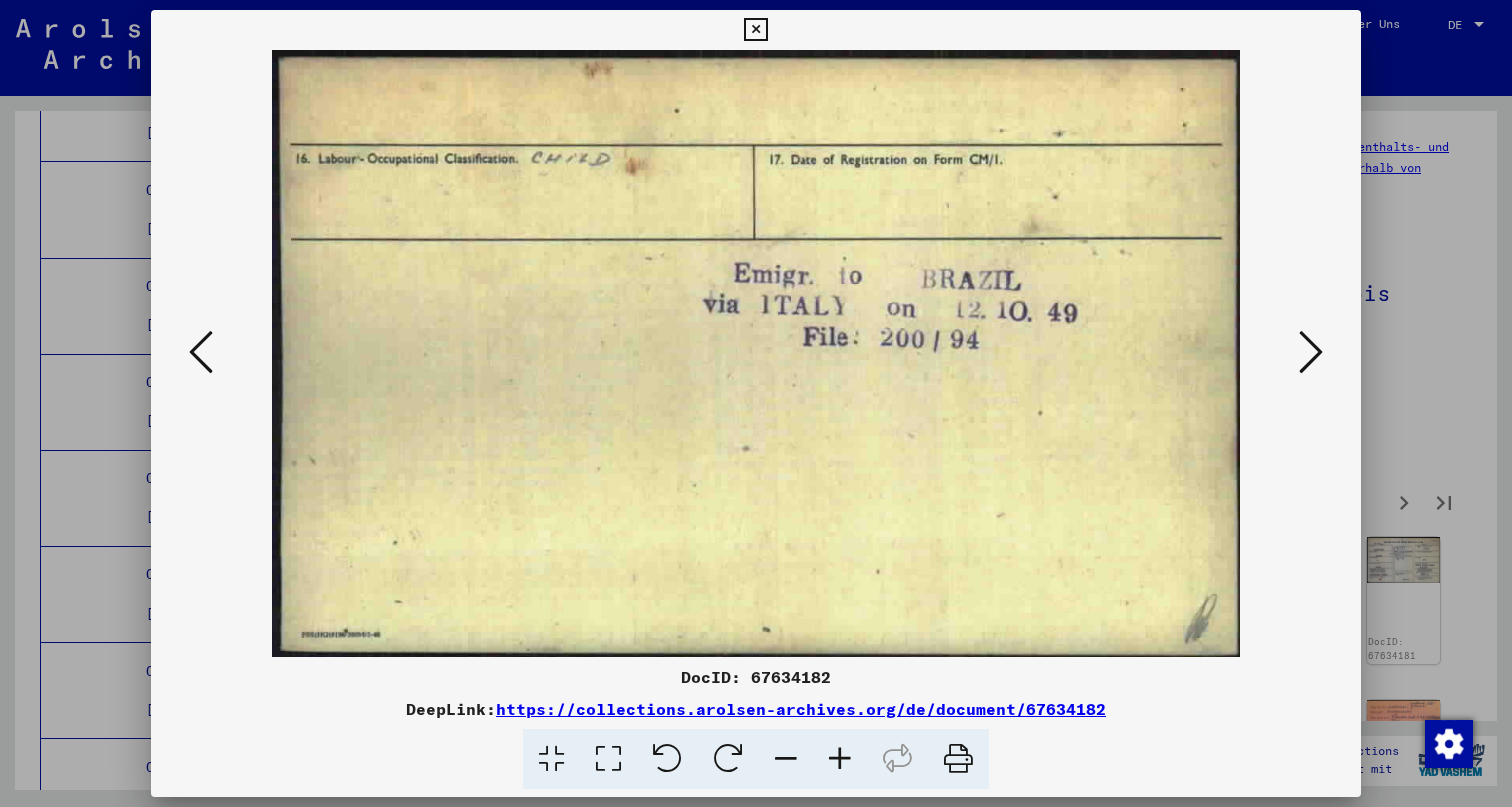 click at bounding box center [1311, 352] 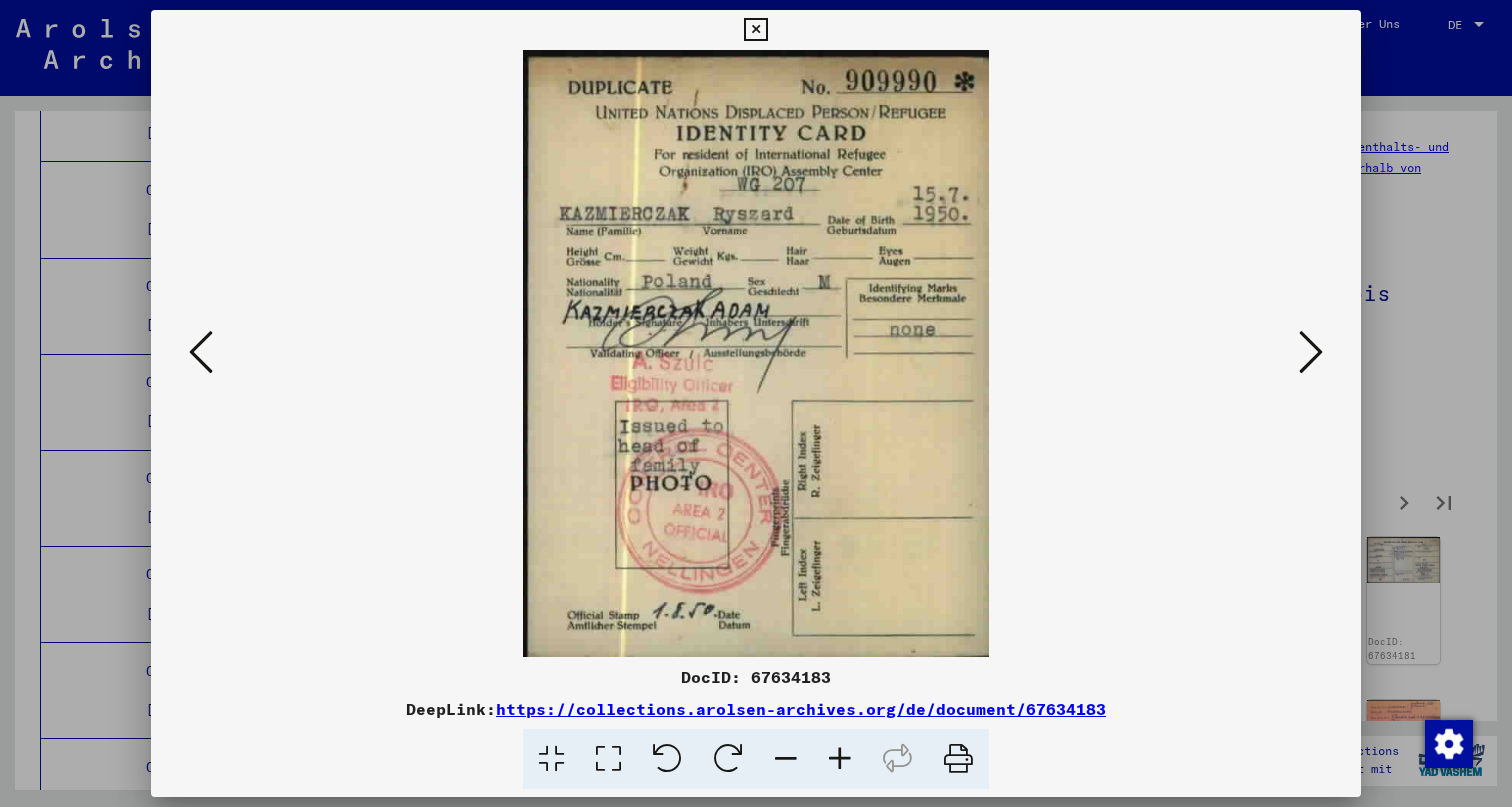 click at bounding box center [1311, 352] 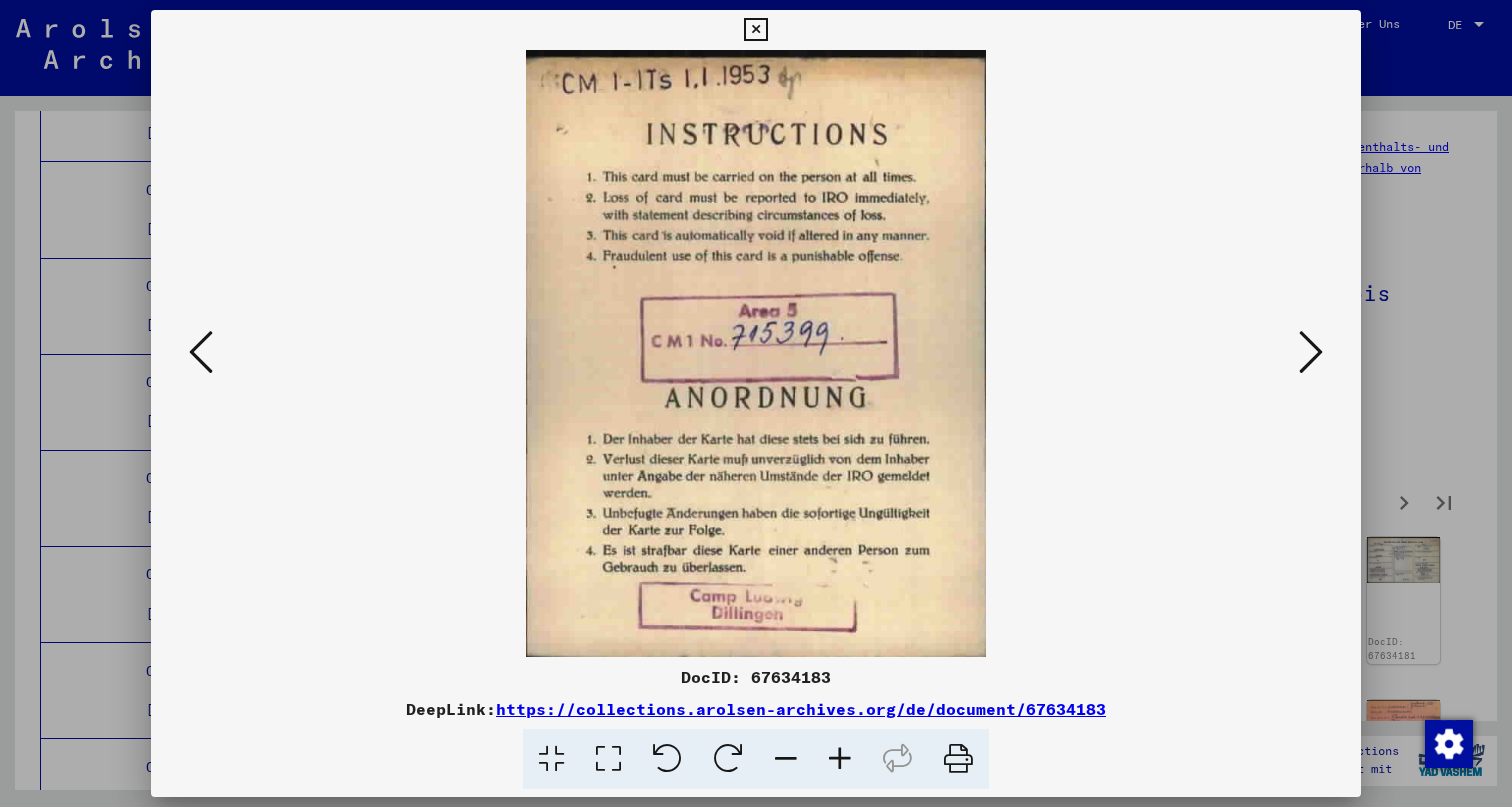 click at bounding box center (1311, 352) 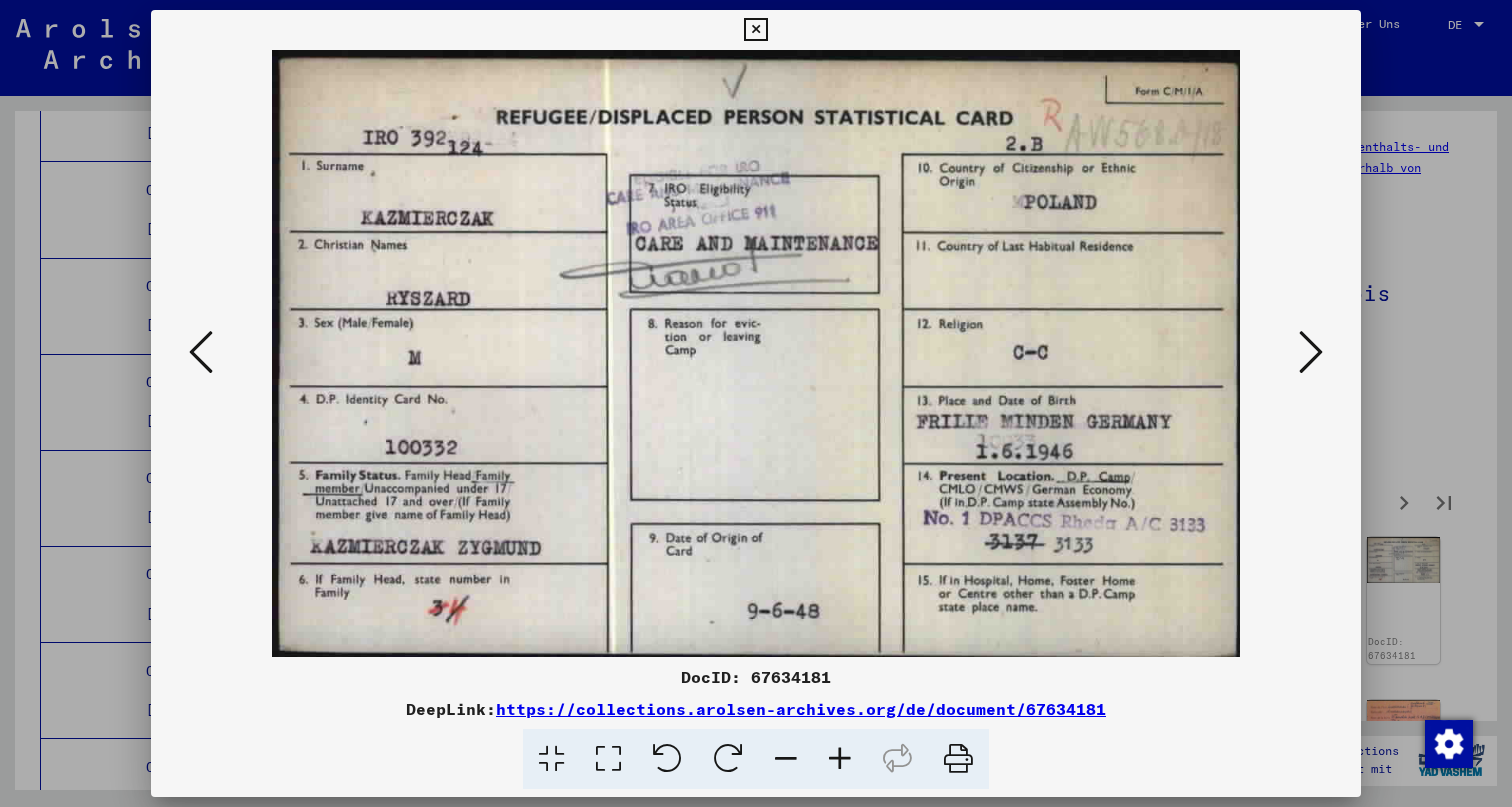 click at bounding box center [755, 30] 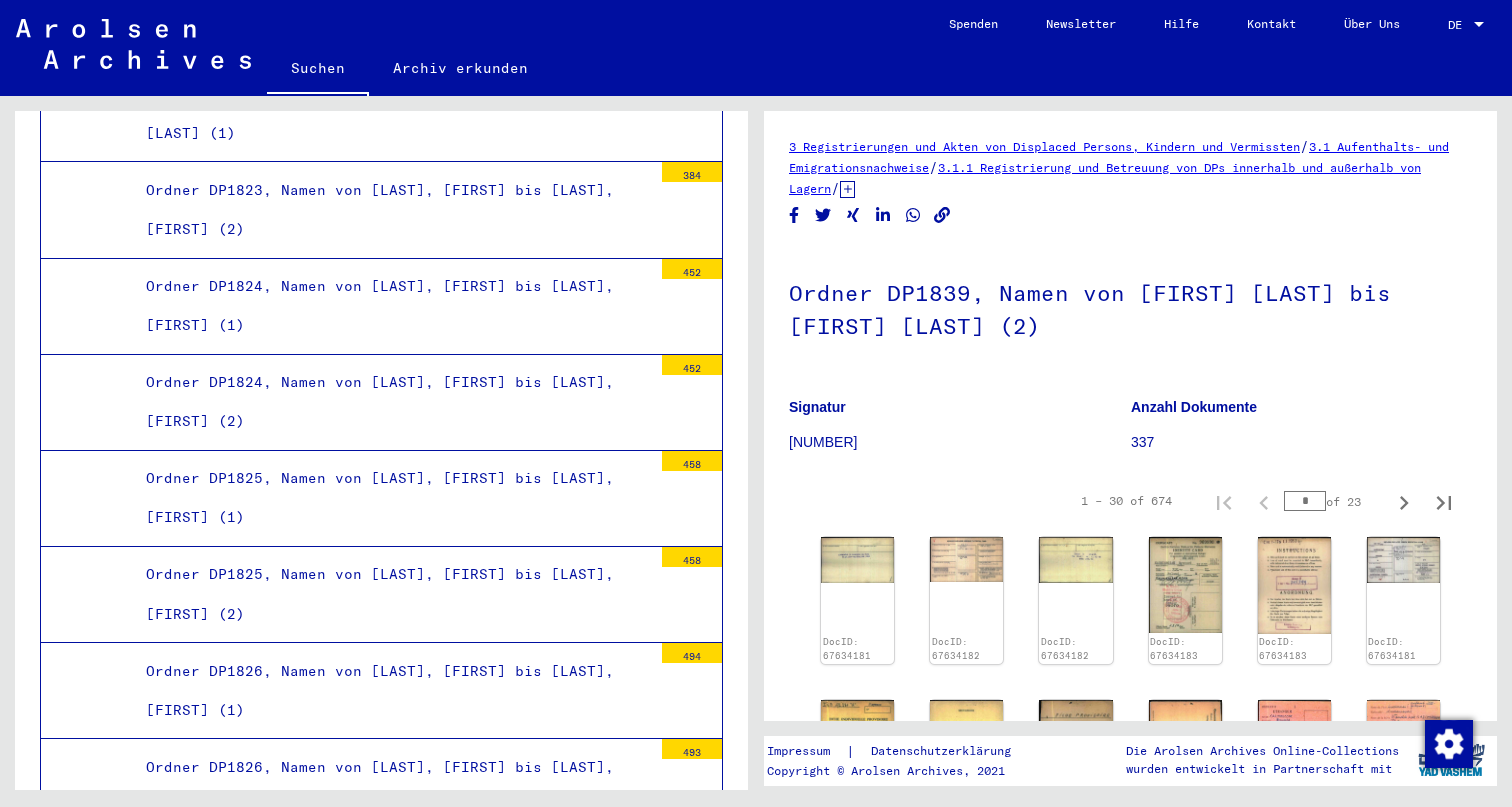 scroll, scrollTop: 0, scrollLeft: 0, axis: both 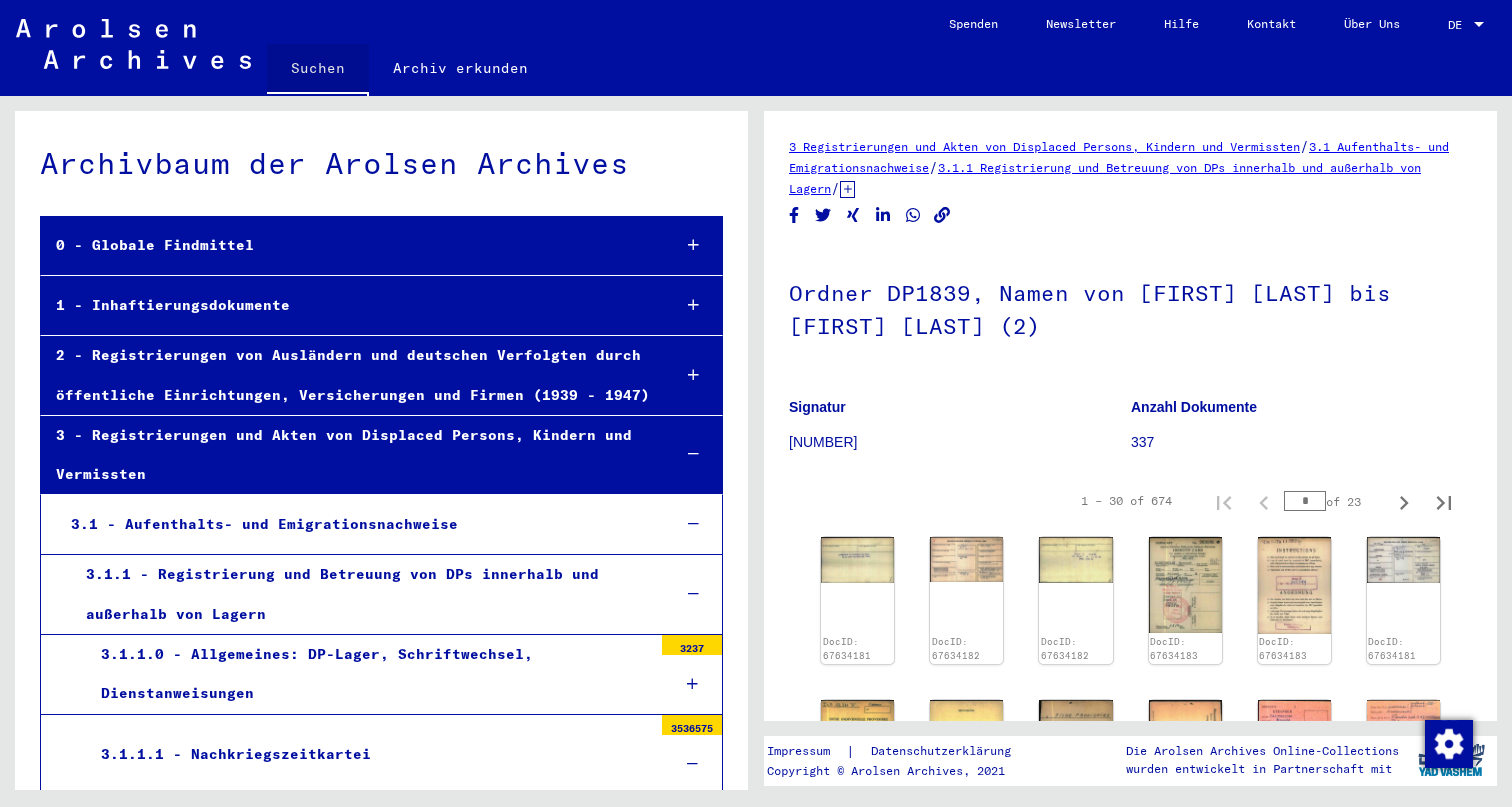 click on "Suchen" 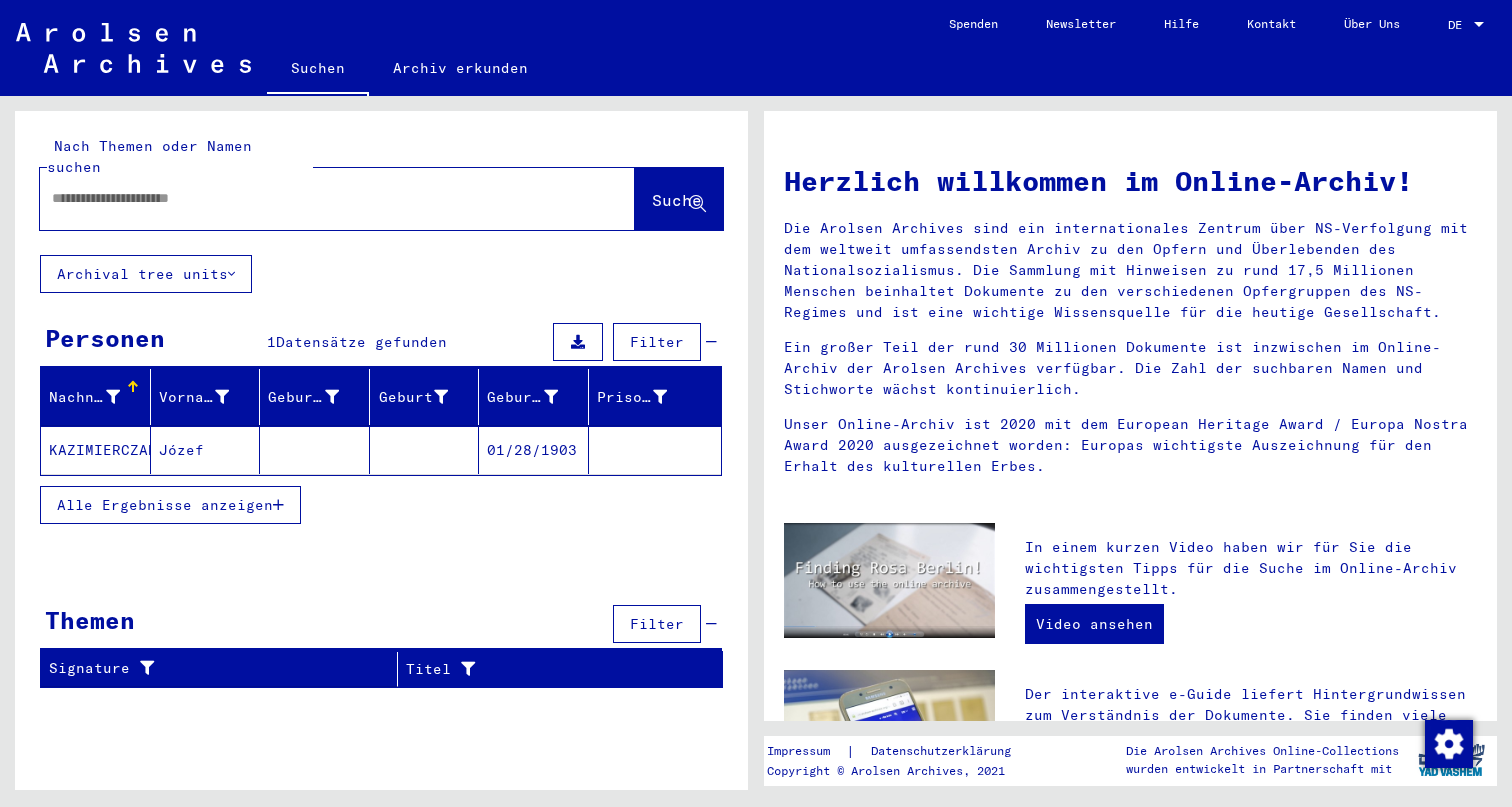 click at bounding box center [313, 198] 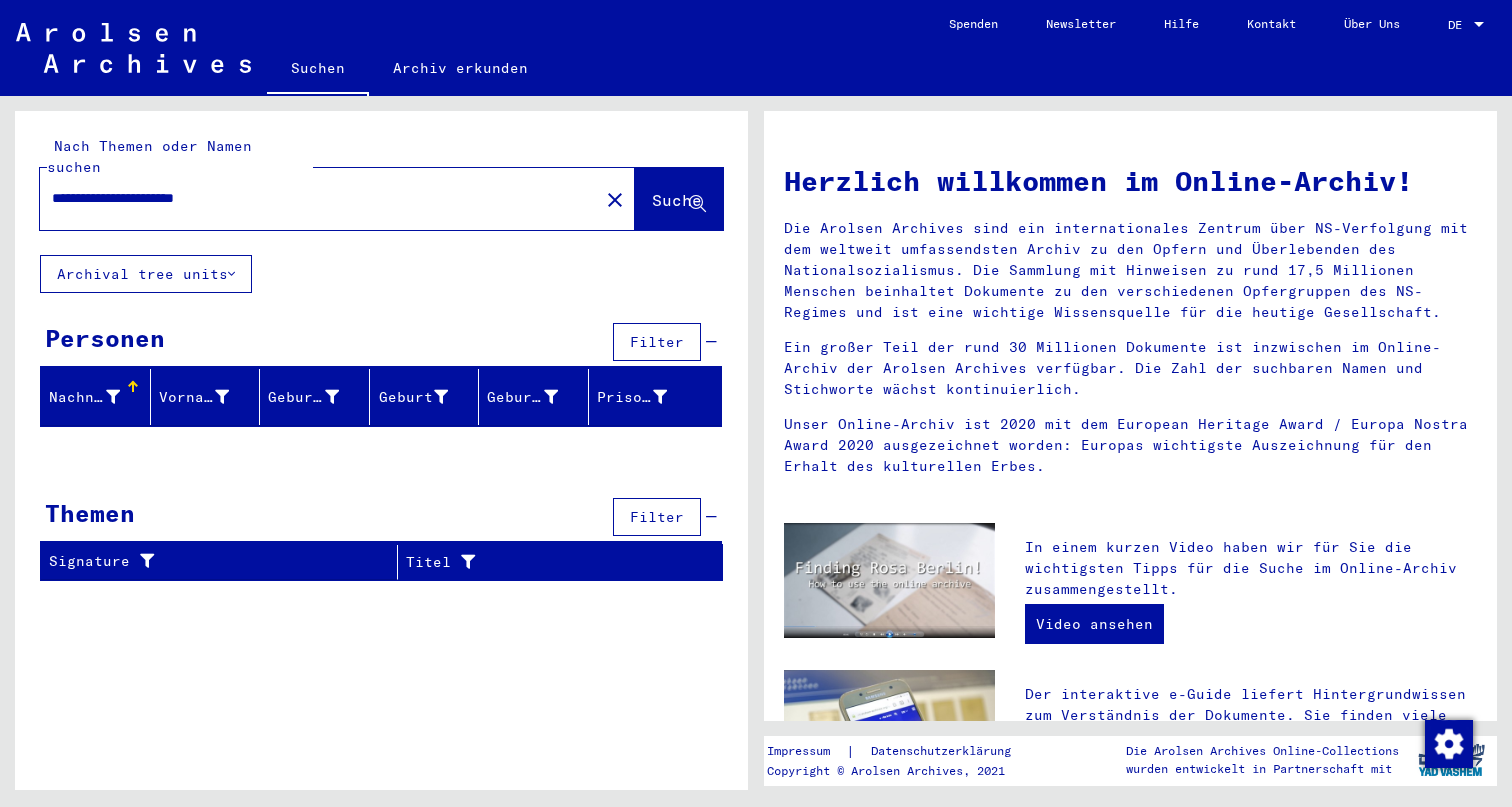 drag, startPoint x: 147, startPoint y: 180, endPoint x: 1, endPoint y: 173, distance: 146.16771 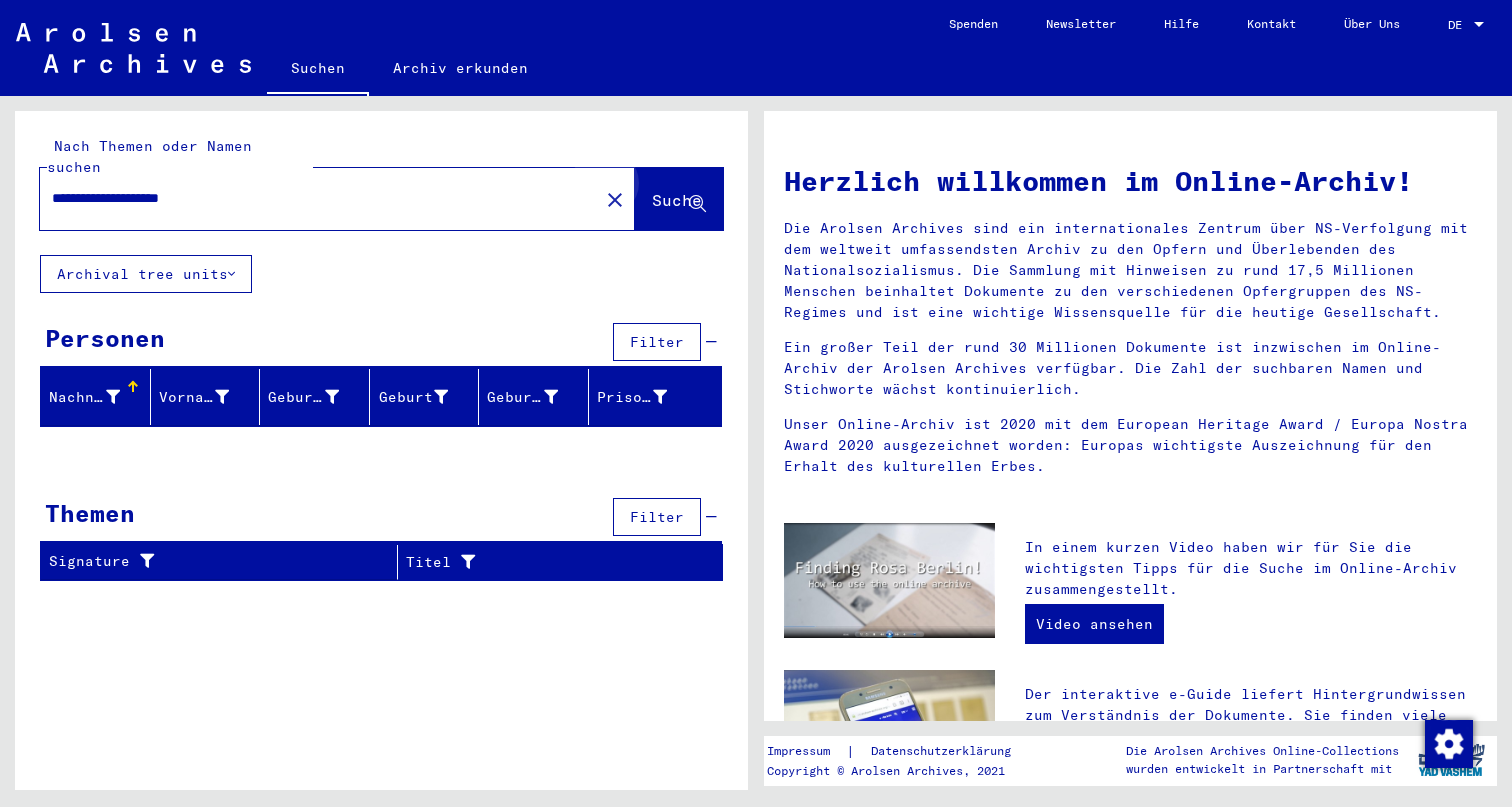 click on "Suche" 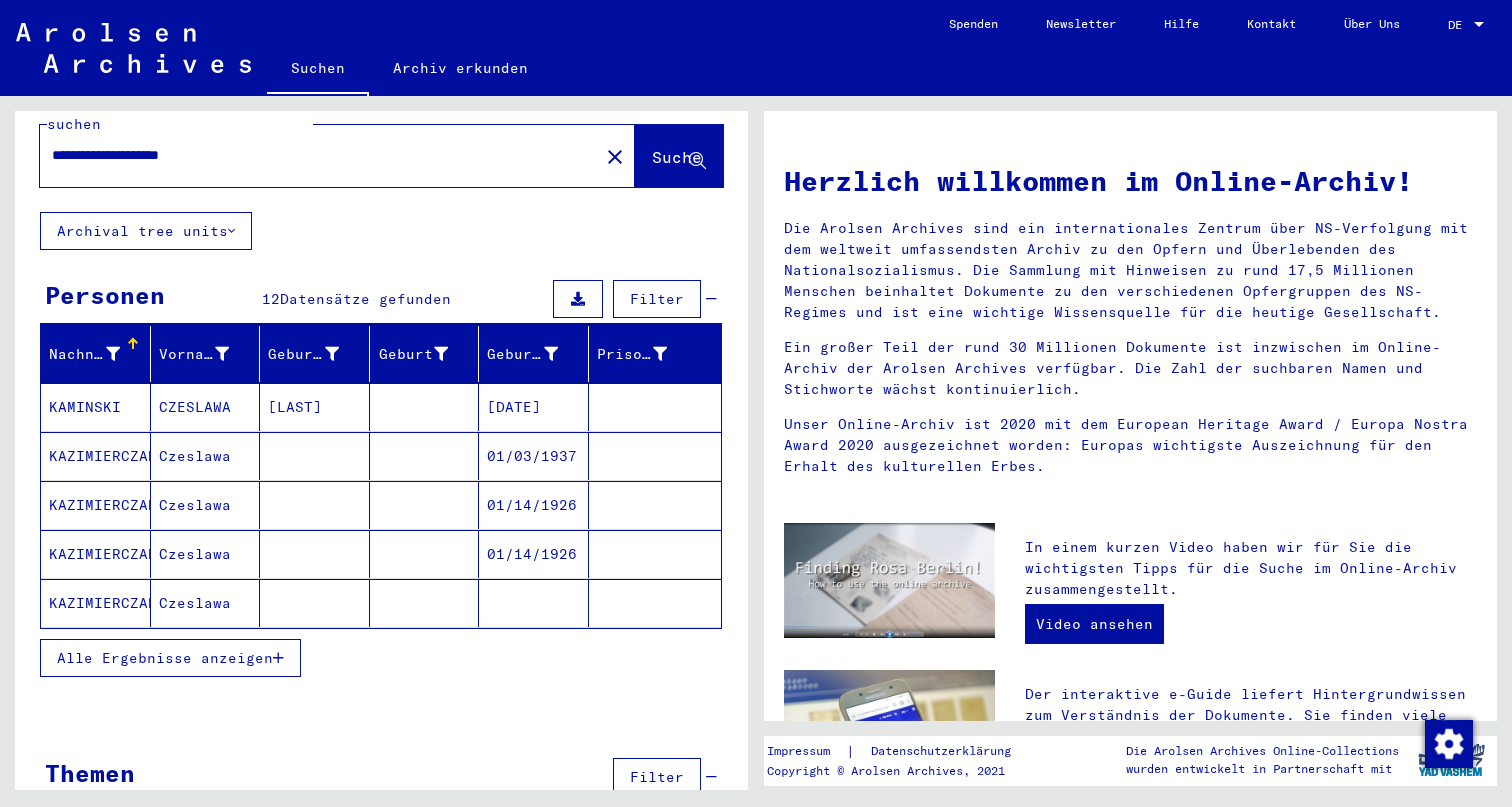 scroll, scrollTop: 49, scrollLeft: 0, axis: vertical 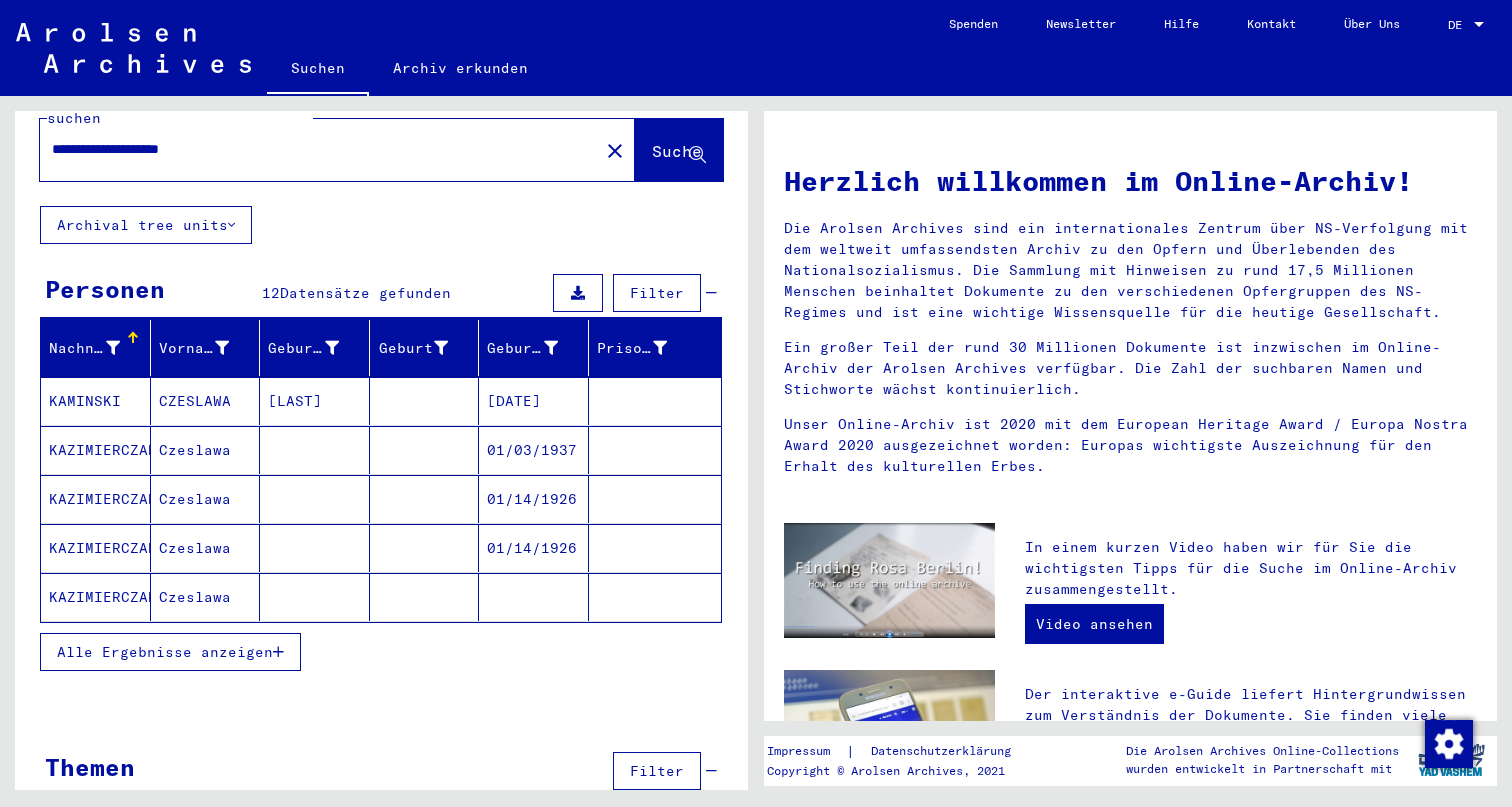 click on "Czeslawa" at bounding box center [206, 597] 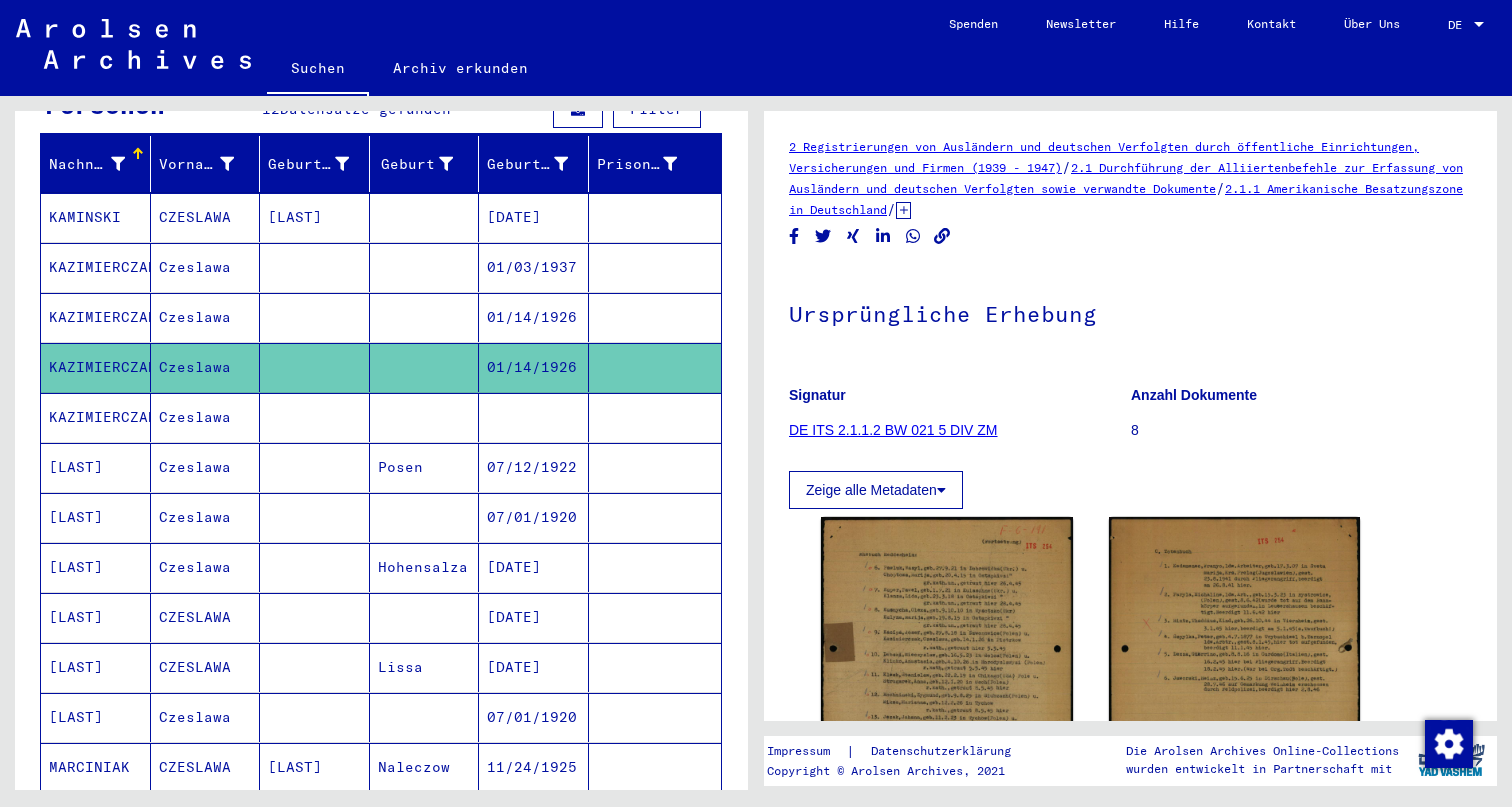 scroll, scrollTop: 241, scrollLeft: 0, axis: vertical 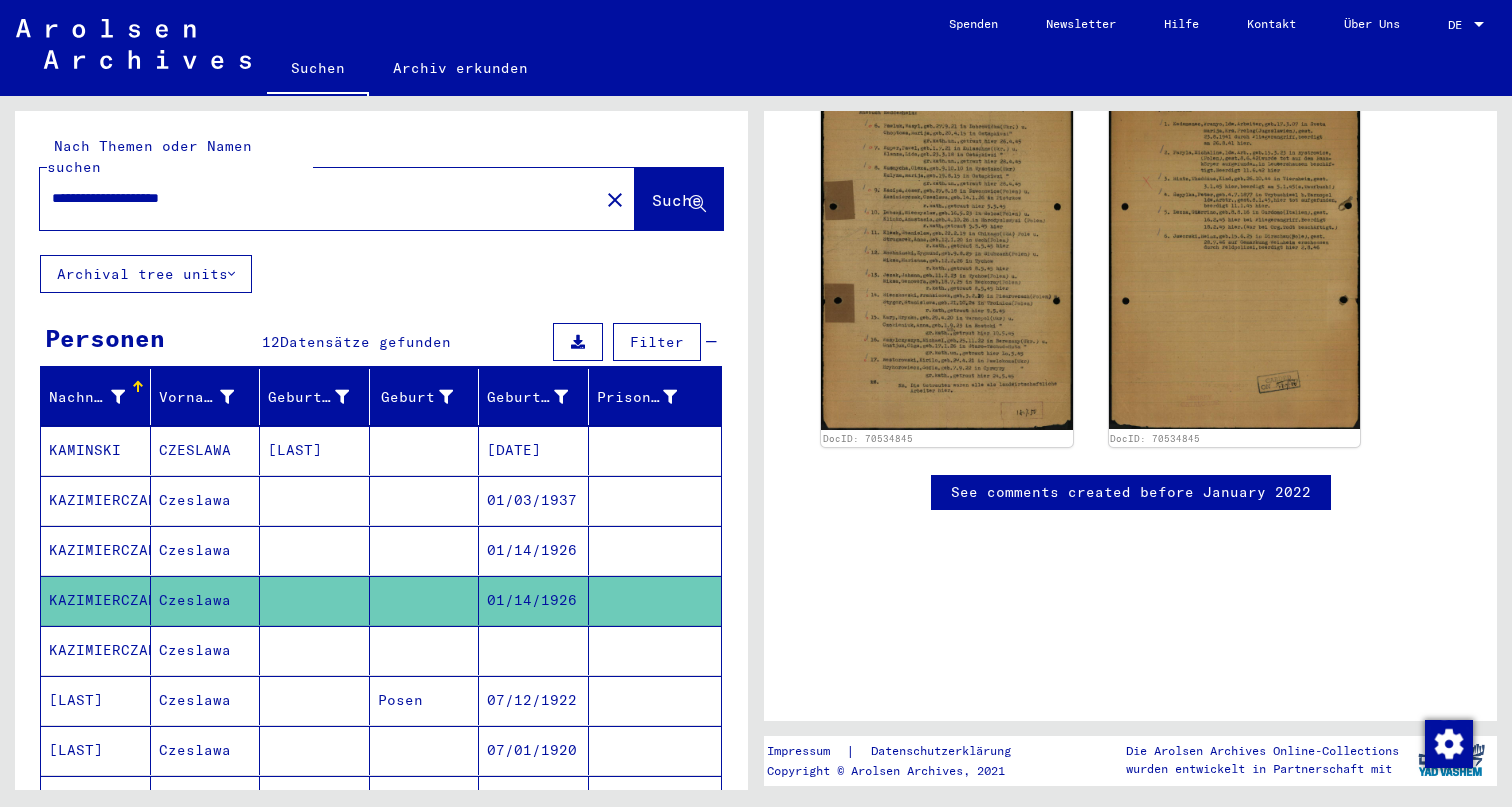 drag, startPoint x: 120, startPoint y: 180, endPoint x: 0, endPoint y: 180, distance: 120 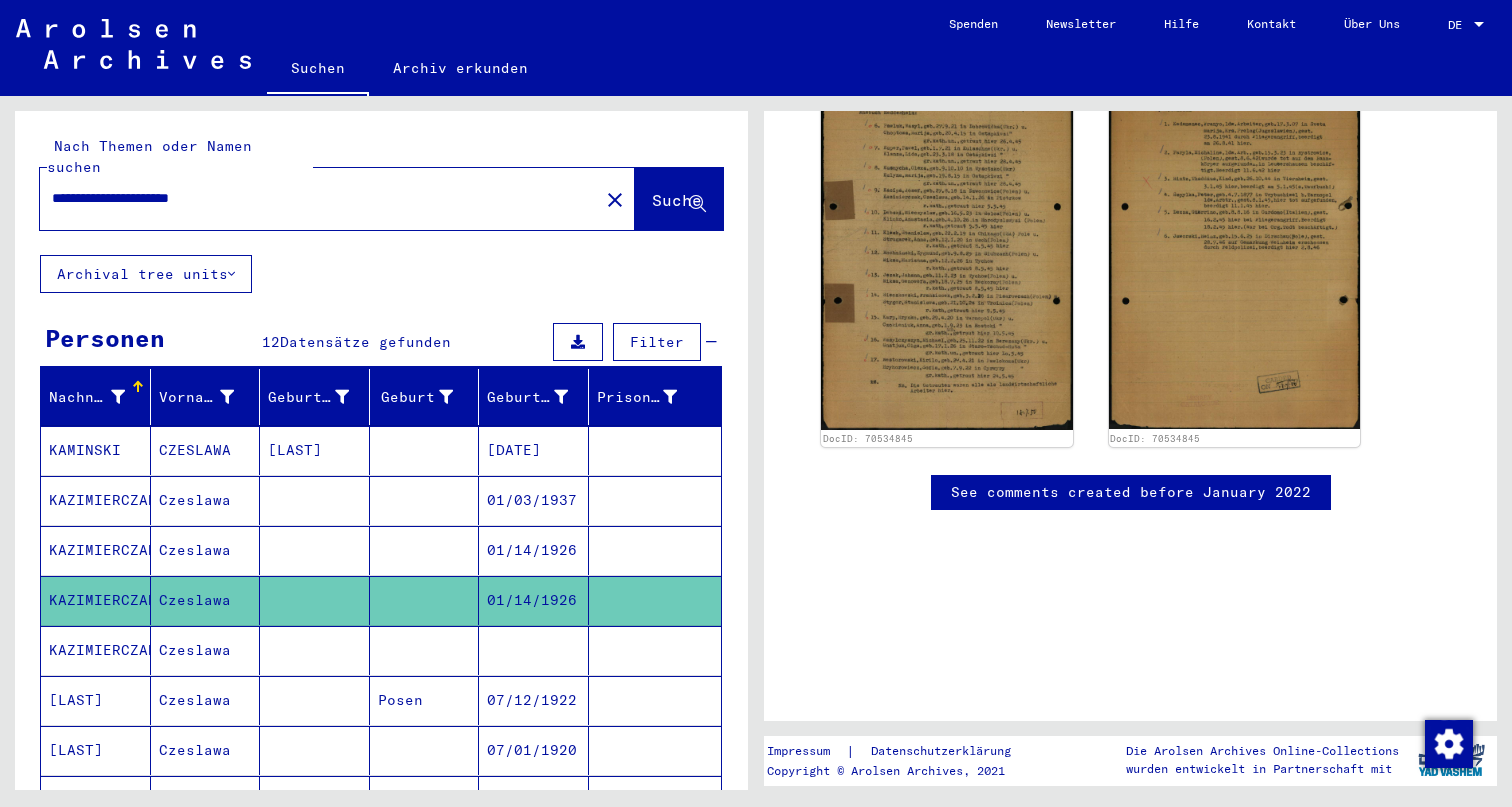 scroll, scrollTop: 0, scrollLeft: 0, axis: both 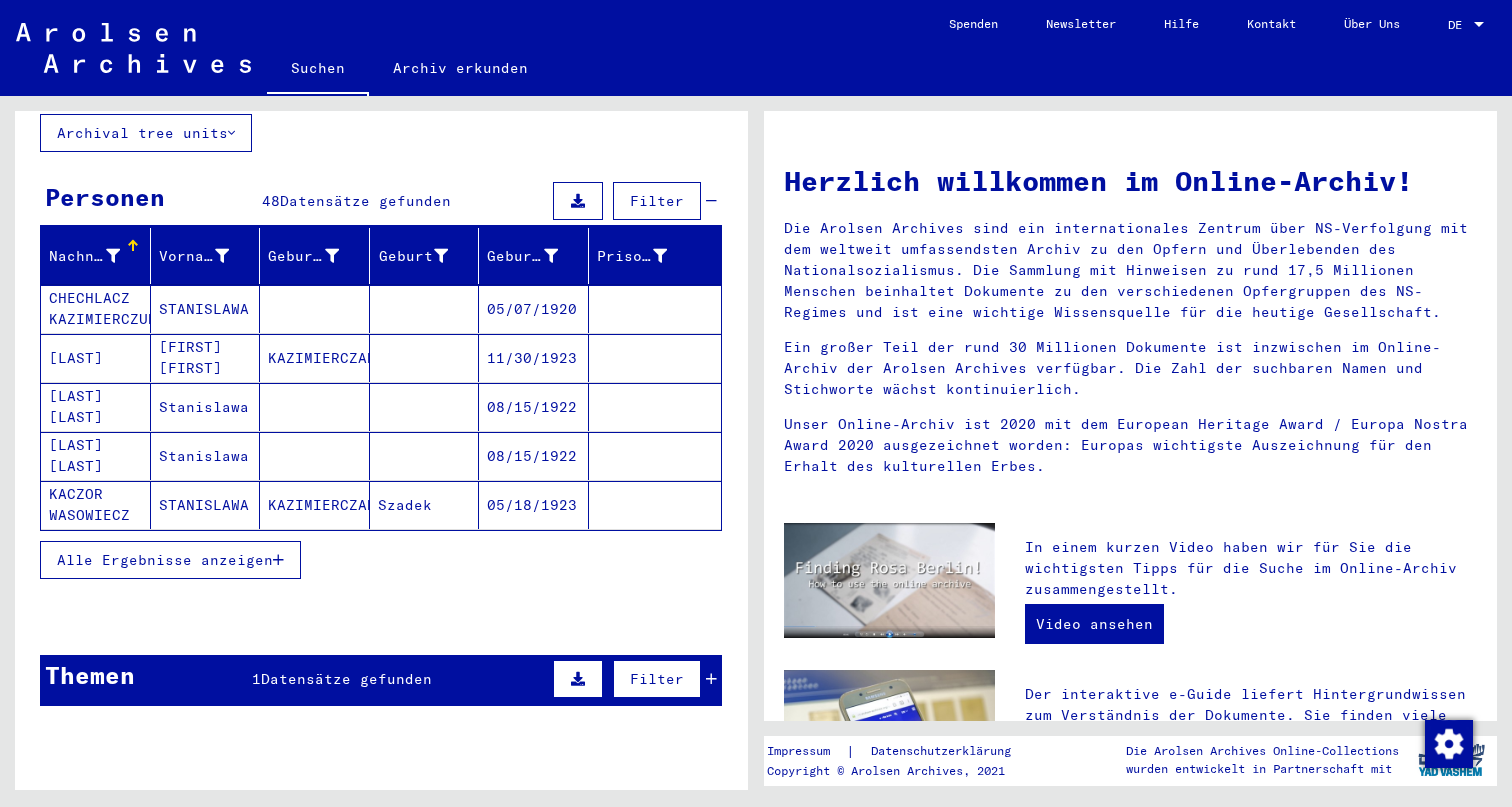 click on "STANISLAWA" at bounding box center [206, 358] 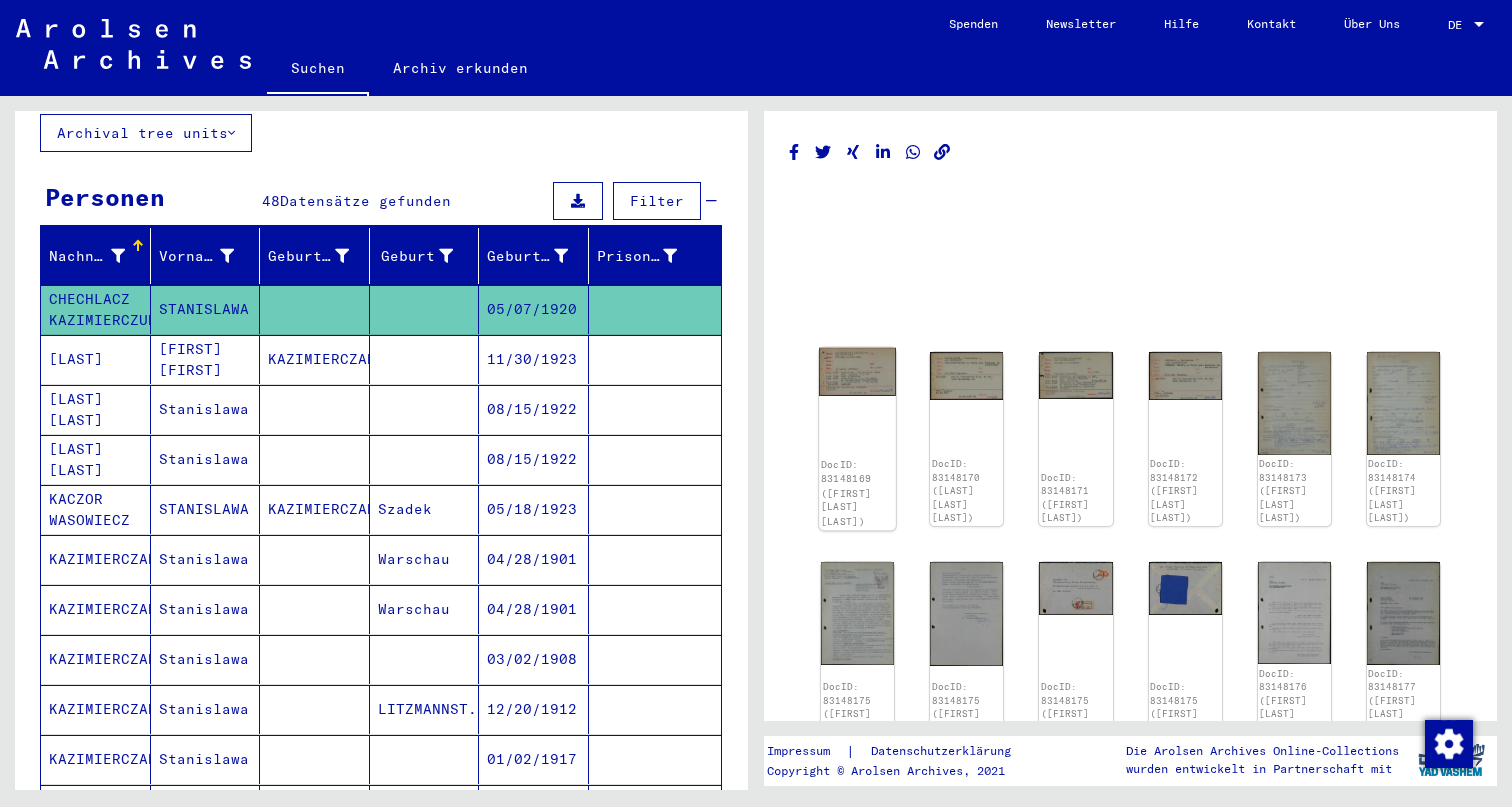 click 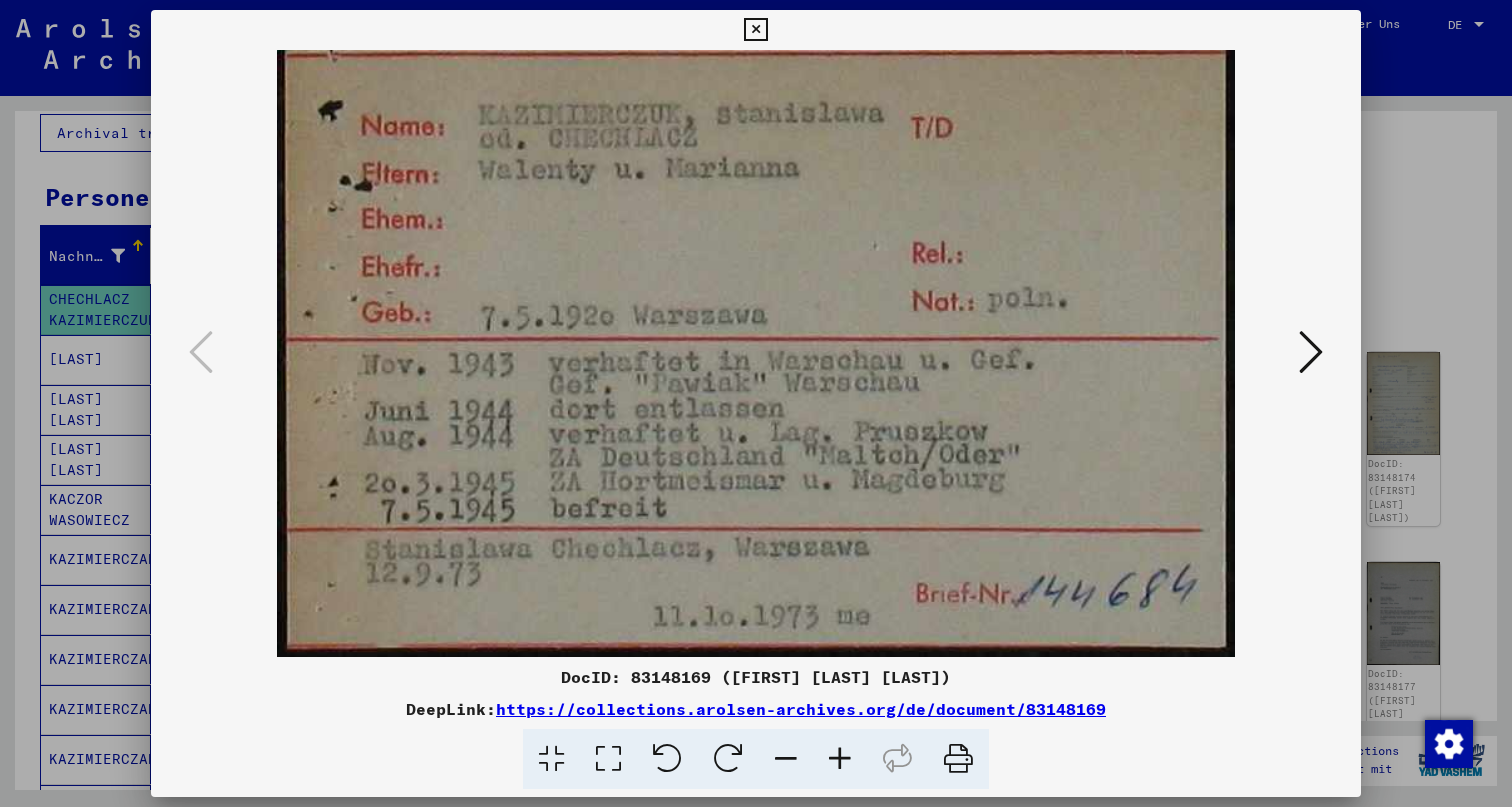 click at bounding box center (755, 30) 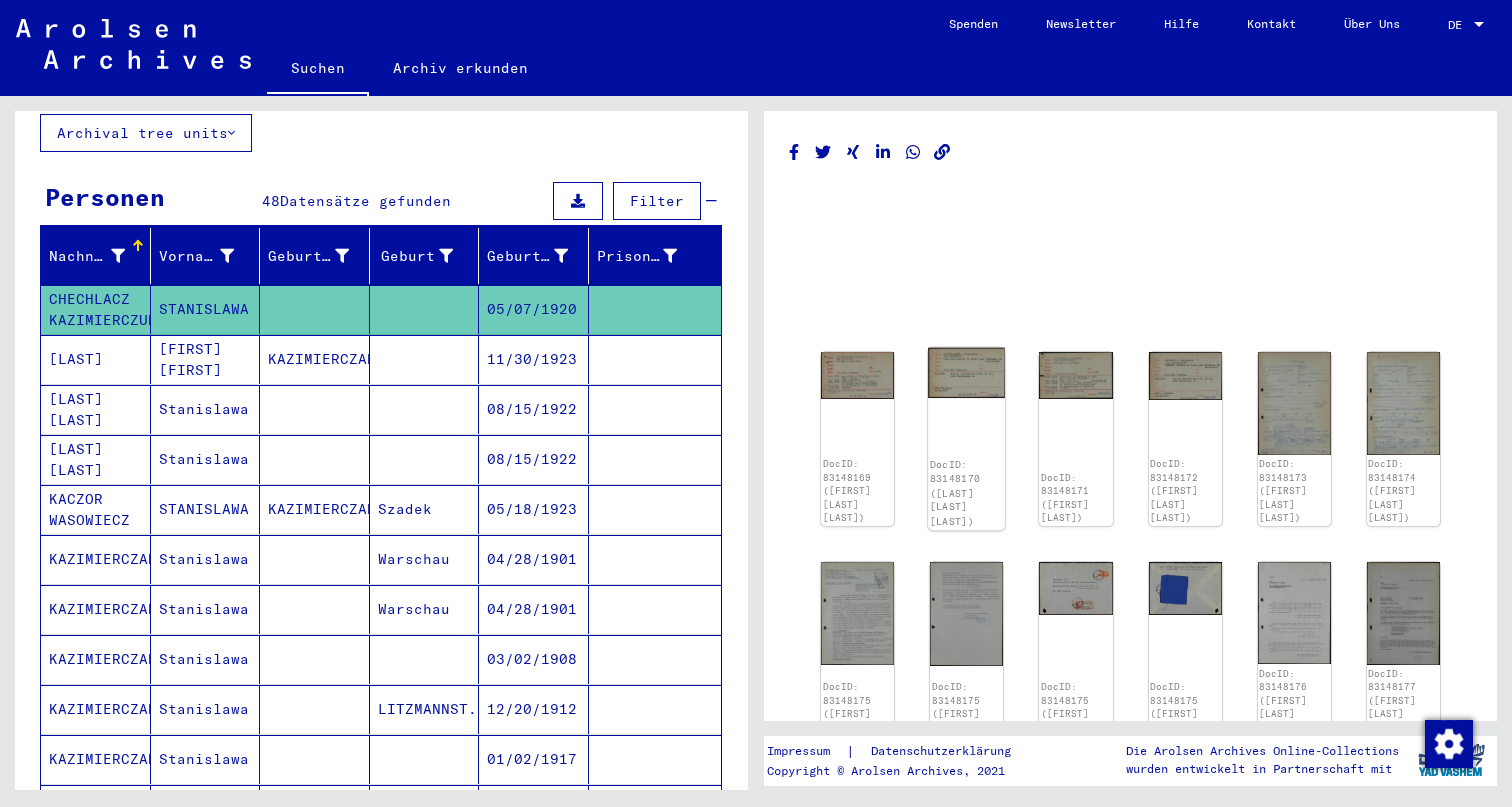 click on "DocID: 83148170 ([LAST] [LAST] [LAST])" 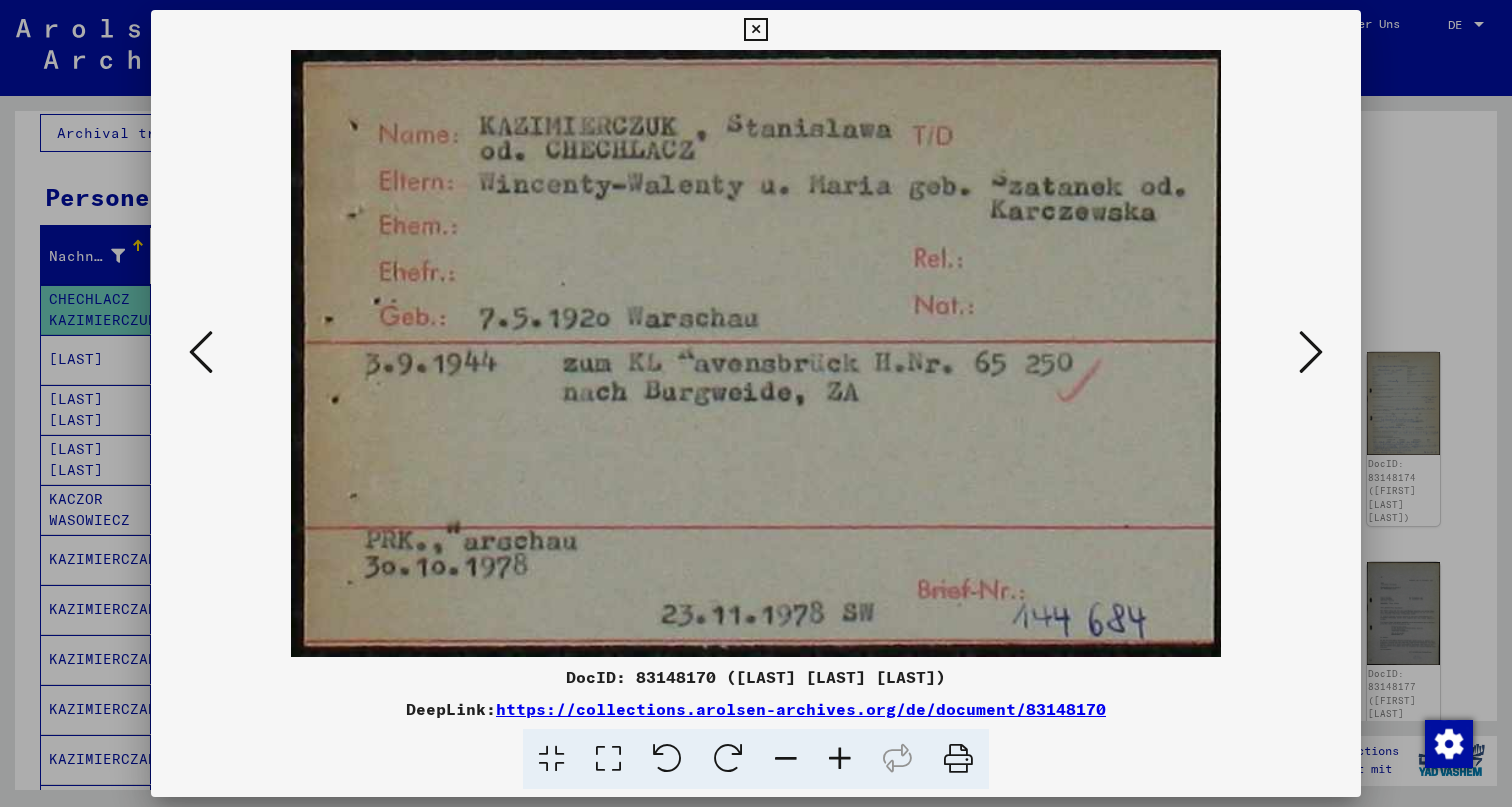 click at bounding box center (1311, 352) 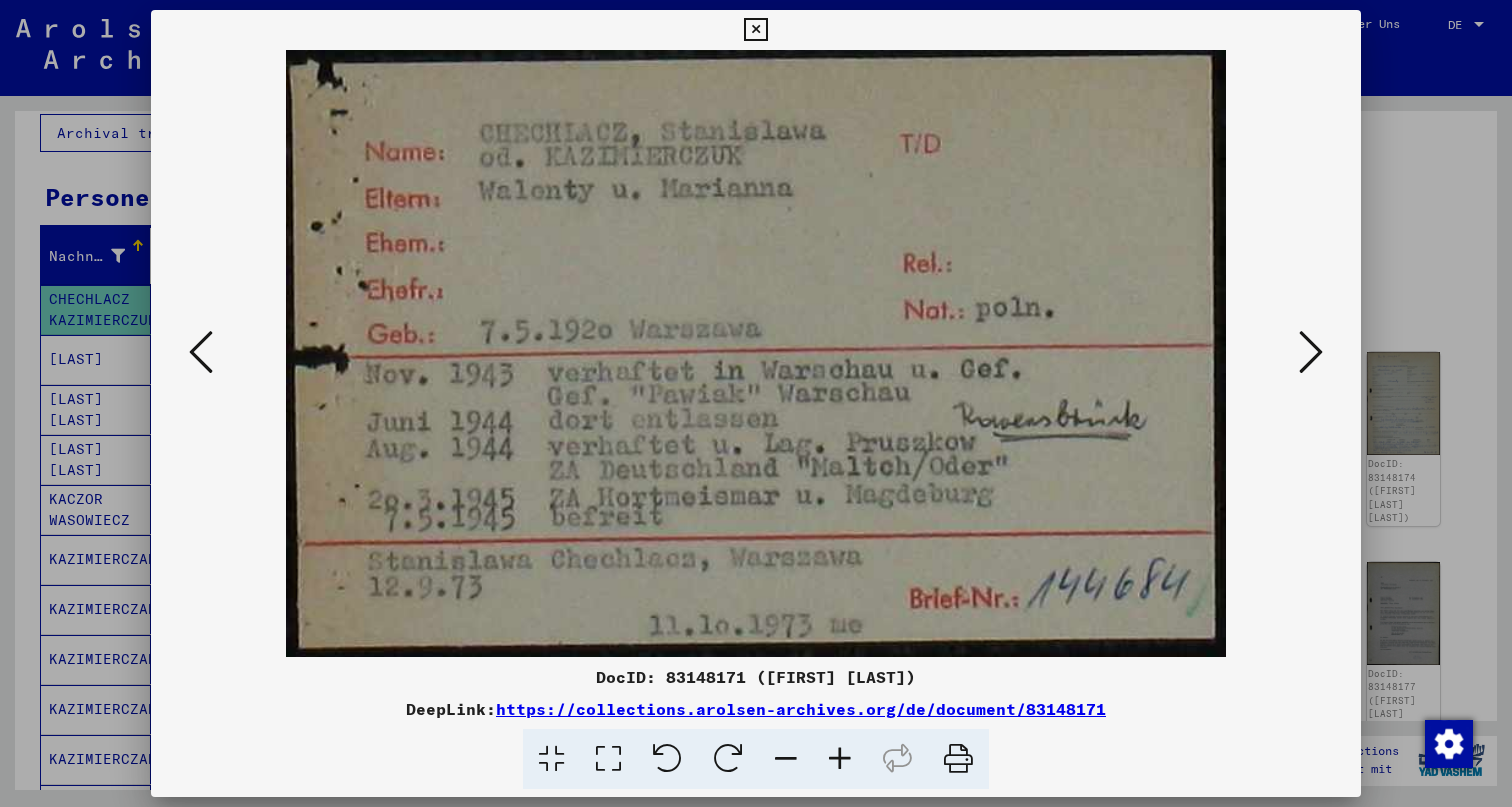 click at bounding box center (1311, 352) 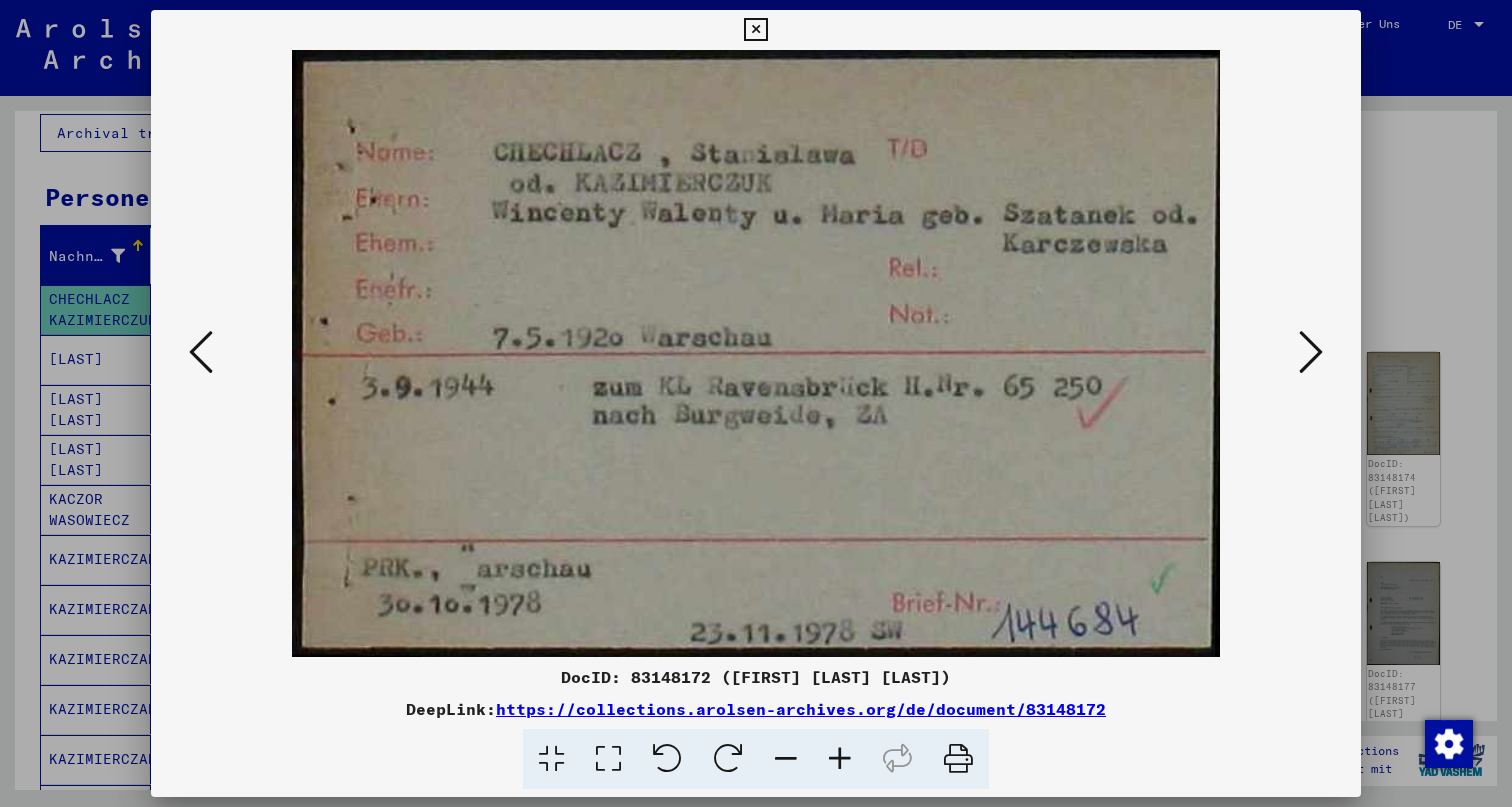 click at bounding box center (1311, 352) 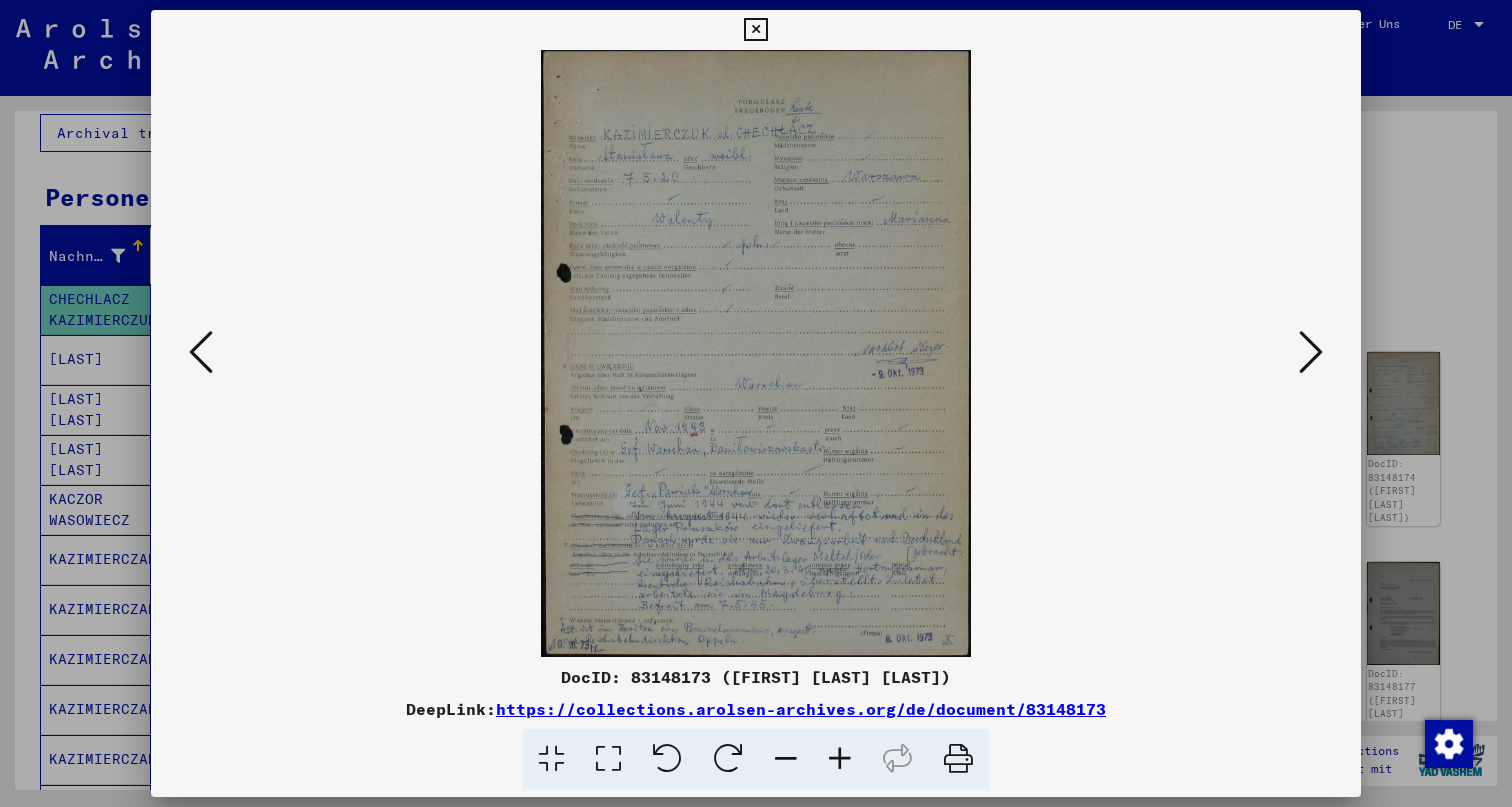 click at bounding box center [1311, 352] 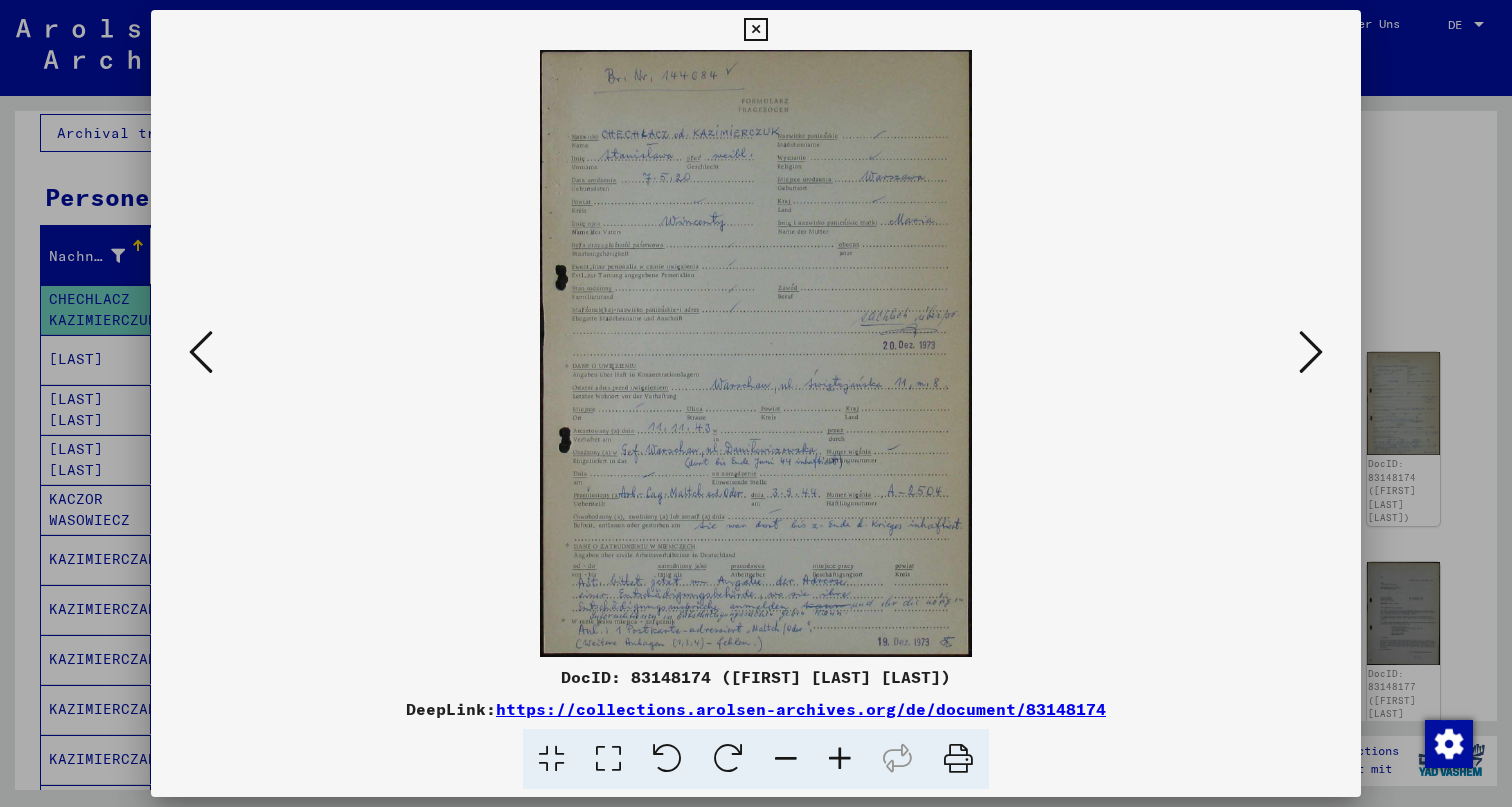 click at bounding box center (1311, 352) 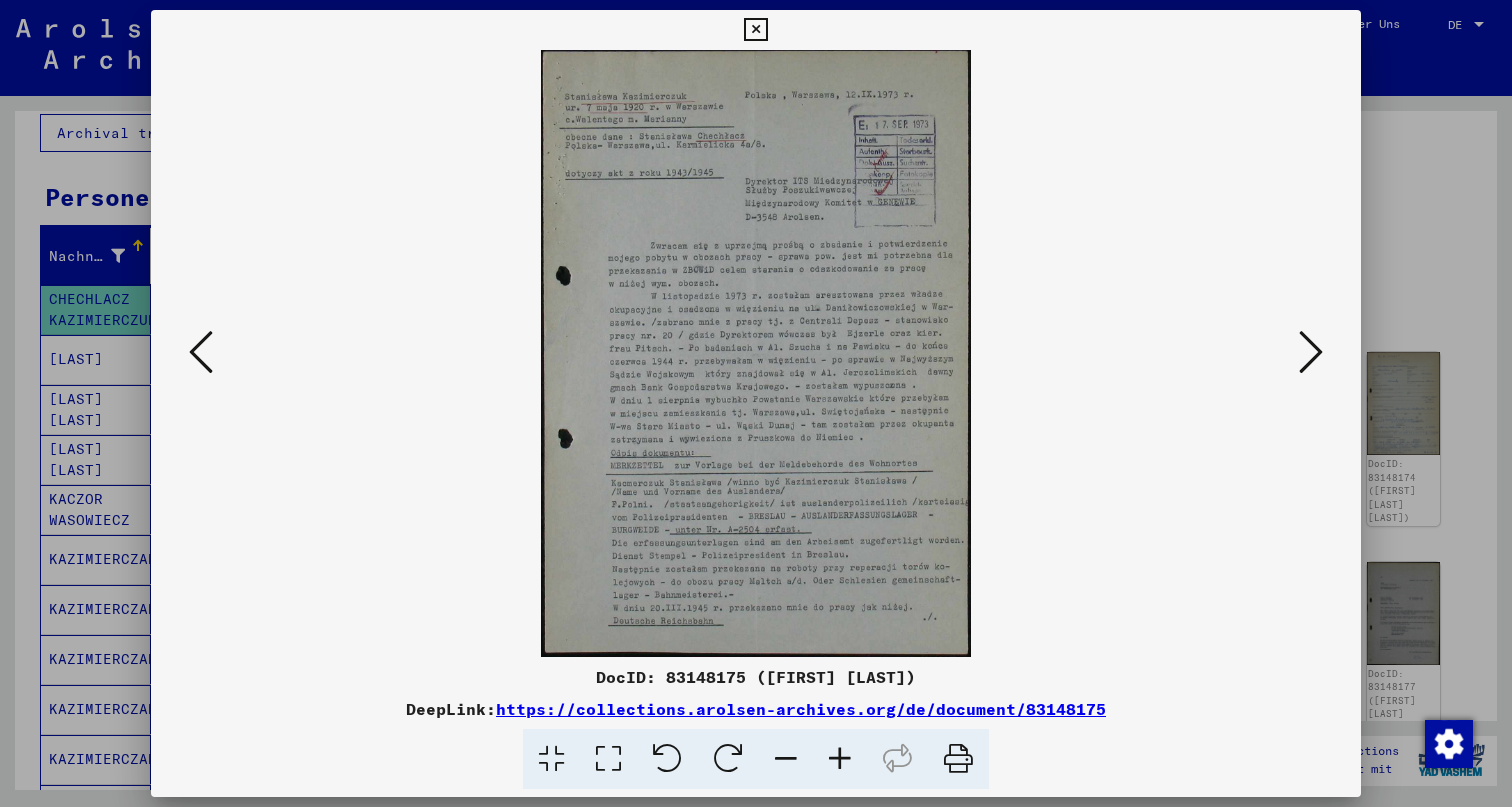drag, startPoint x: 1319, startPoint y: 347, endPoint x: 1197, endPoint y: 371, distance: 124.33825 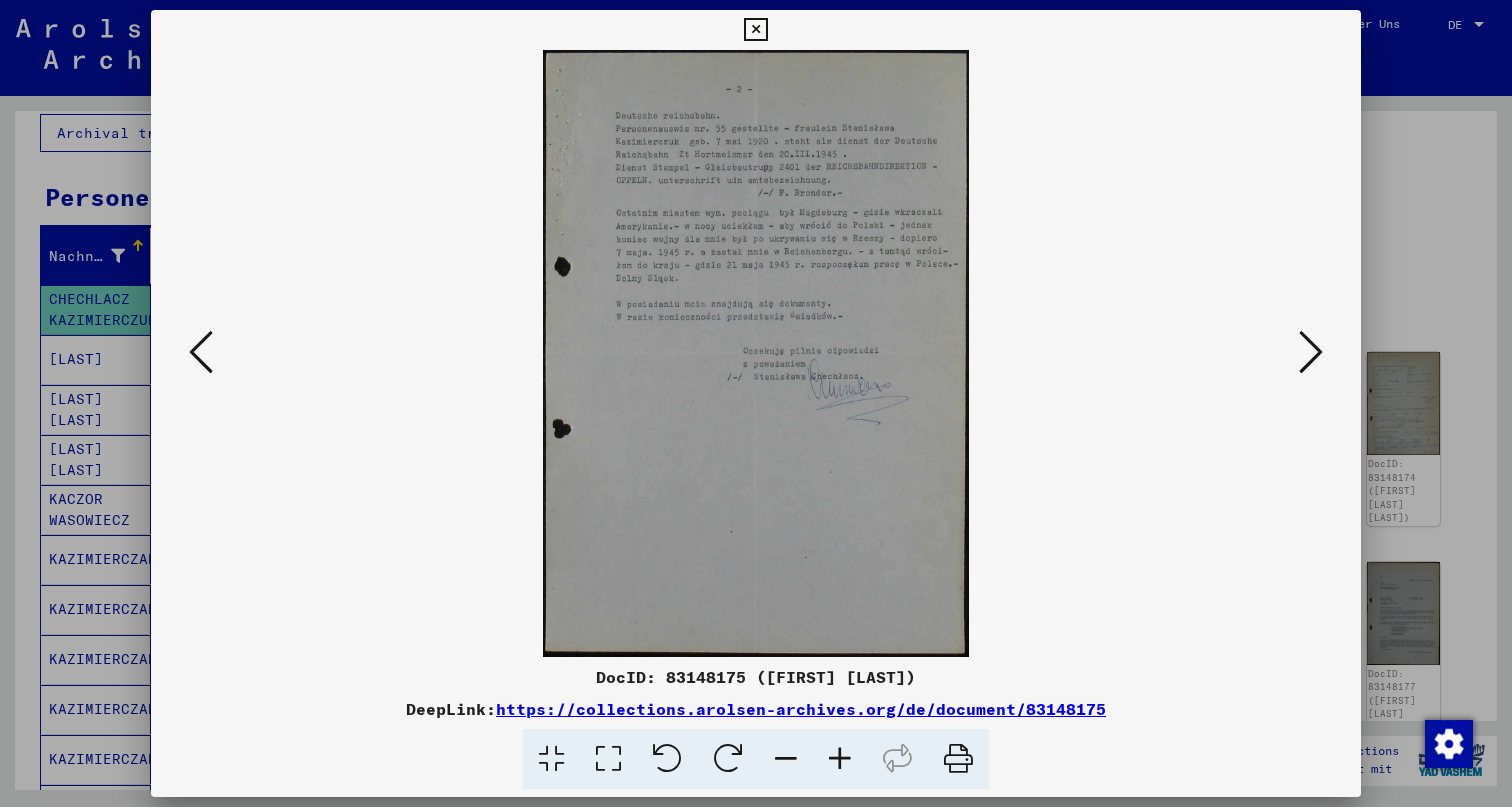 click at bounding box center (1311, 352) 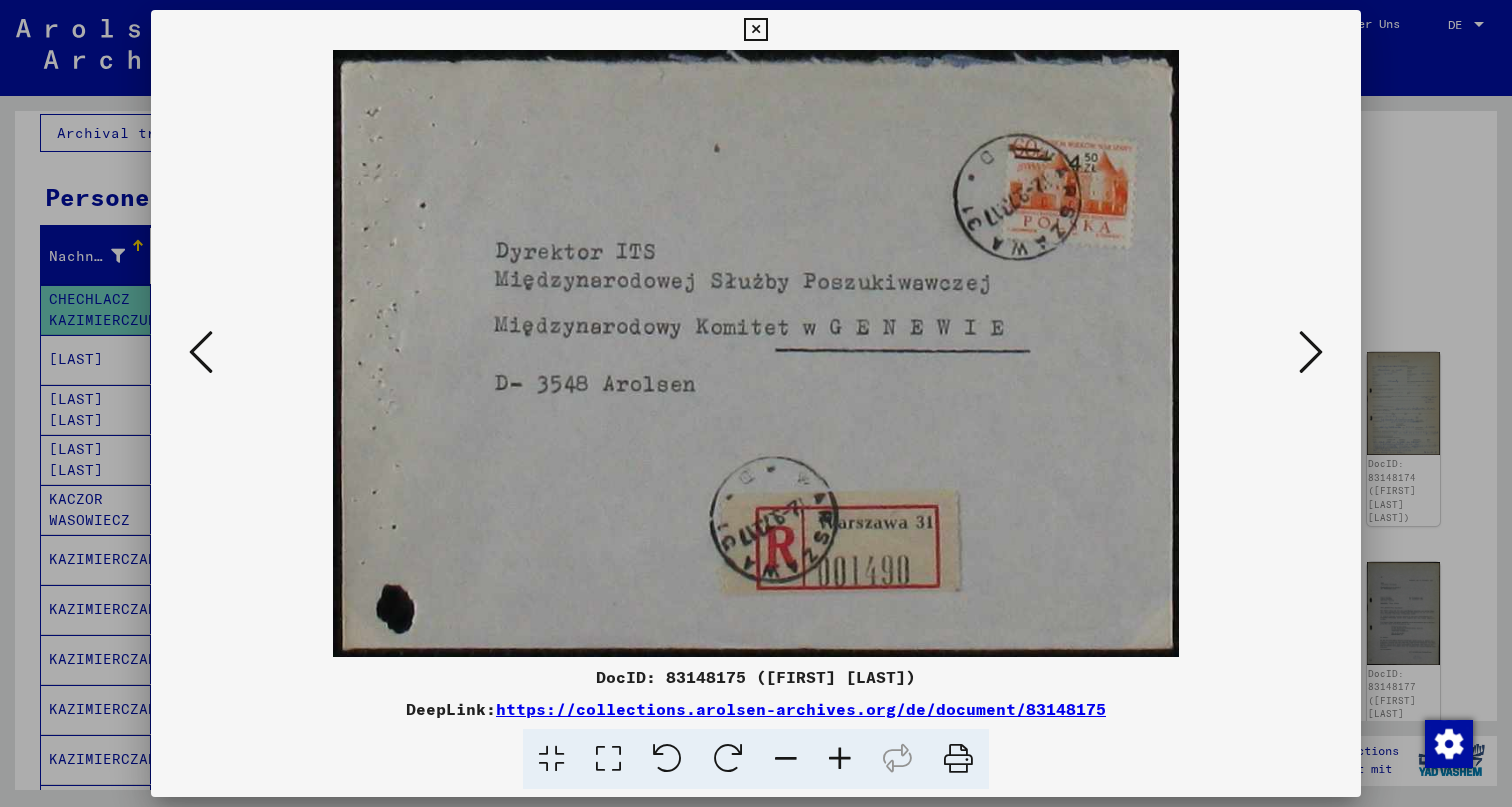 click at bounding box center [755, 30] 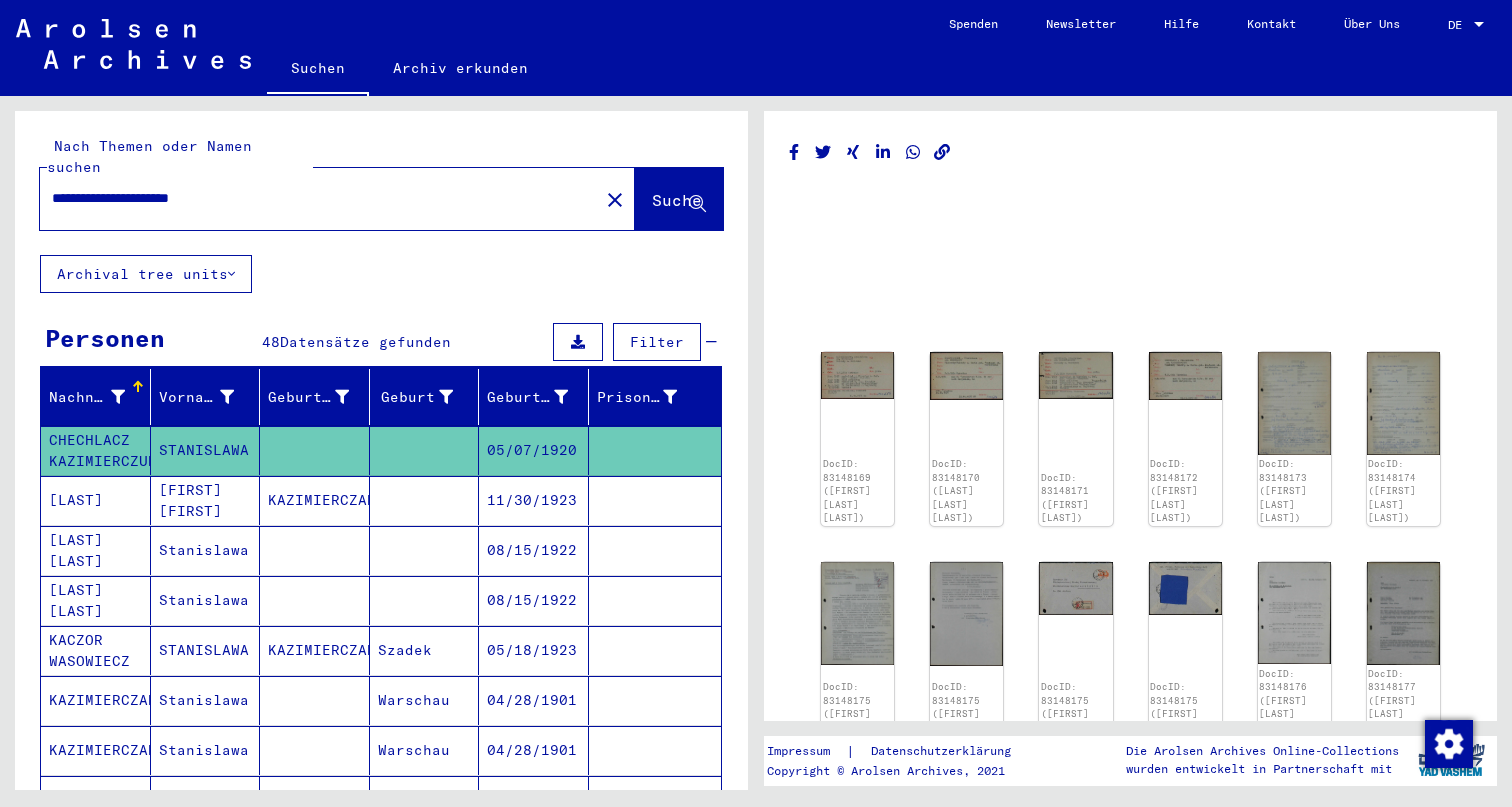 scroll, scrollTop: 0, scrollLeft: 0, axis: both 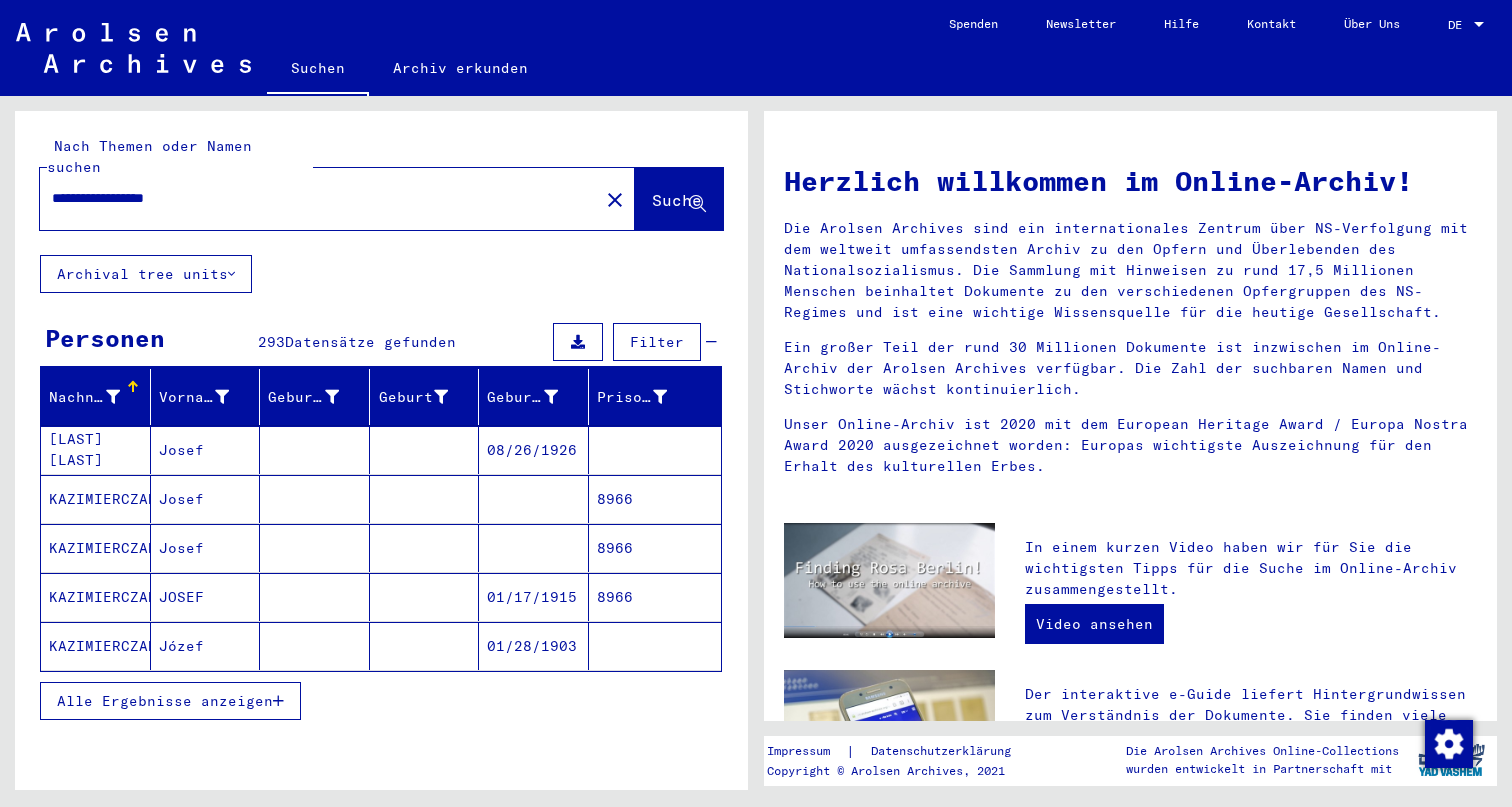 type on "**********" 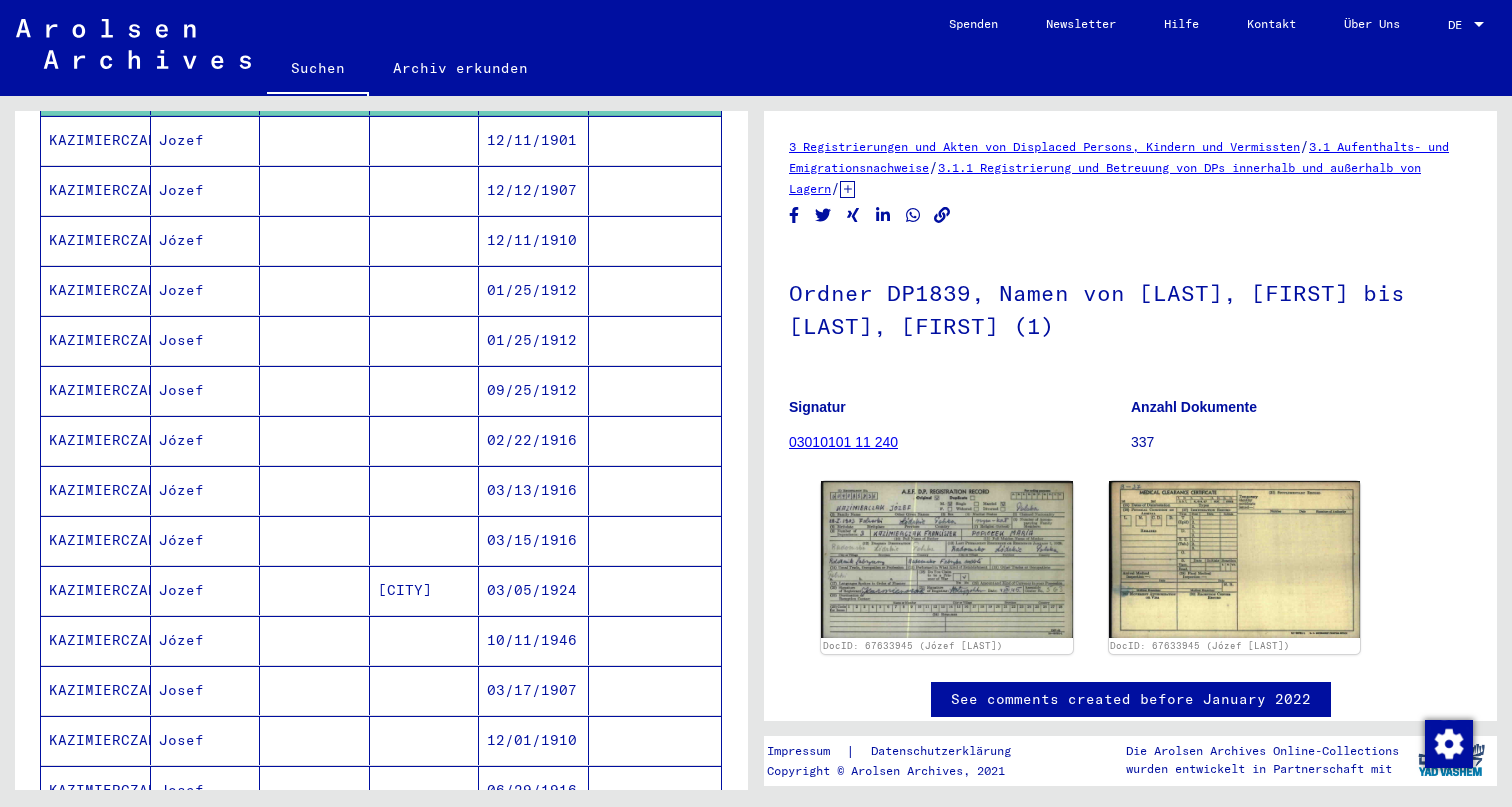 scroll, scrollTop: 577, scrollLeft: 0, axis: vertical 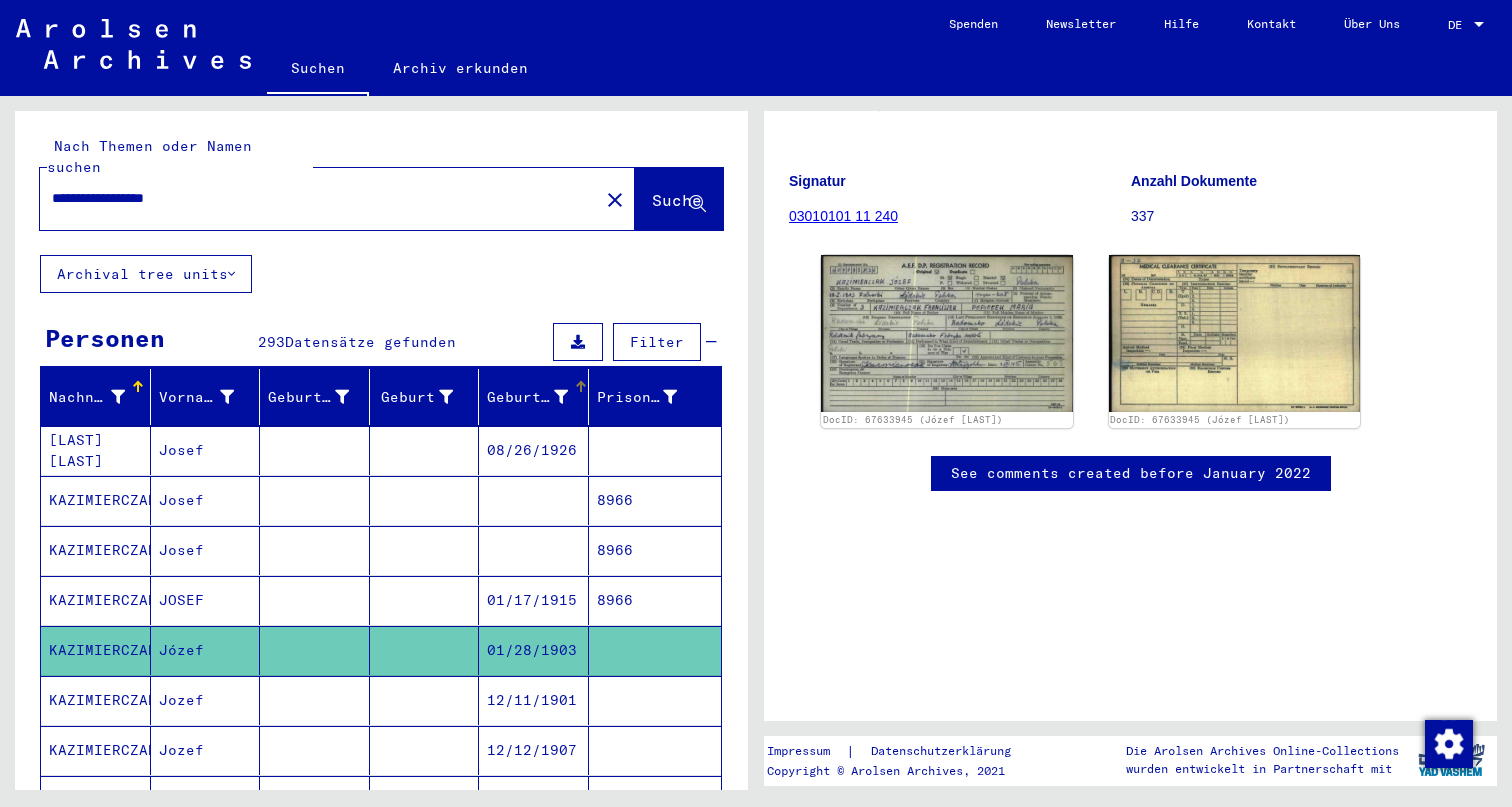 click on "Geburtsdatum" at bounding box center [527, 397] 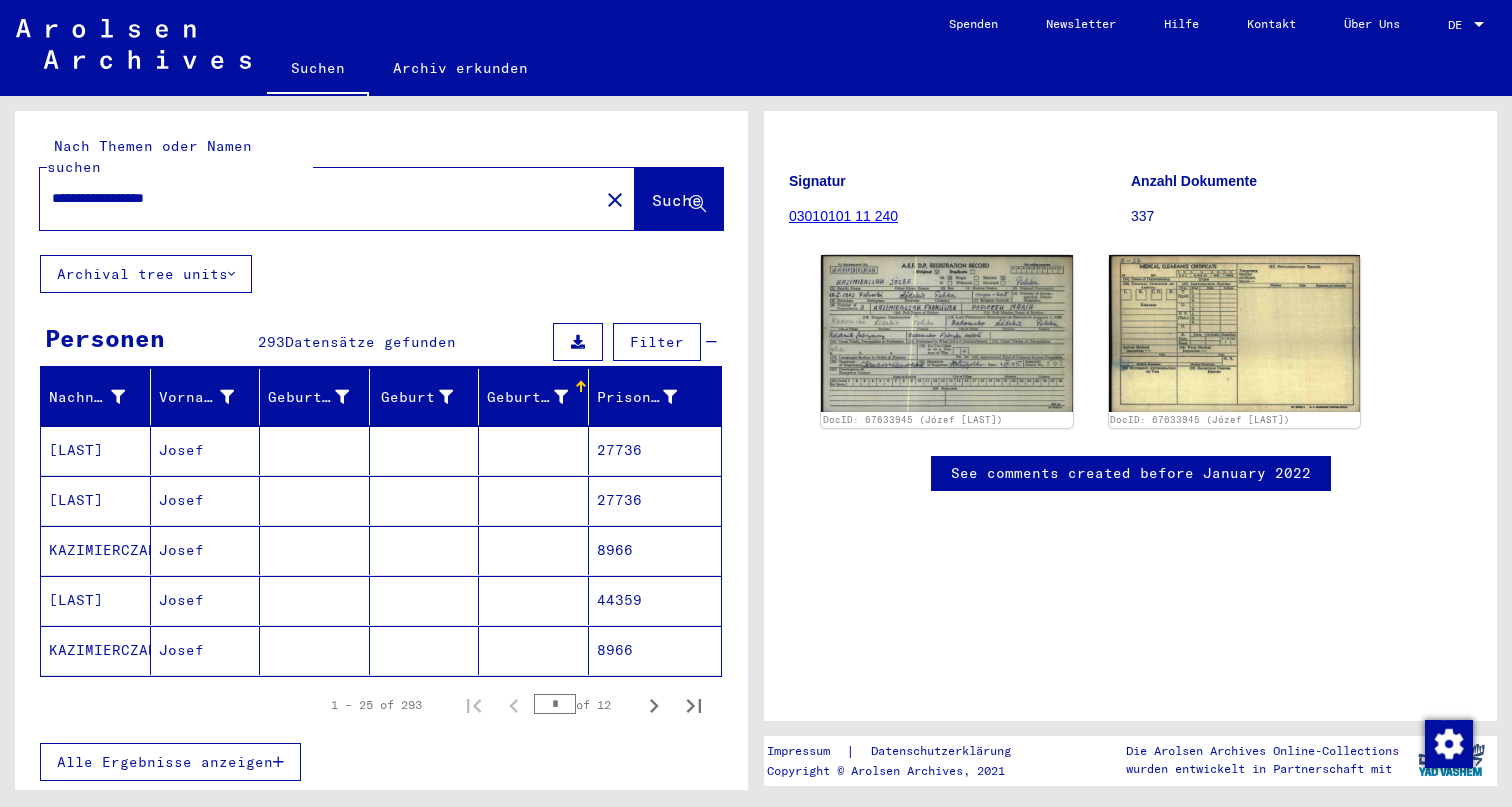 scroll, scrollTop: 0, scrollLeft: 0, axis: both 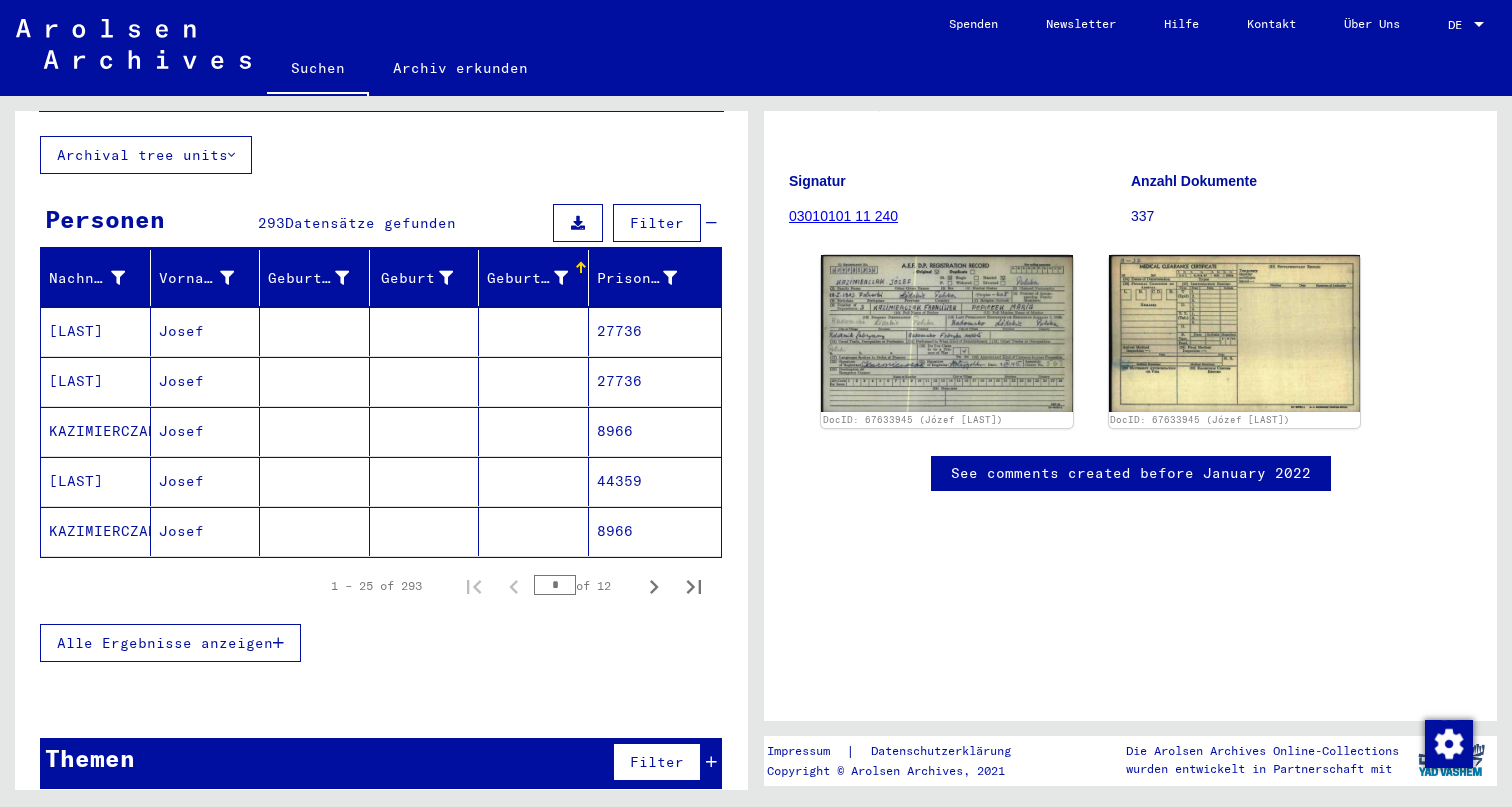 click on "Geburtsdatum" at bounding box center [527, 278] 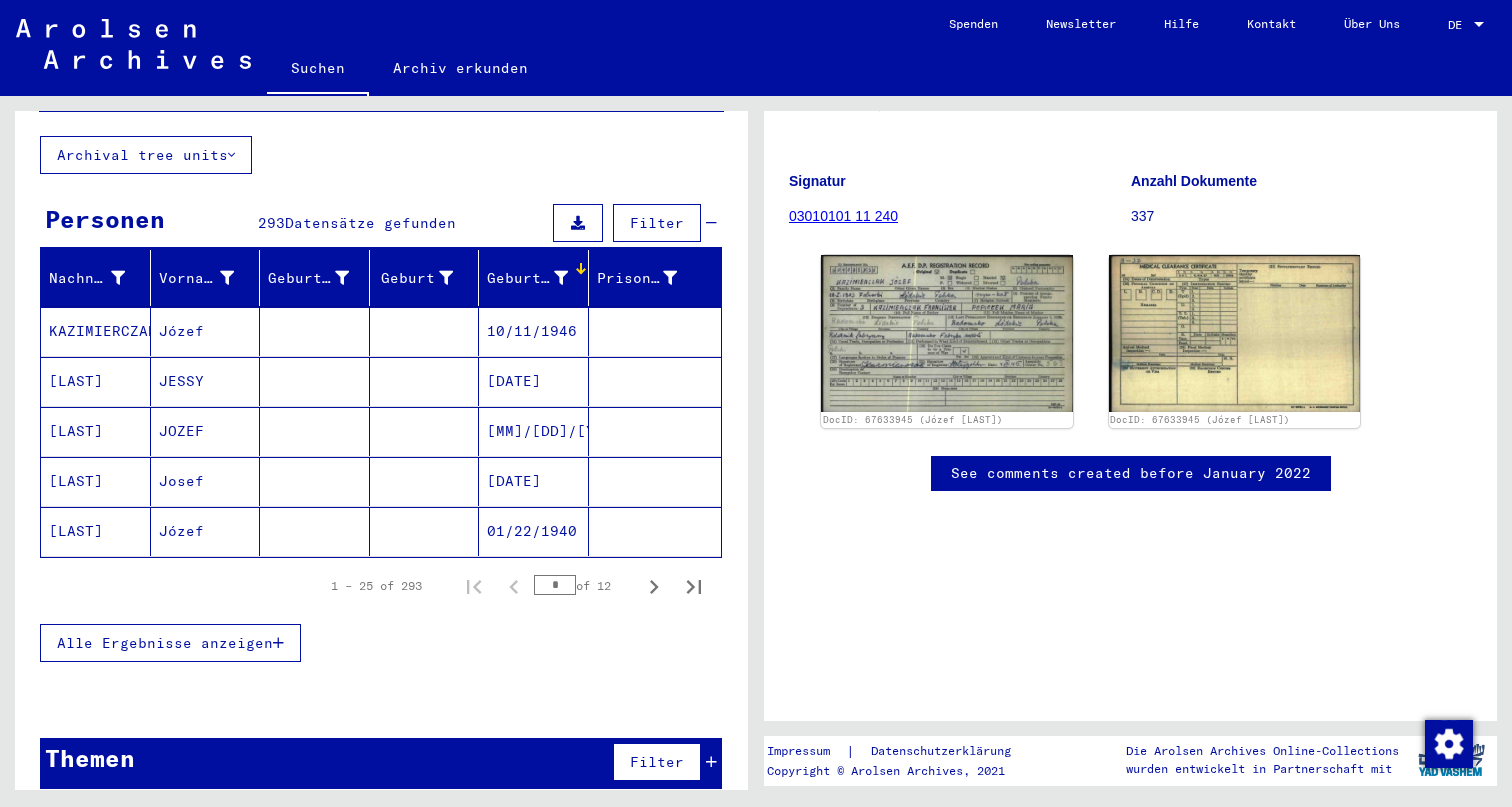 scroll, scrollTop: 0, scrollLeft: 0, axis: both 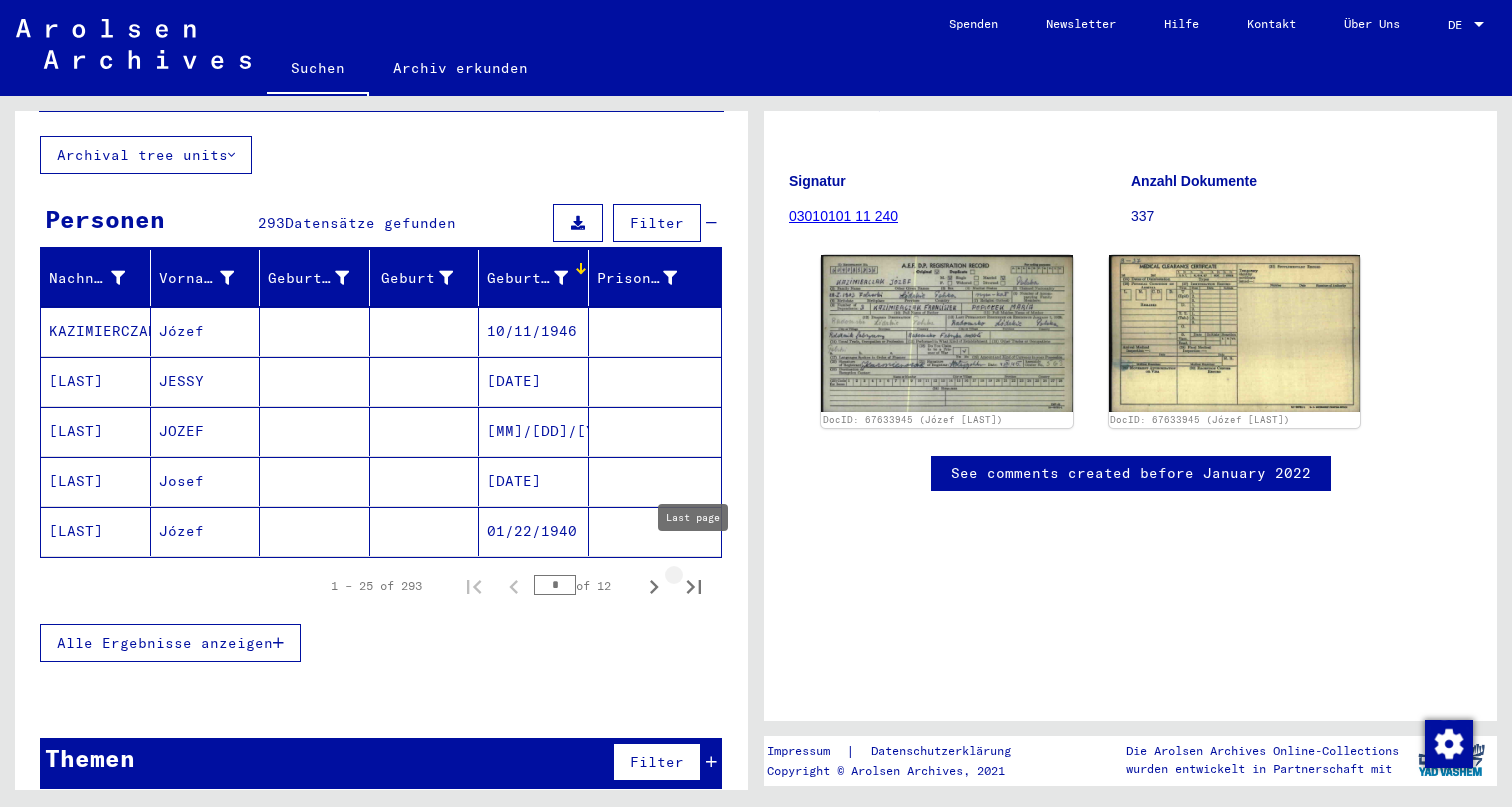click 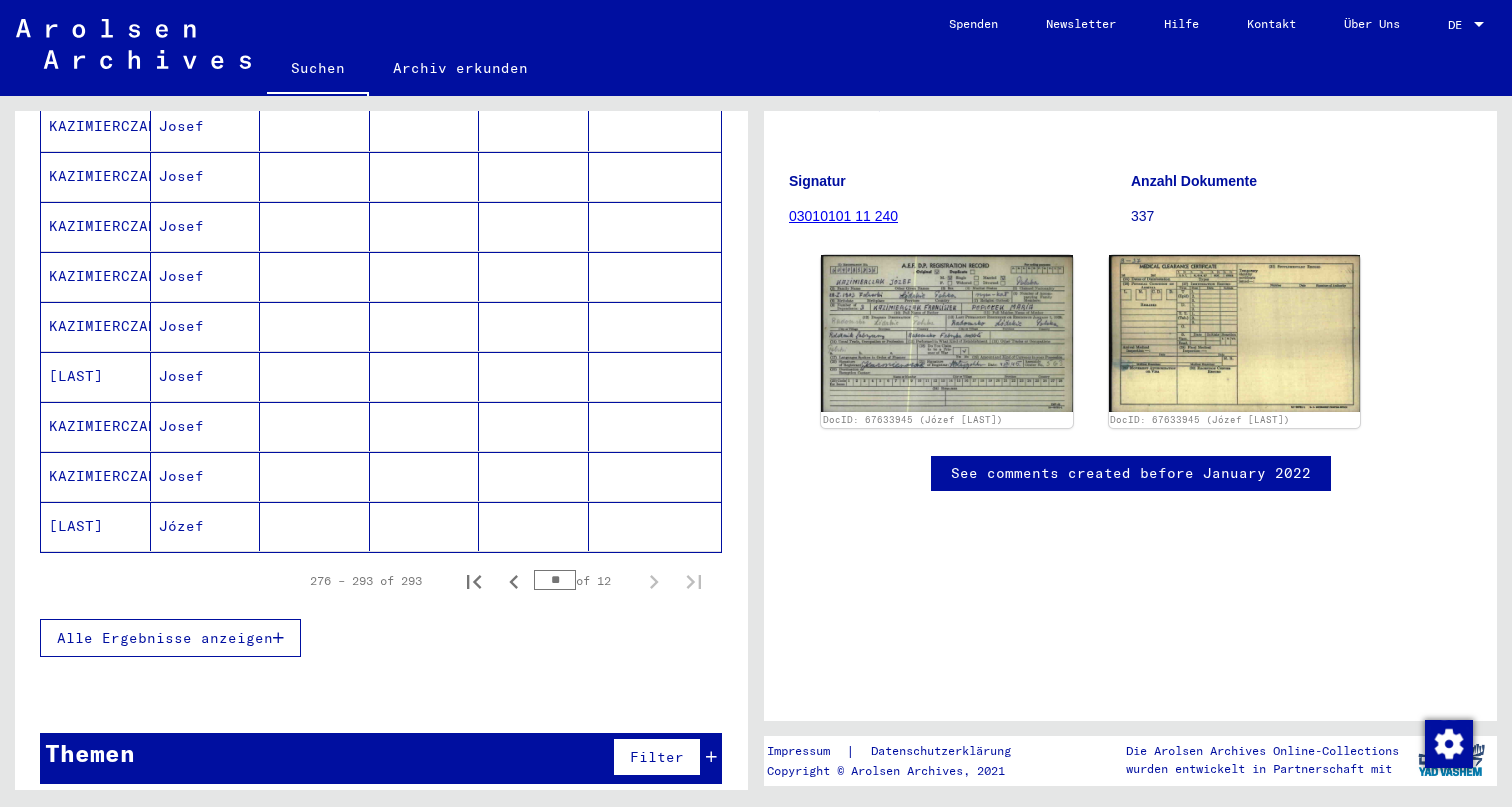 scroll, scrollTop: 769, scrollLeft: 0, axis: vertical 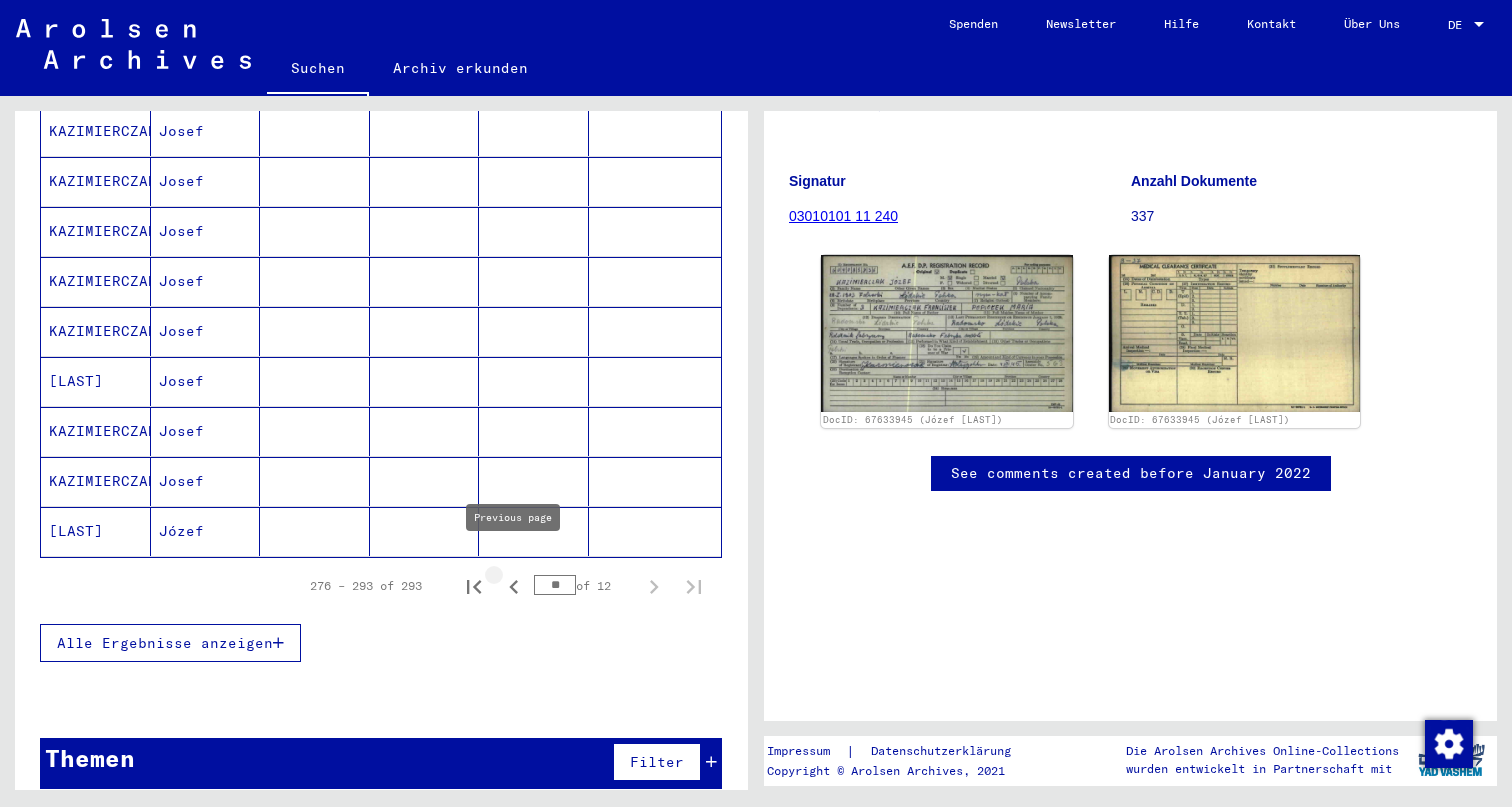 click 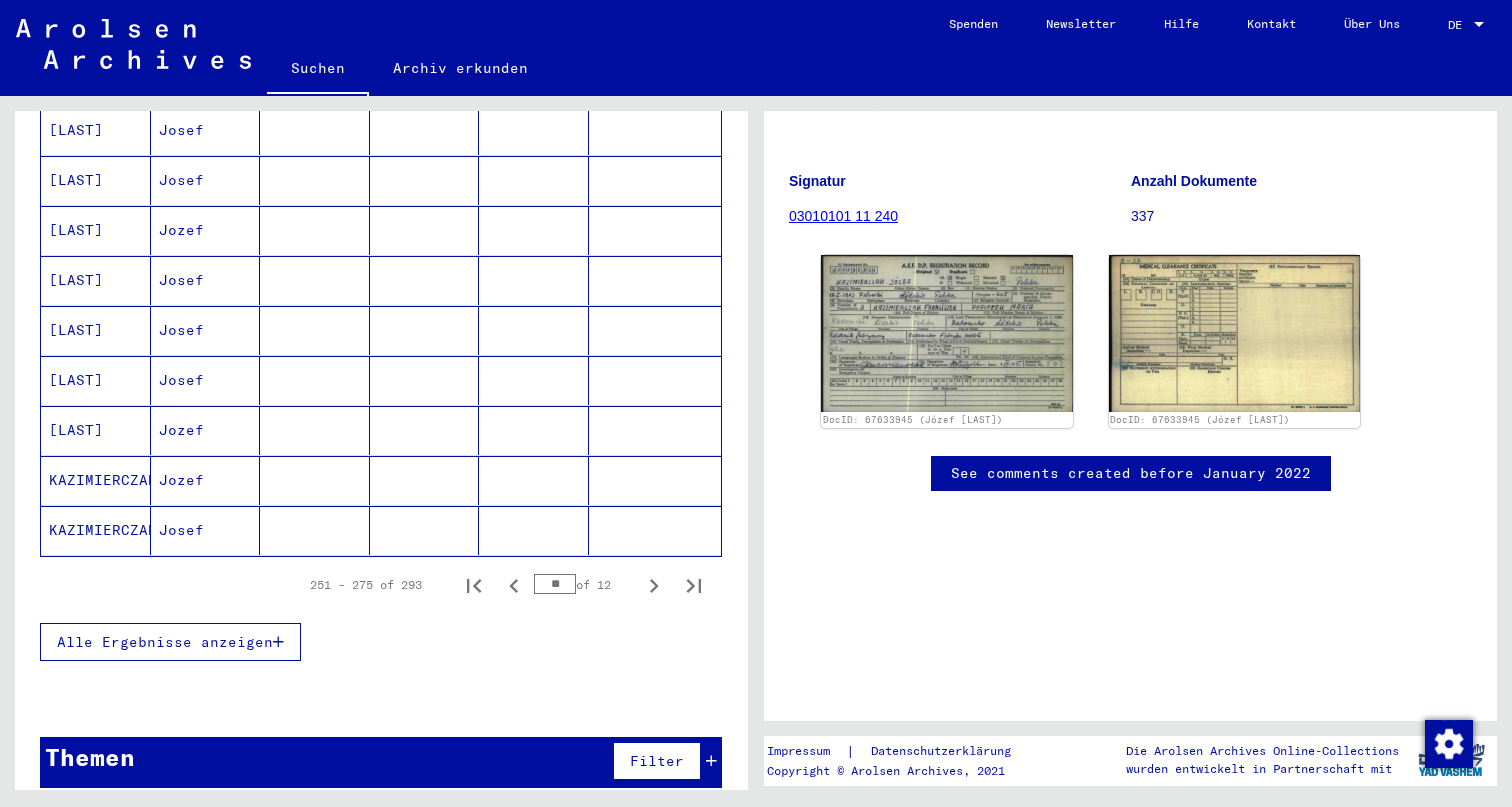 scroll, scrollTop: 1119, scrollLeft: 0, axis: vertical 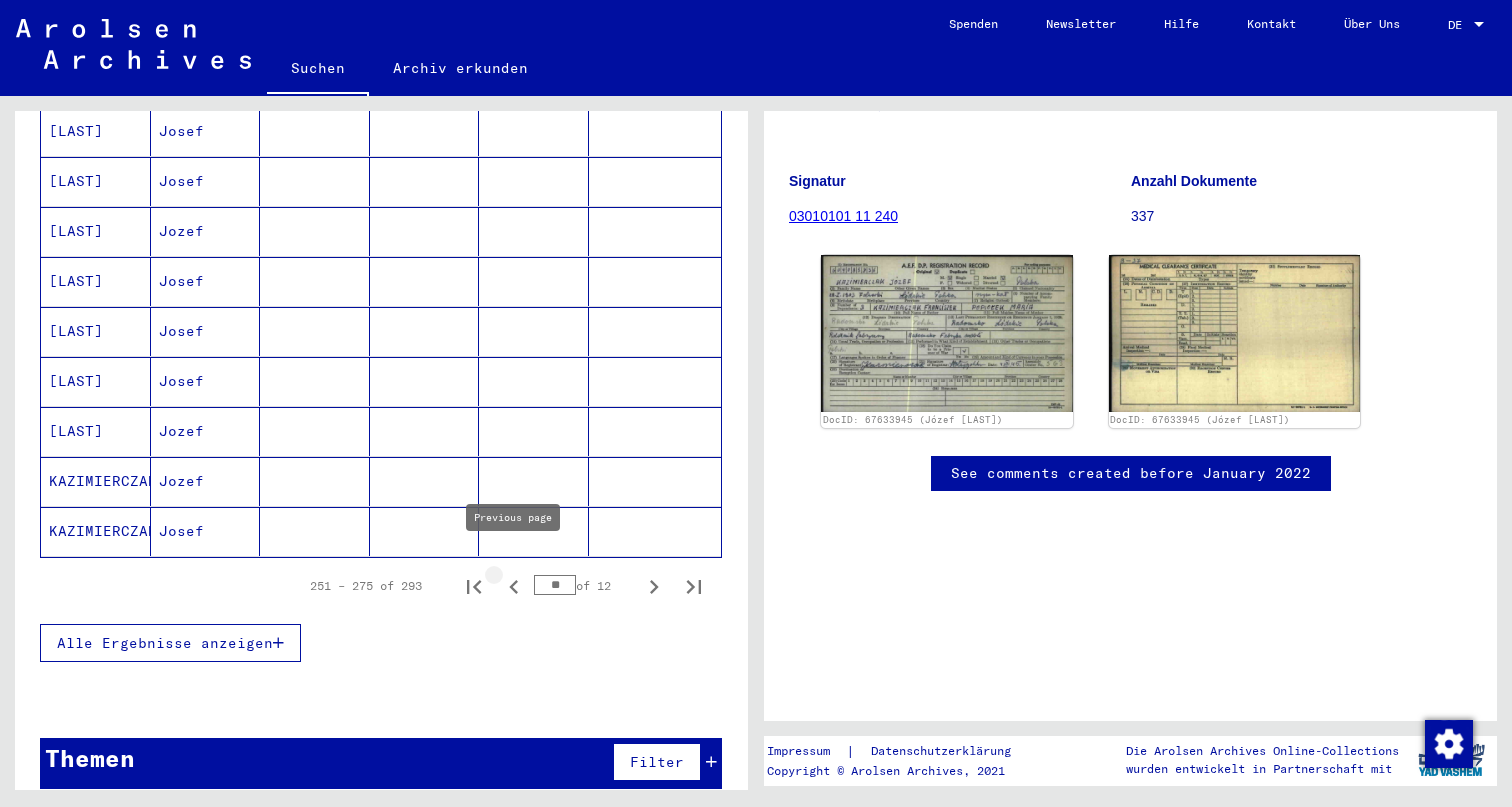 click 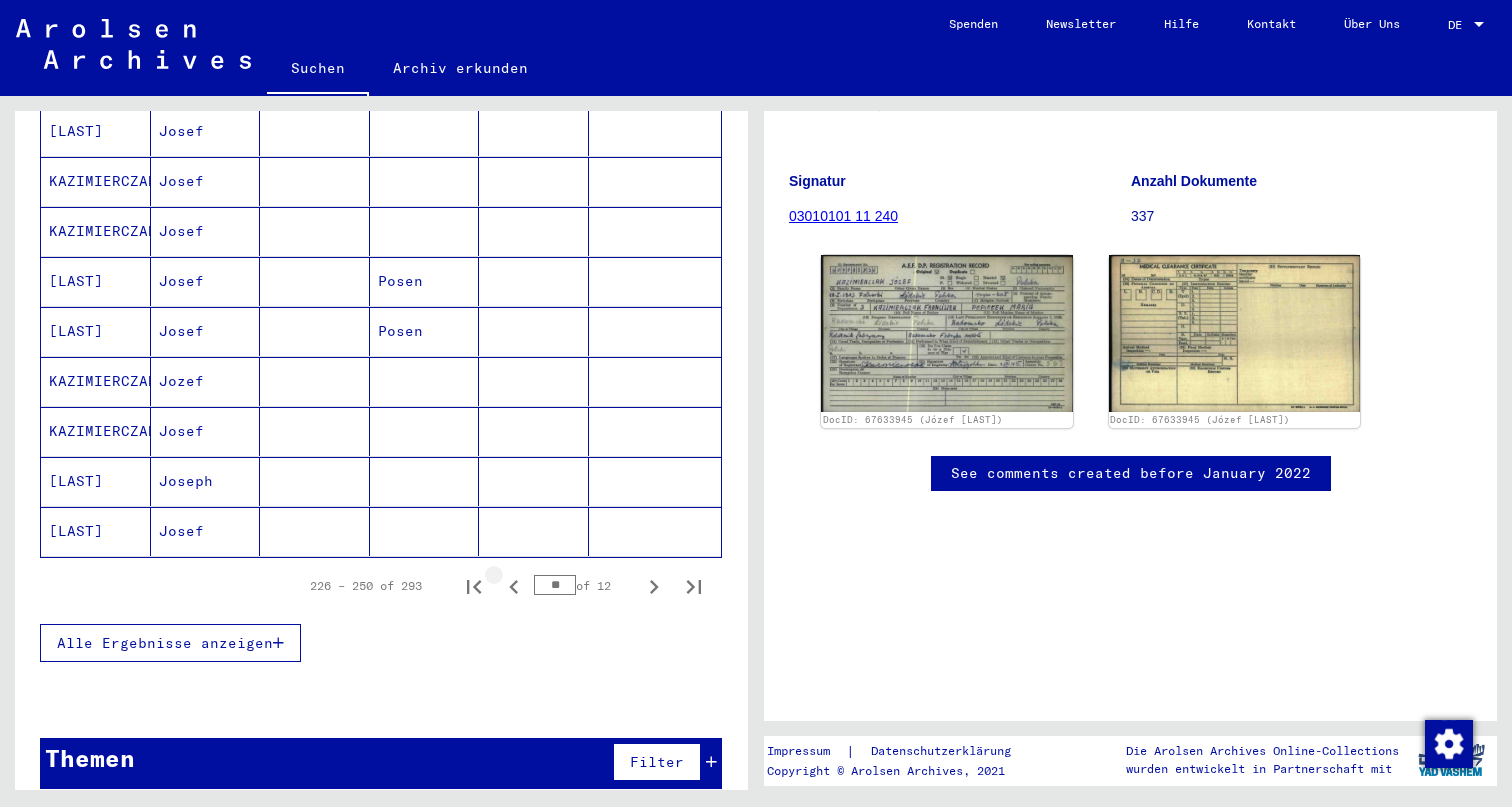 click 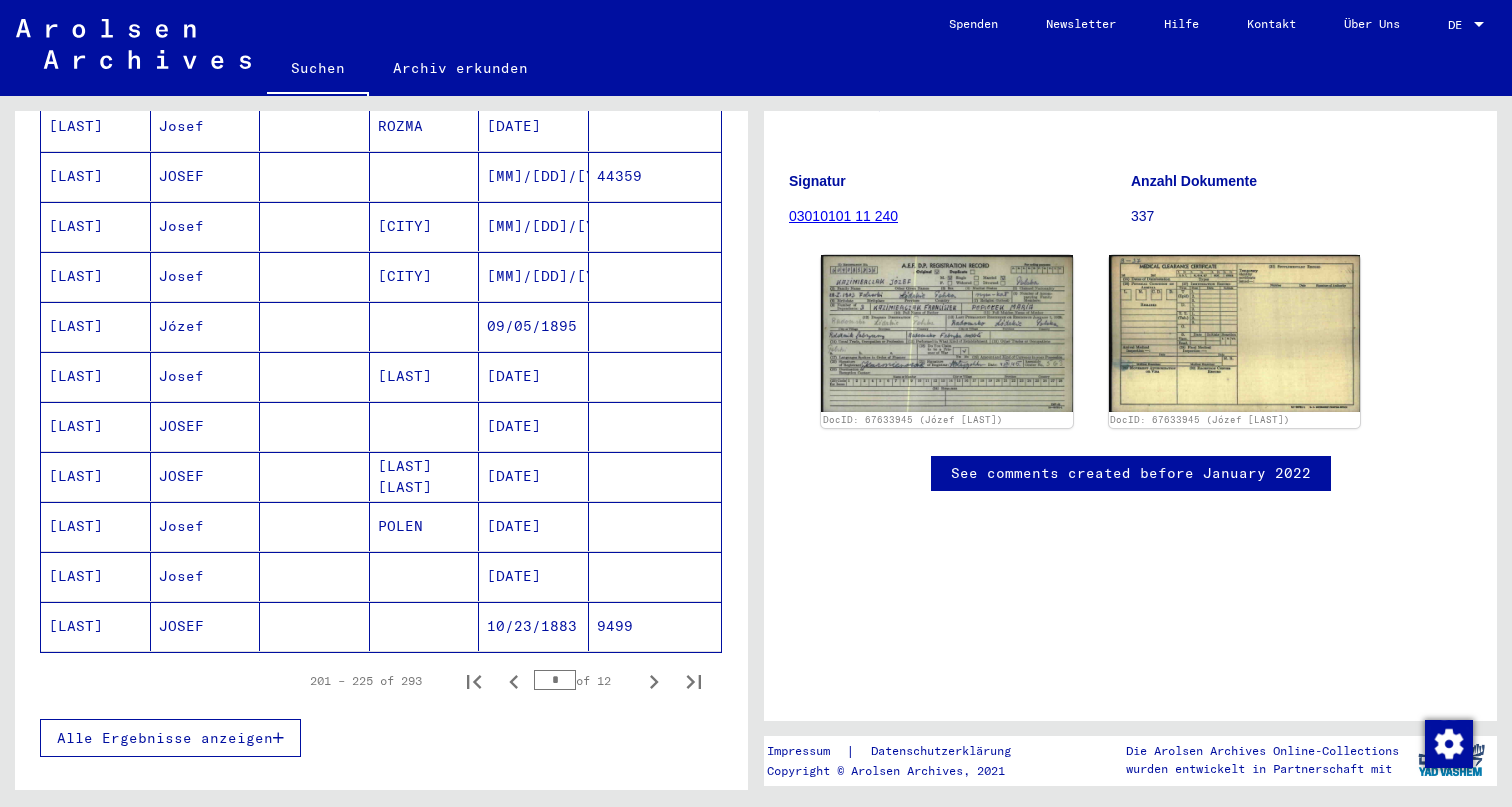 scroll, scrollTop: 1020, scrollLeft: 0, axis: vertical 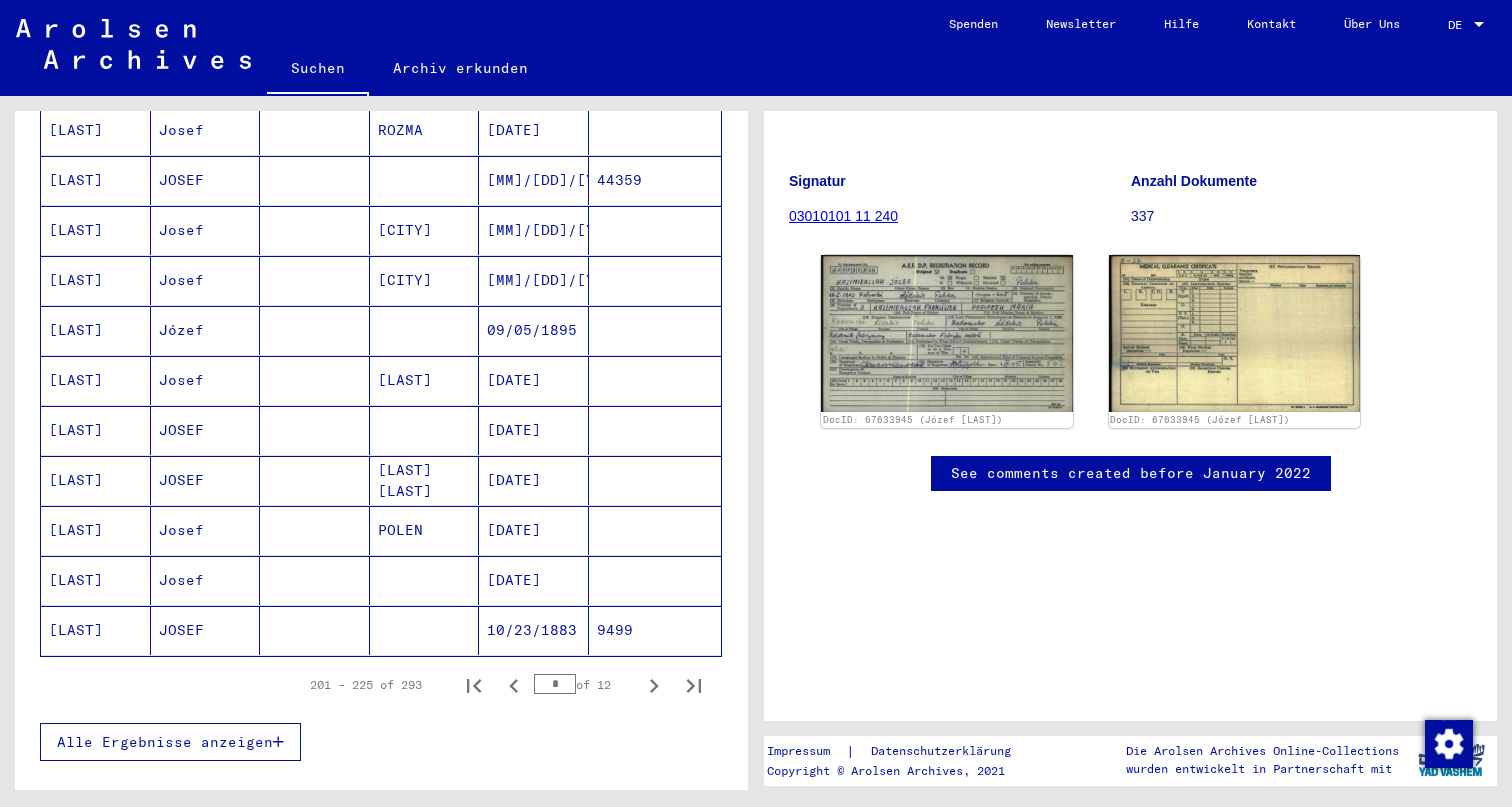 click on "09/05/1895" at bounding box center (534, 380) 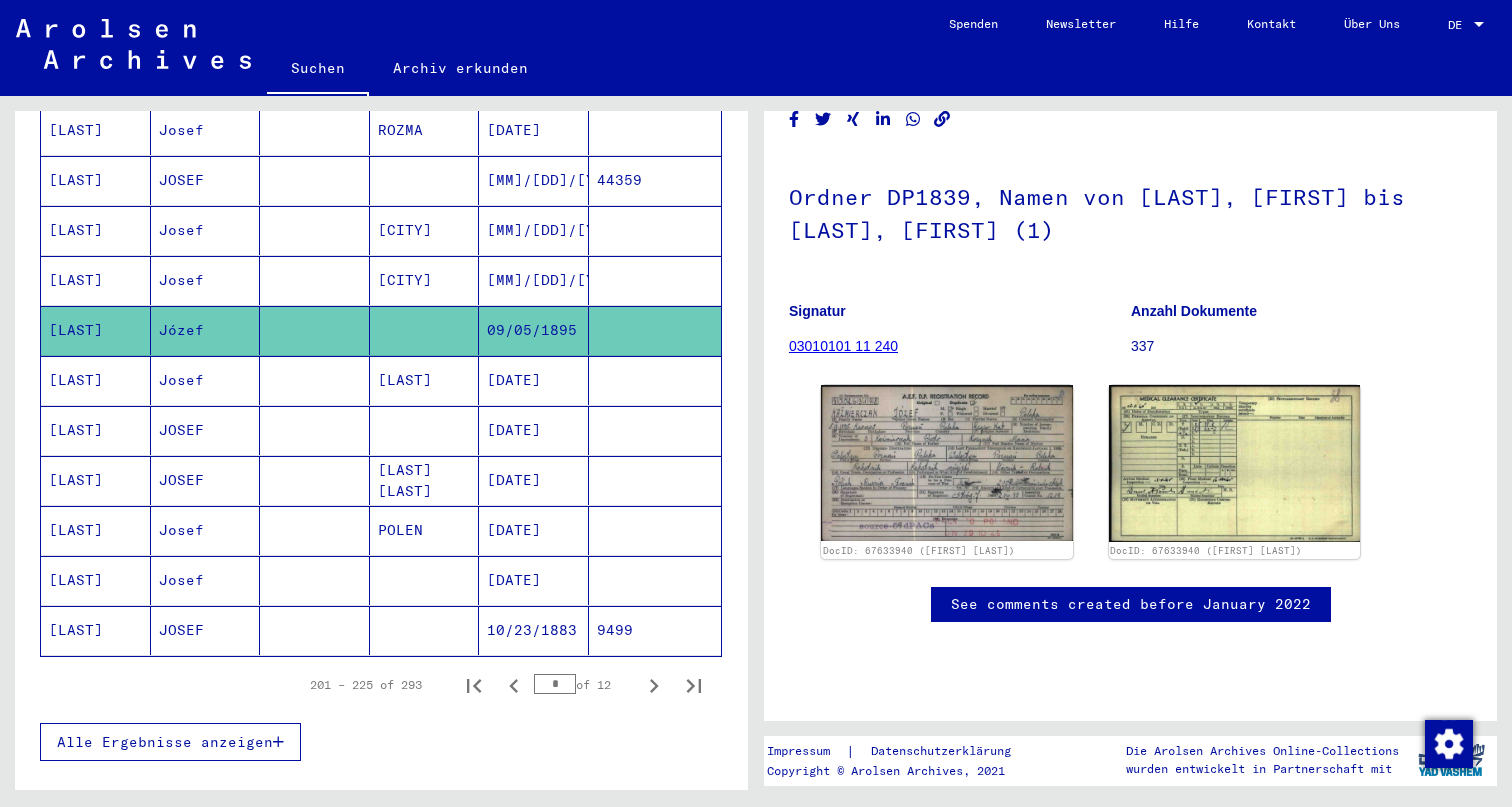 scroll, scrollTop: 102, scrollLeft: 0, axis: vertical 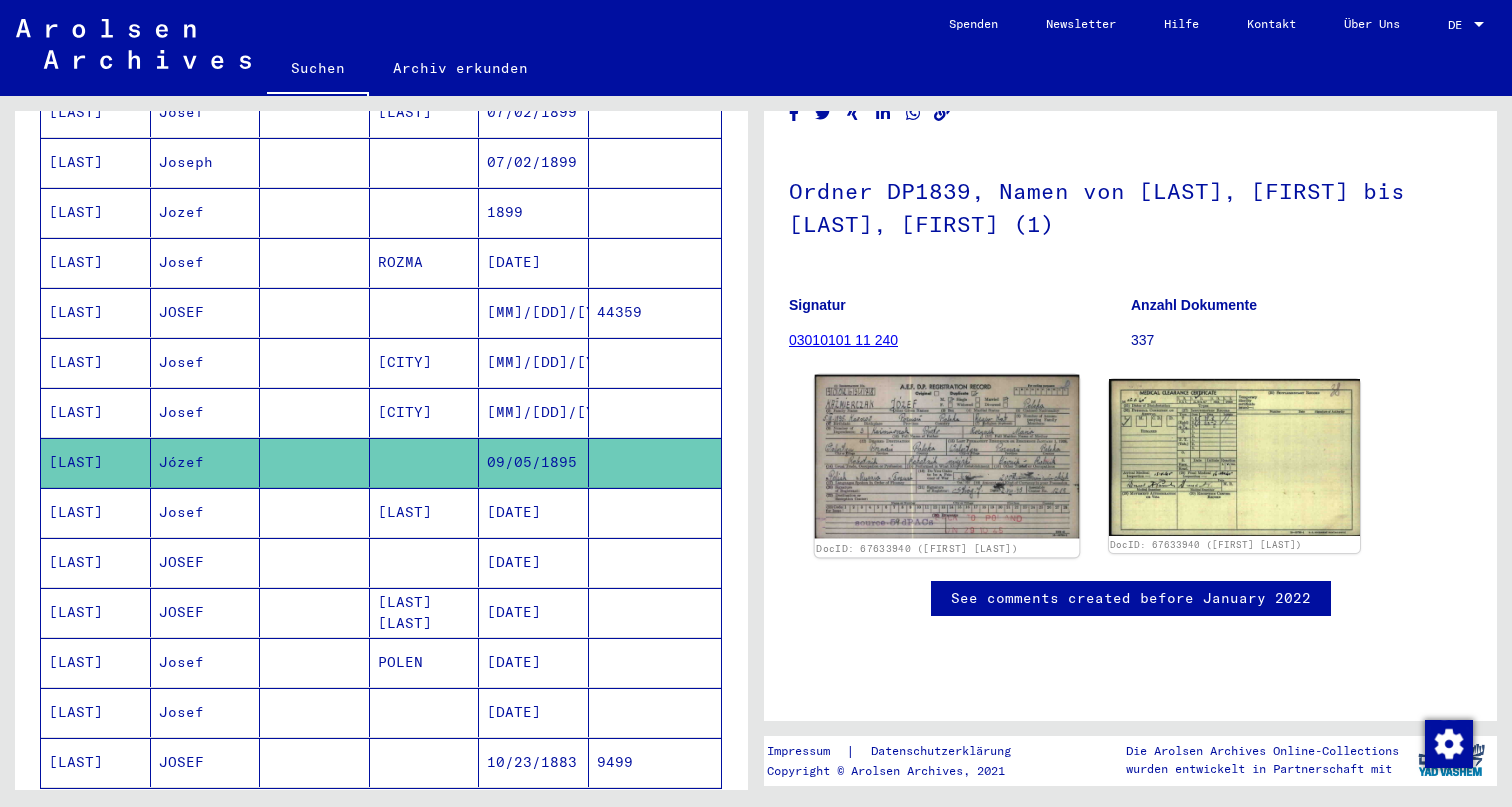 click 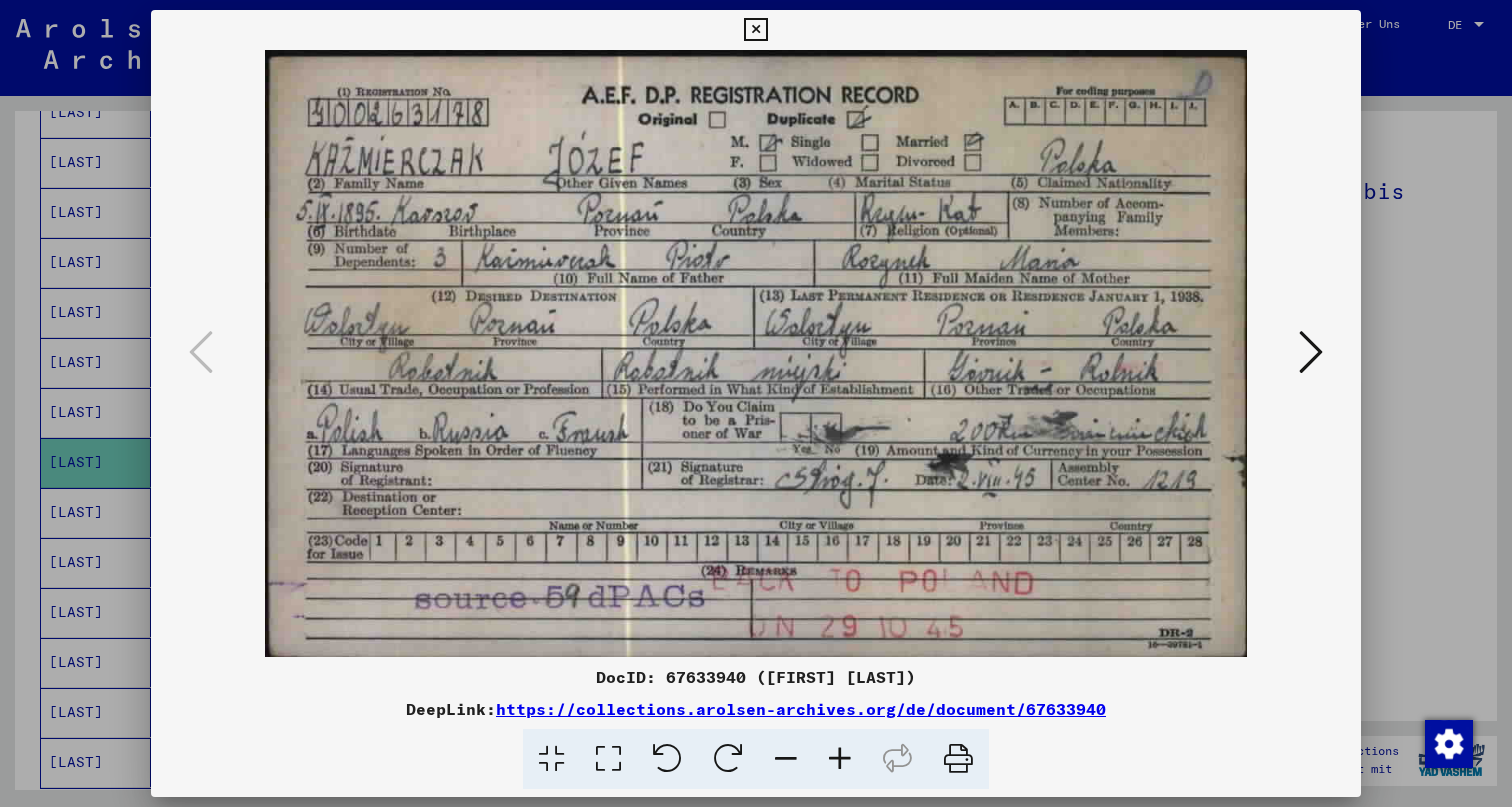 drag, startPoint x: 297, startPoint y: 212, endPoint x: 368, endPoint y: 199, distance: 72.18033 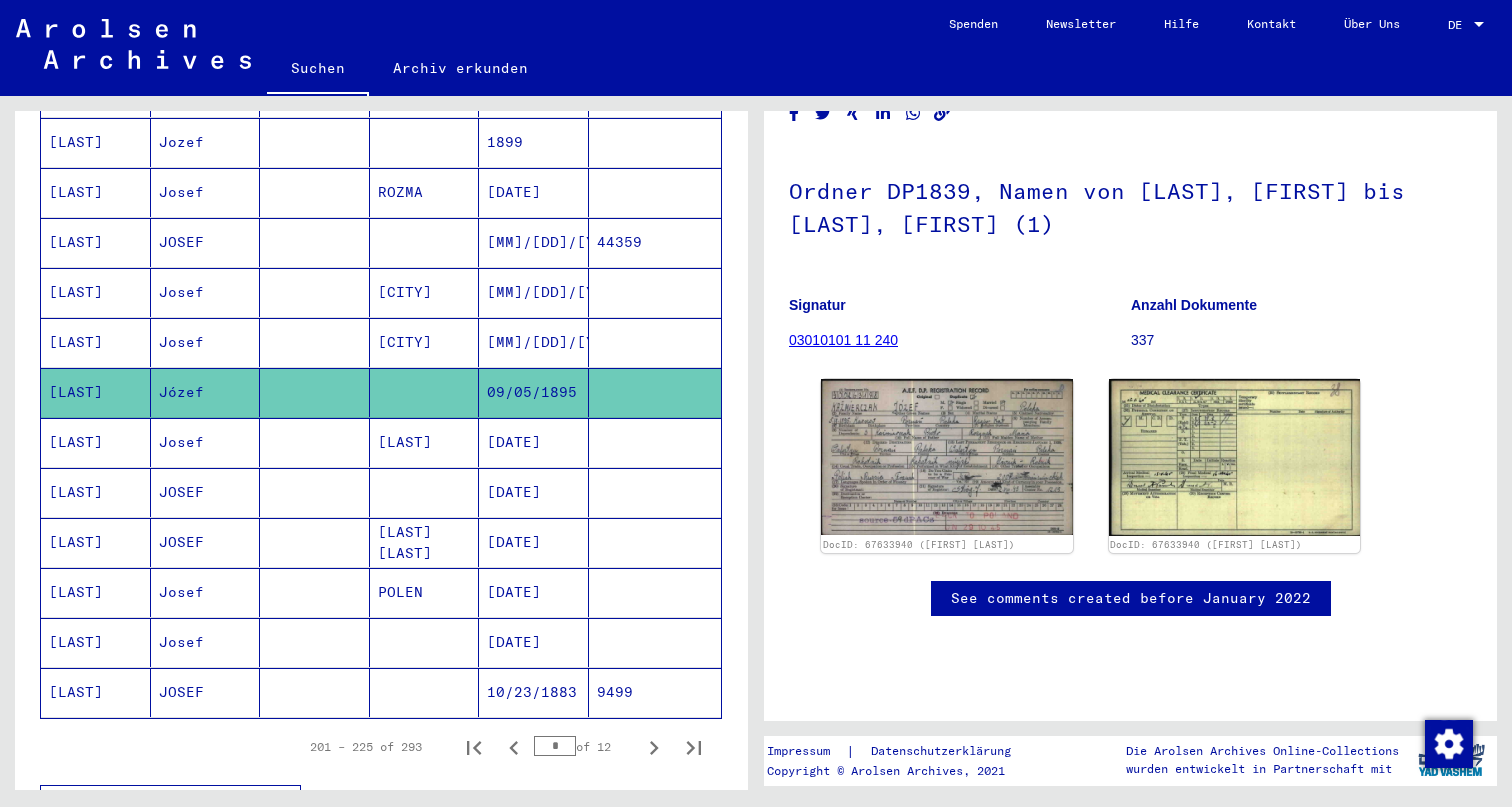 scroll, scrollTop: 960, scrollLeft: 0, axis: vertical 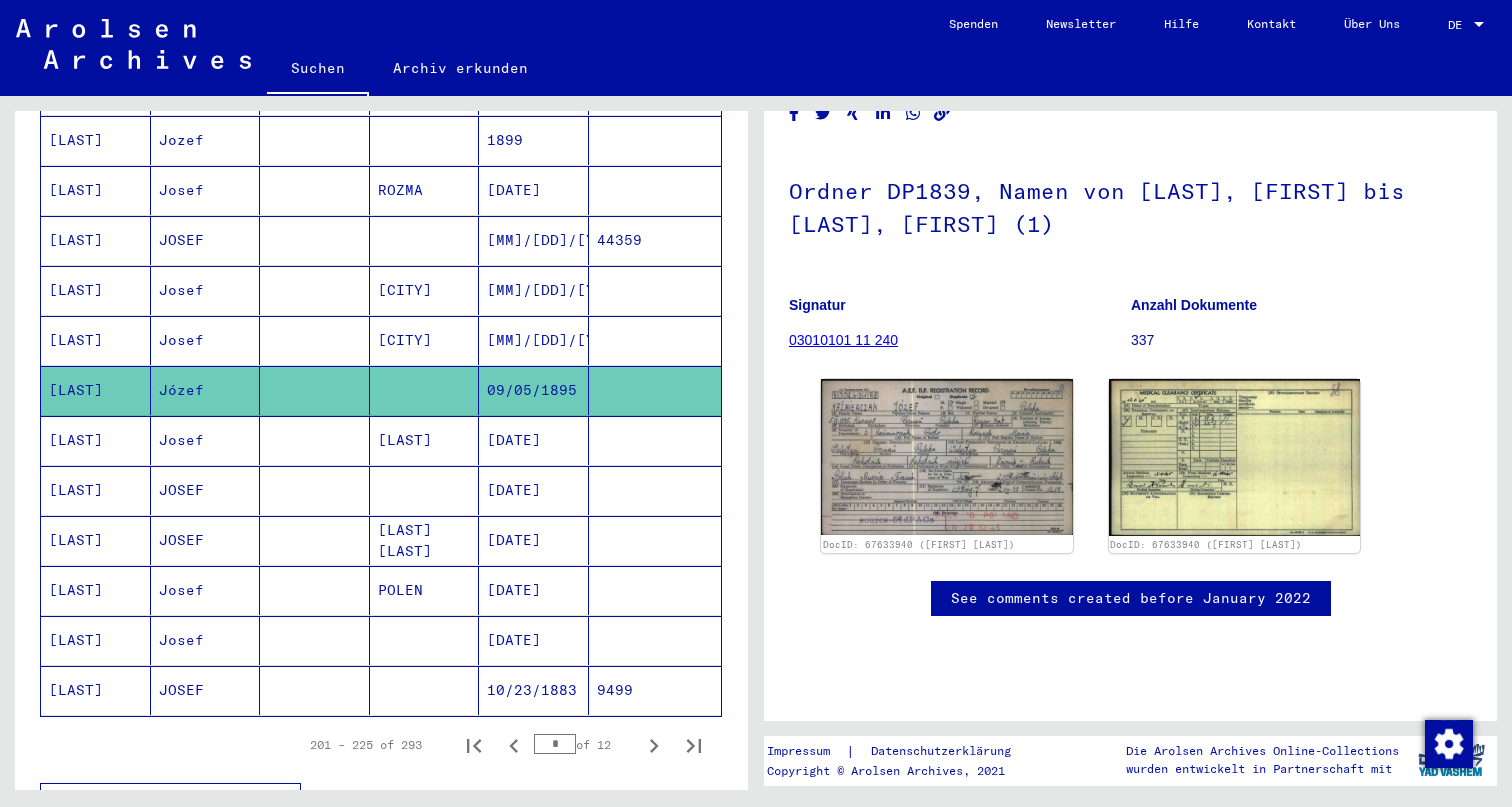 click on "[DATE]" at bounding box center (534, 490) 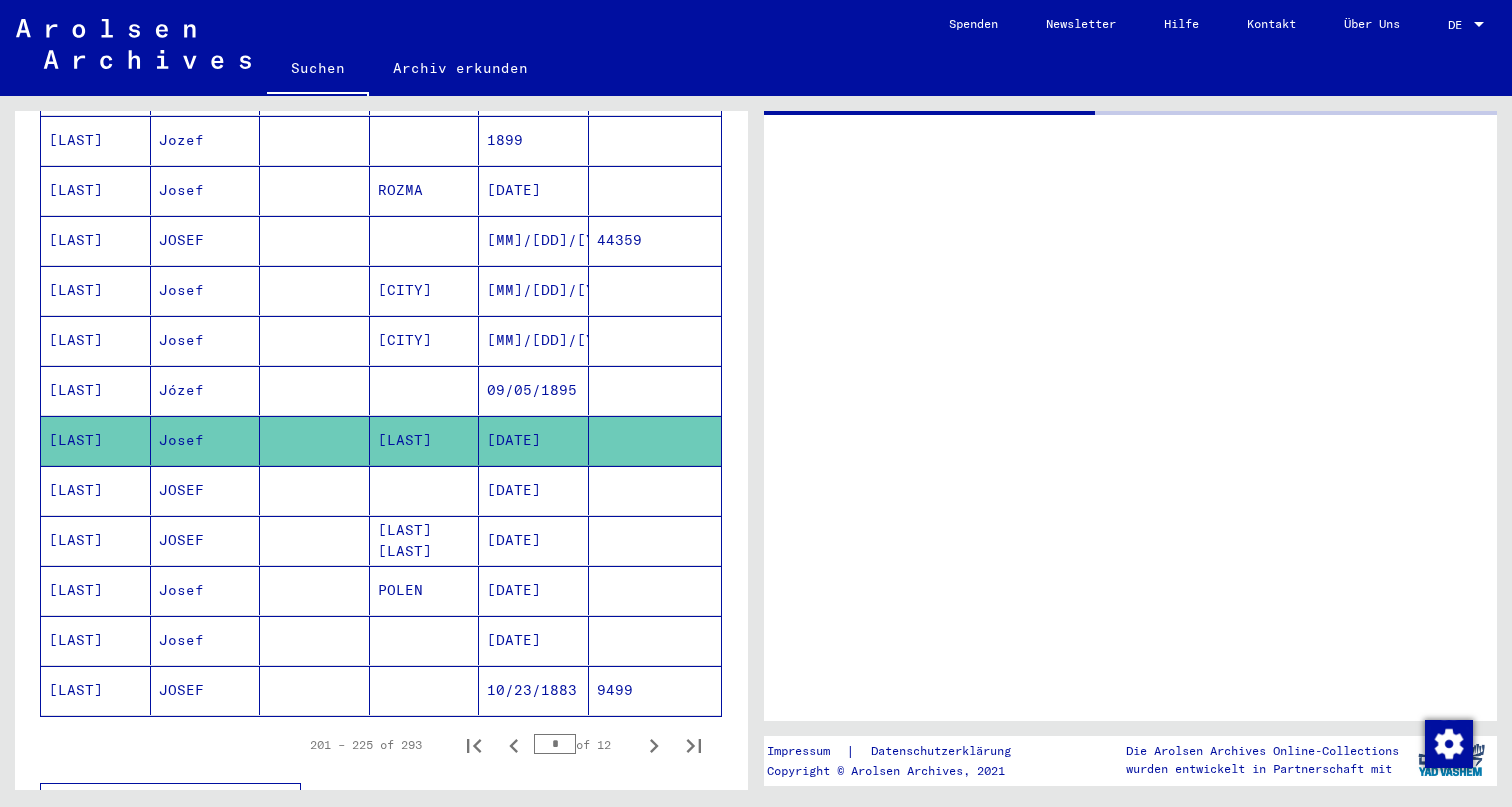scroll, scrollTop: 0, scrollLeft: 0, axis: both 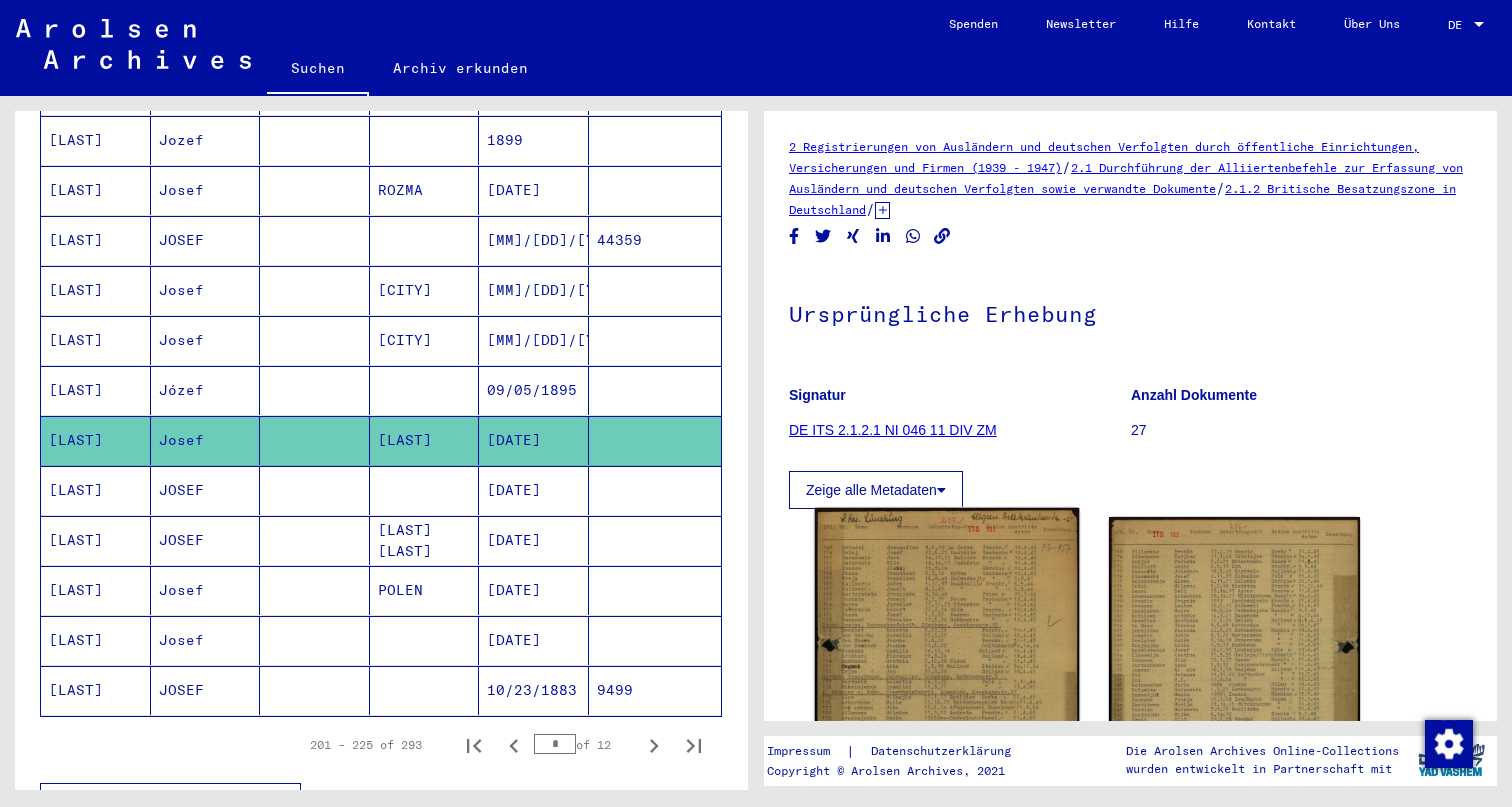 click 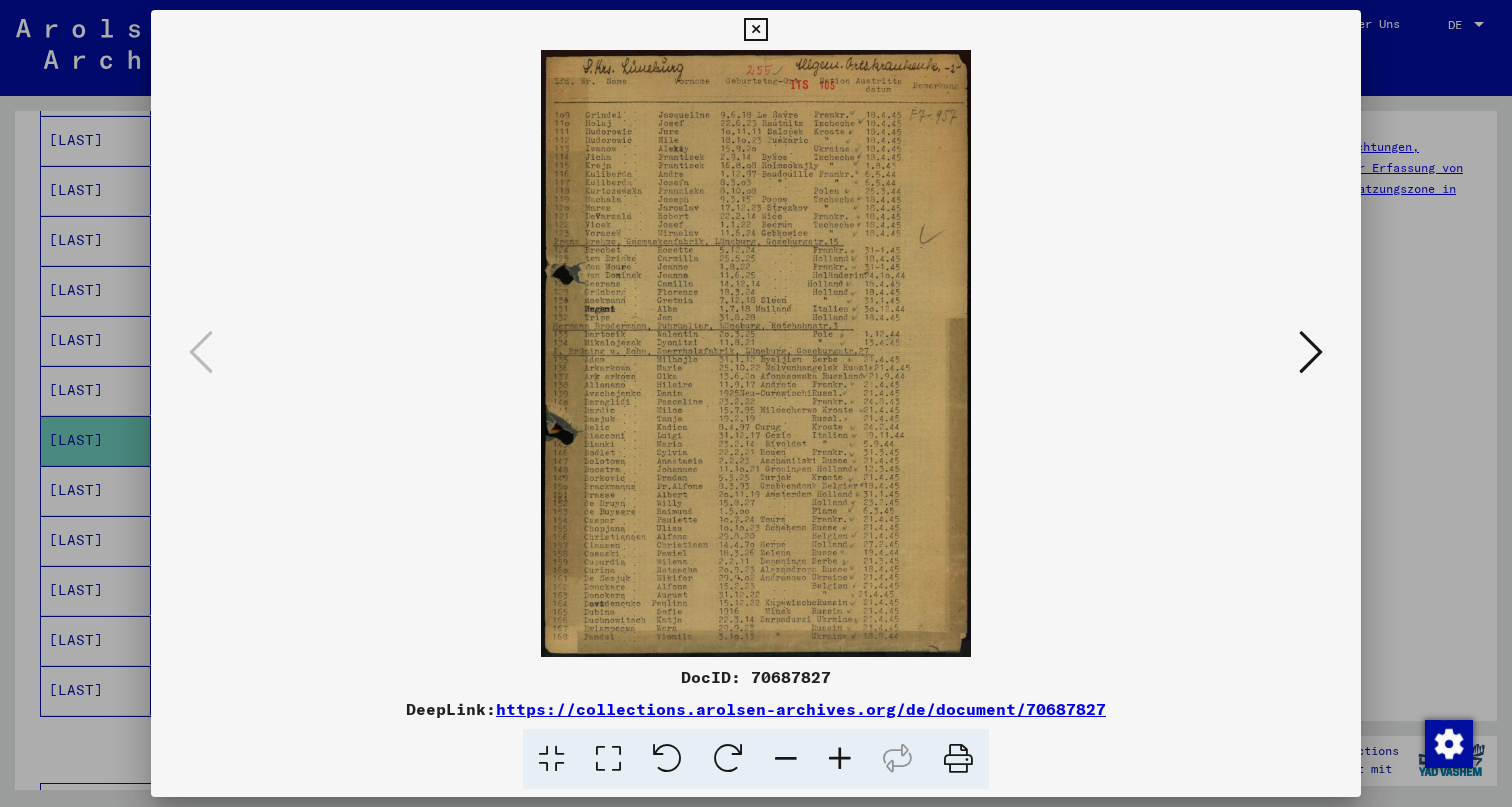 click at bounding box center [755, 30] 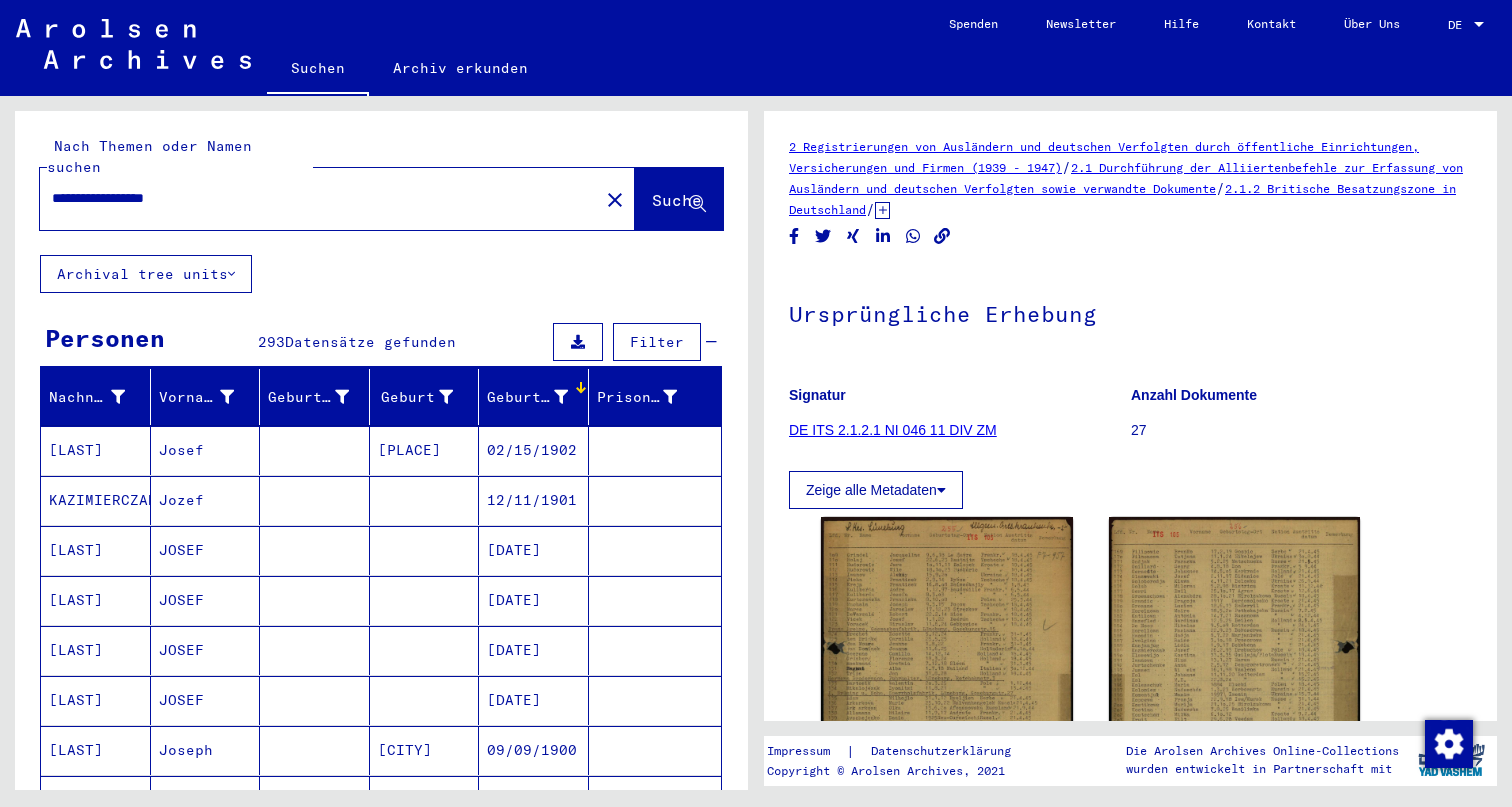 scroll, scrollTop: 0, scrollLeft: 0, axis: both 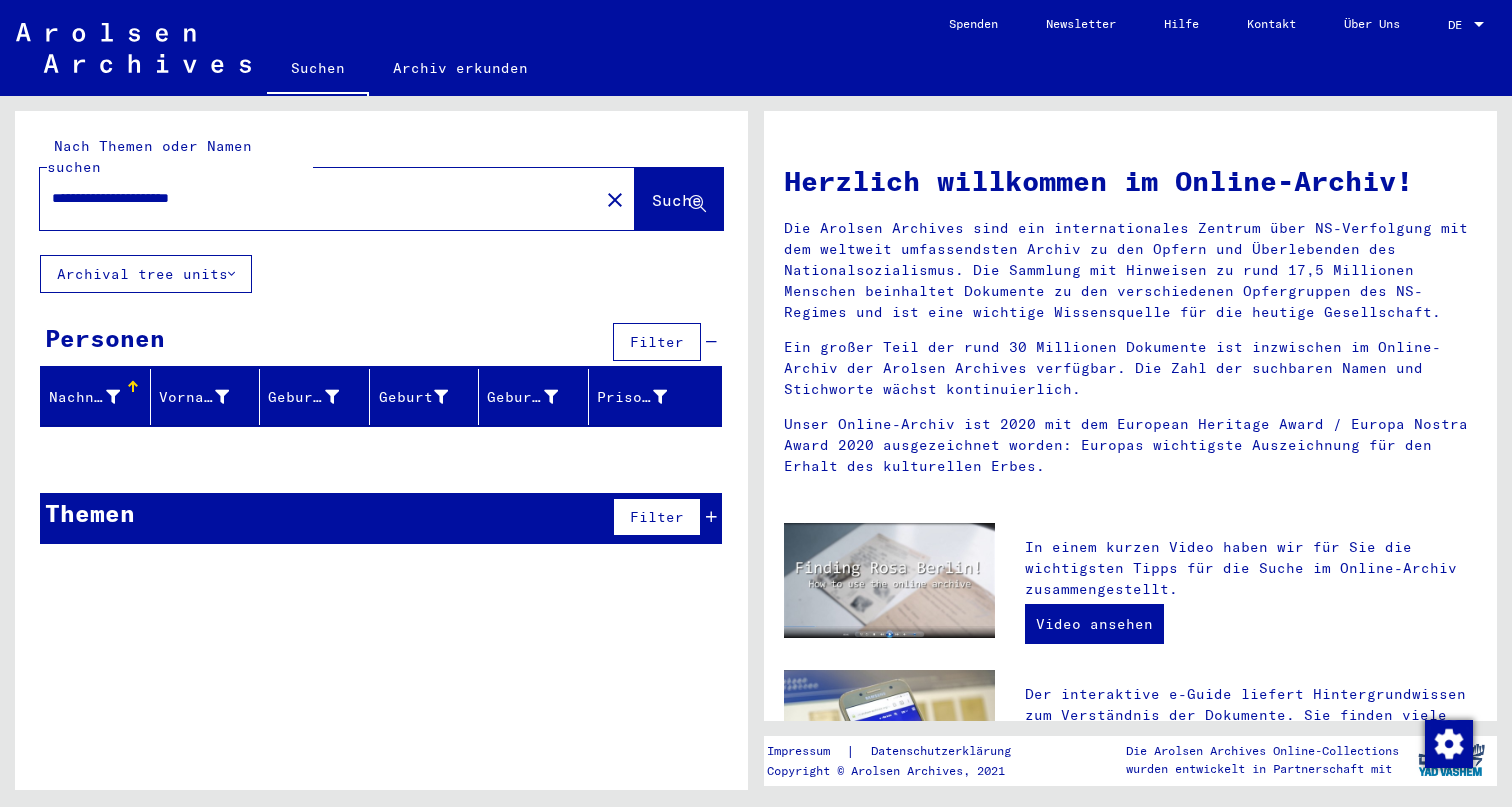 click on "**********" at bounding box center [313, 198] 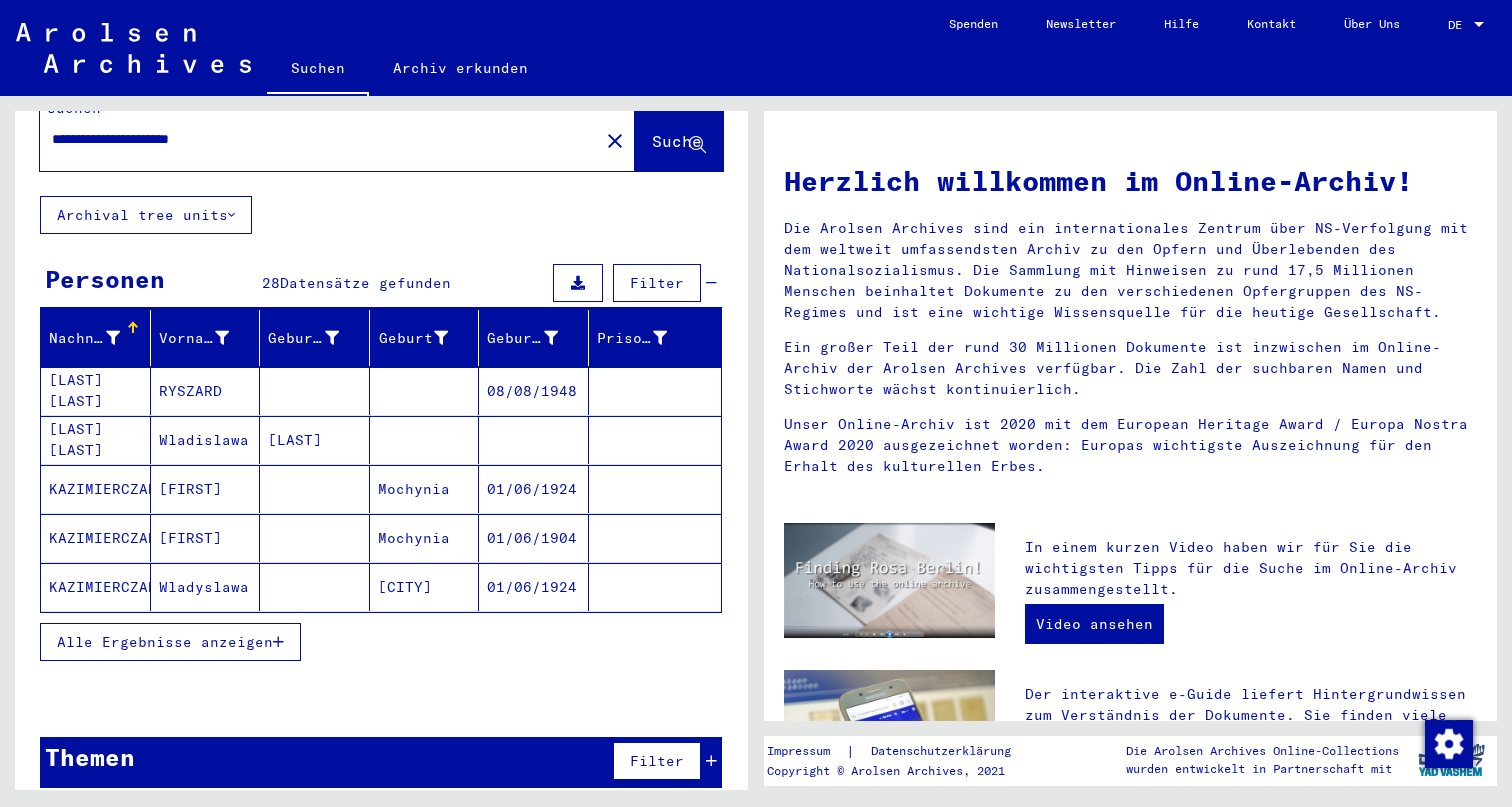 scroll, scrollTop: 58, scrollLeft: 0, axis: vertical 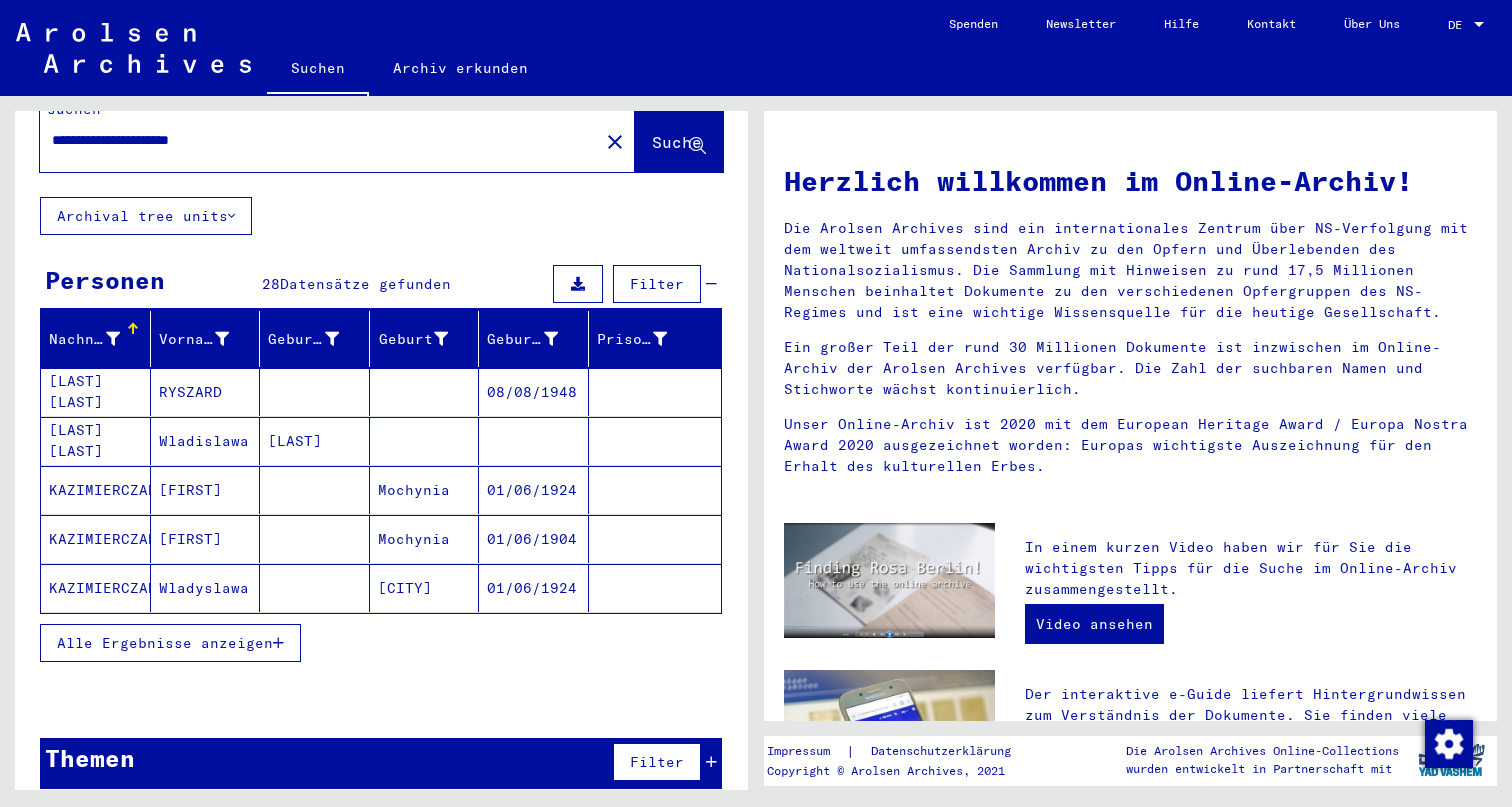 click at bounding box center (425, 441) 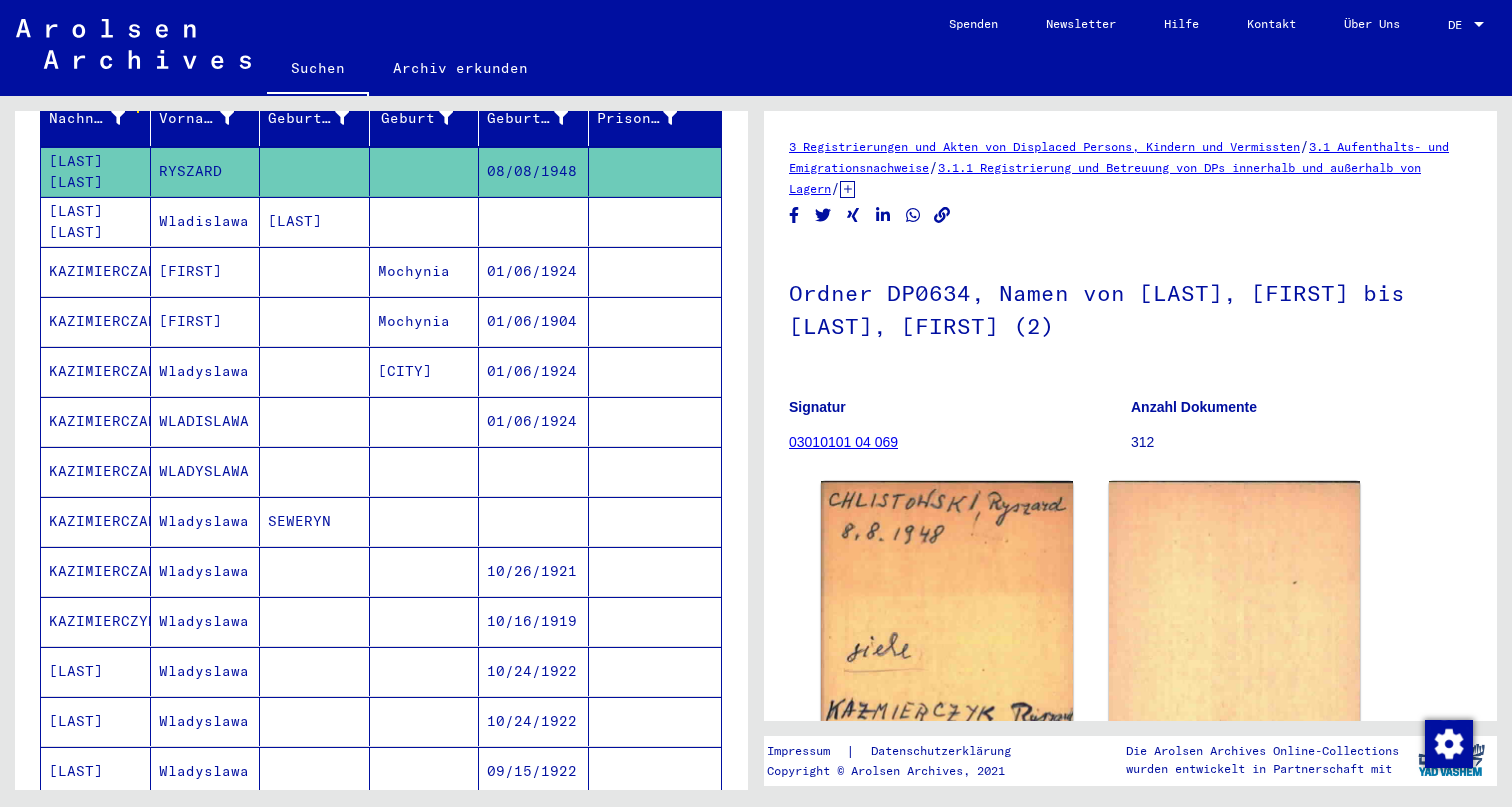 scroll, scrollTop: 285, scrollLeft: 0, axis: vertical 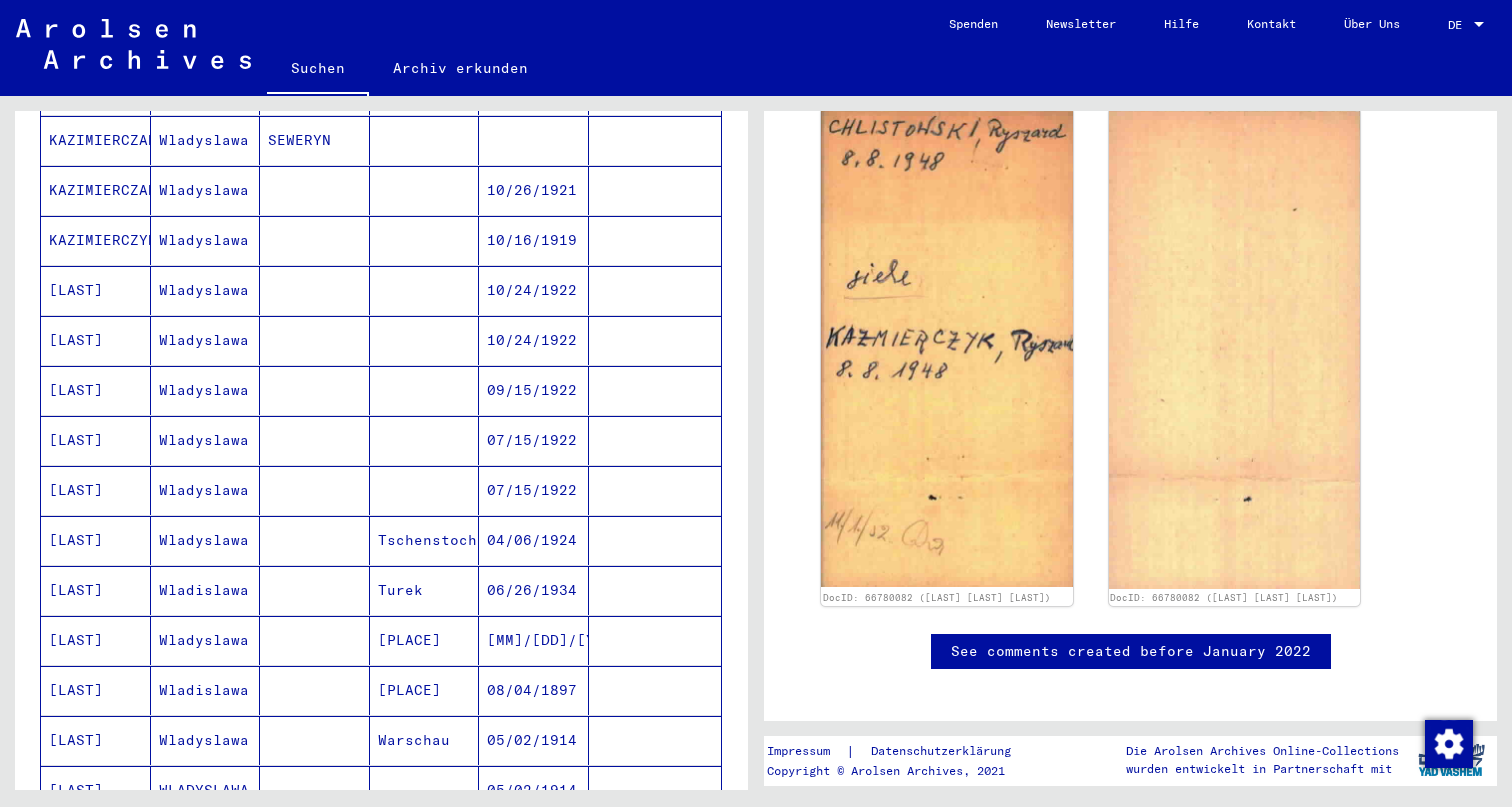 click at bounding box center (425, 440) 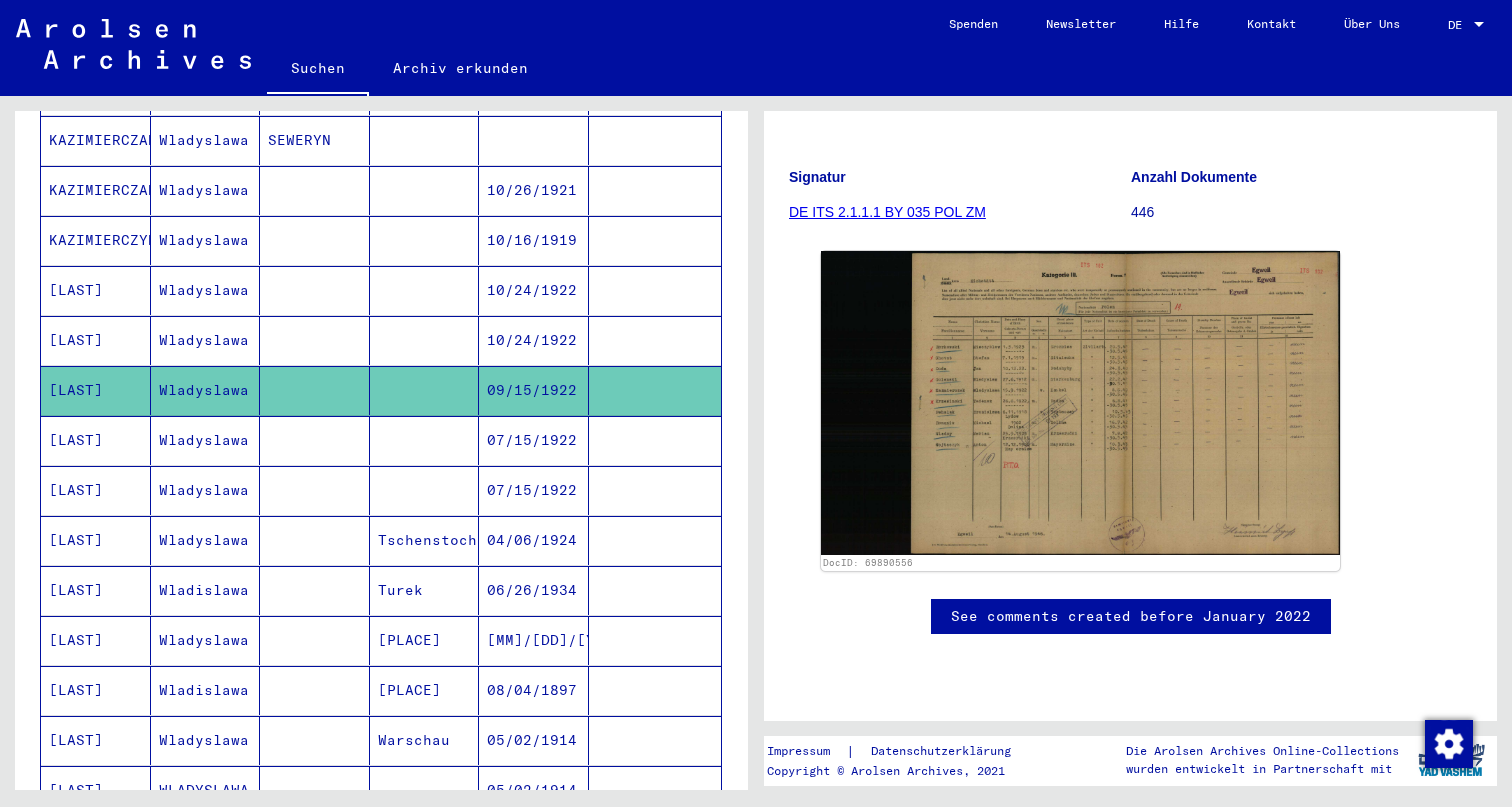 scroll, scrollTop: 265, scrollLeft: 0, axis: vertical 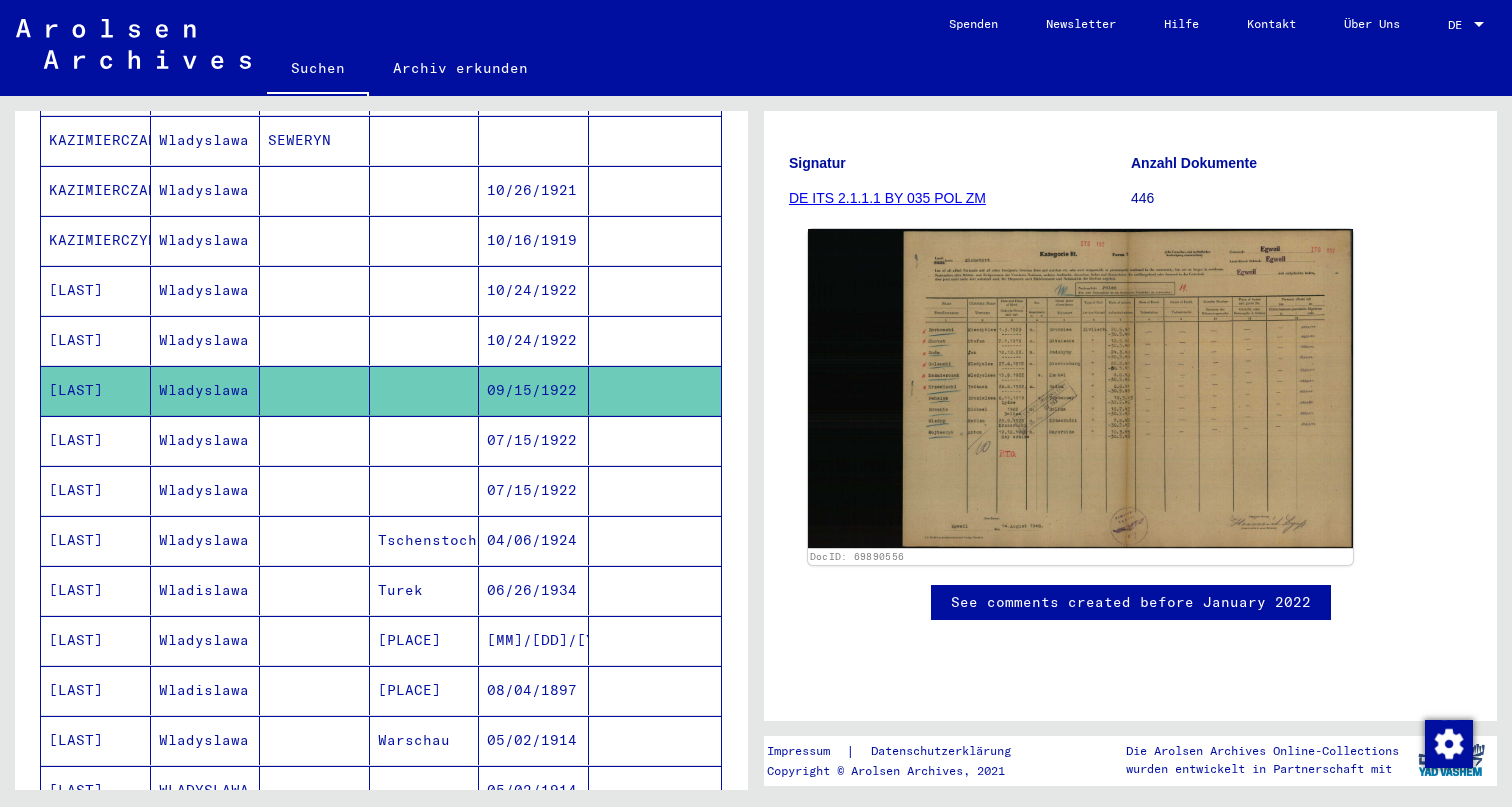 click 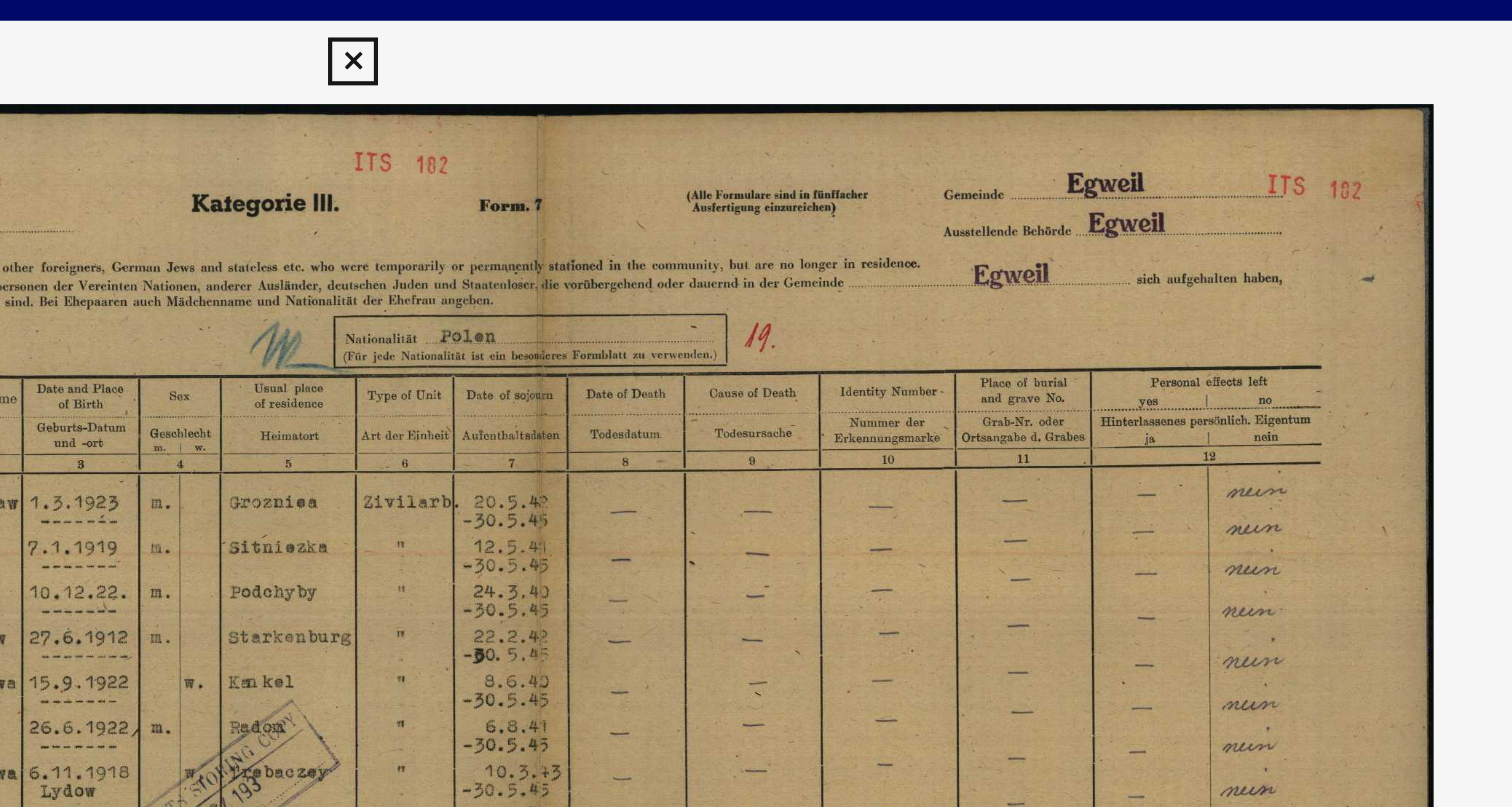 scroll, scrollTop: 0, scrollLeft: 0, axis: both 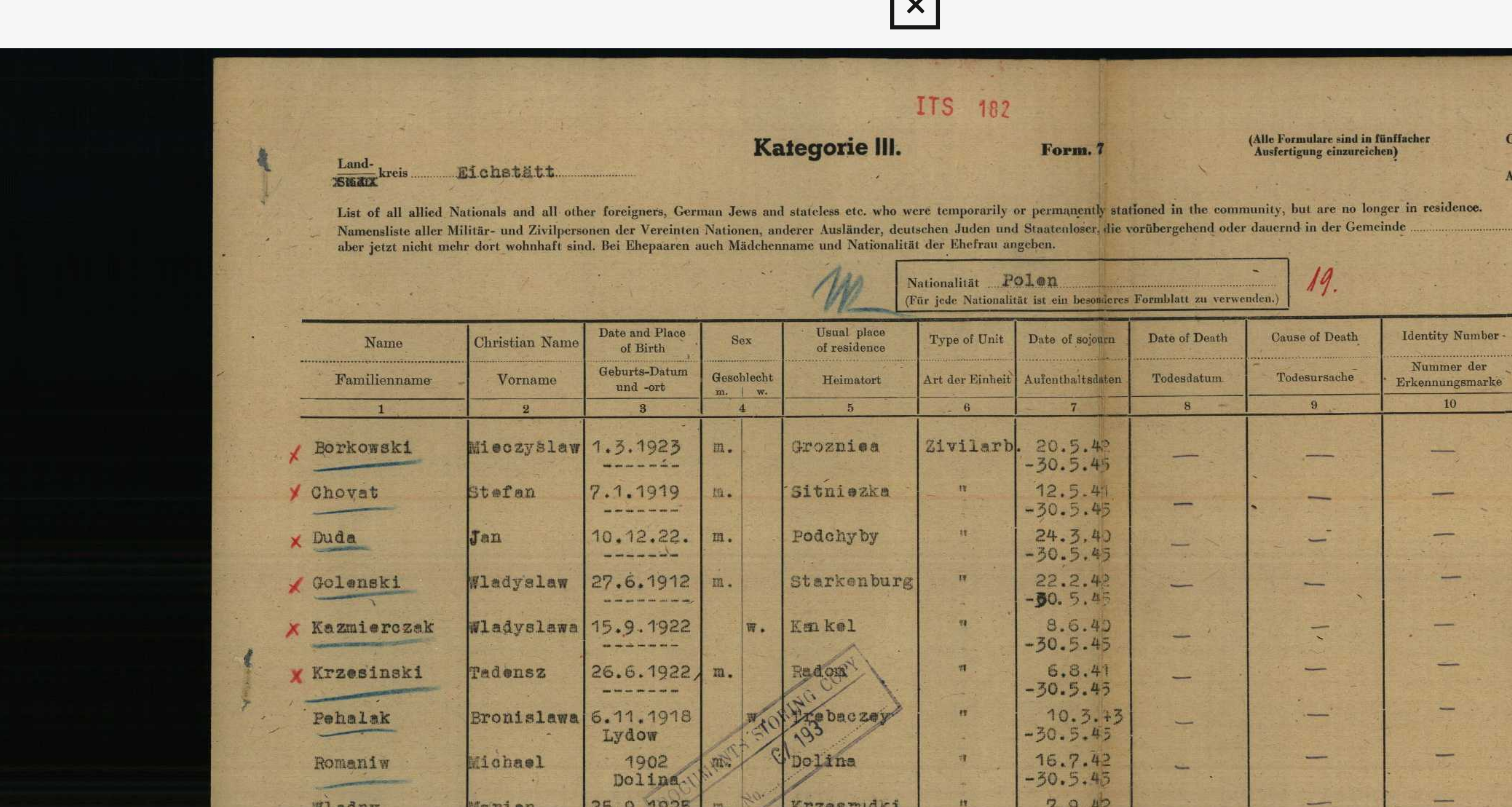 drag, startPoint x: 218, startPoint y: 82, endPoint x: 267, endPoint y: 81, distance: 49.010204 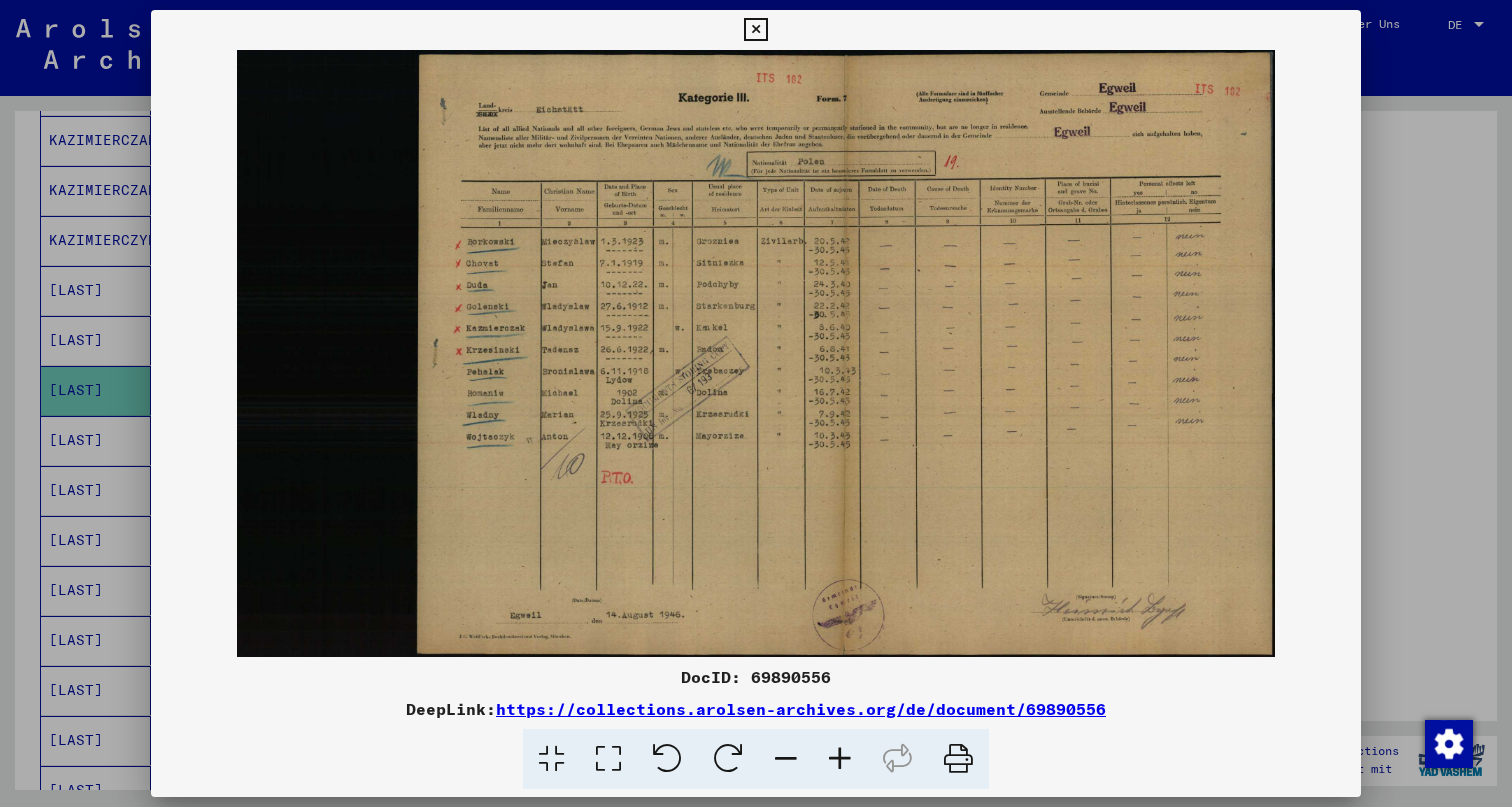 click at bounding box center [755, 30] 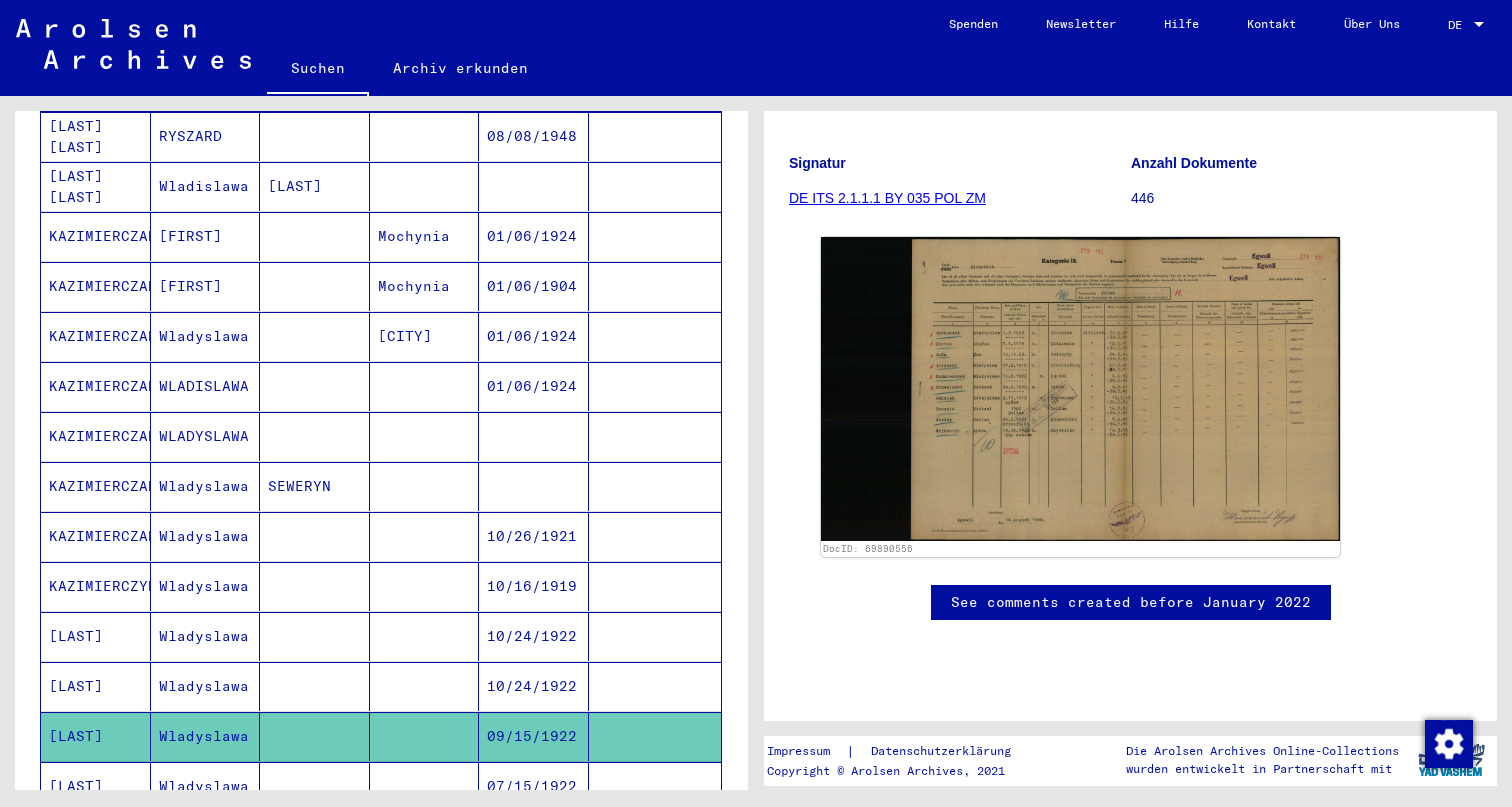 scroll, scrollTop: 270, scrollLeft: 0, axis: vertical 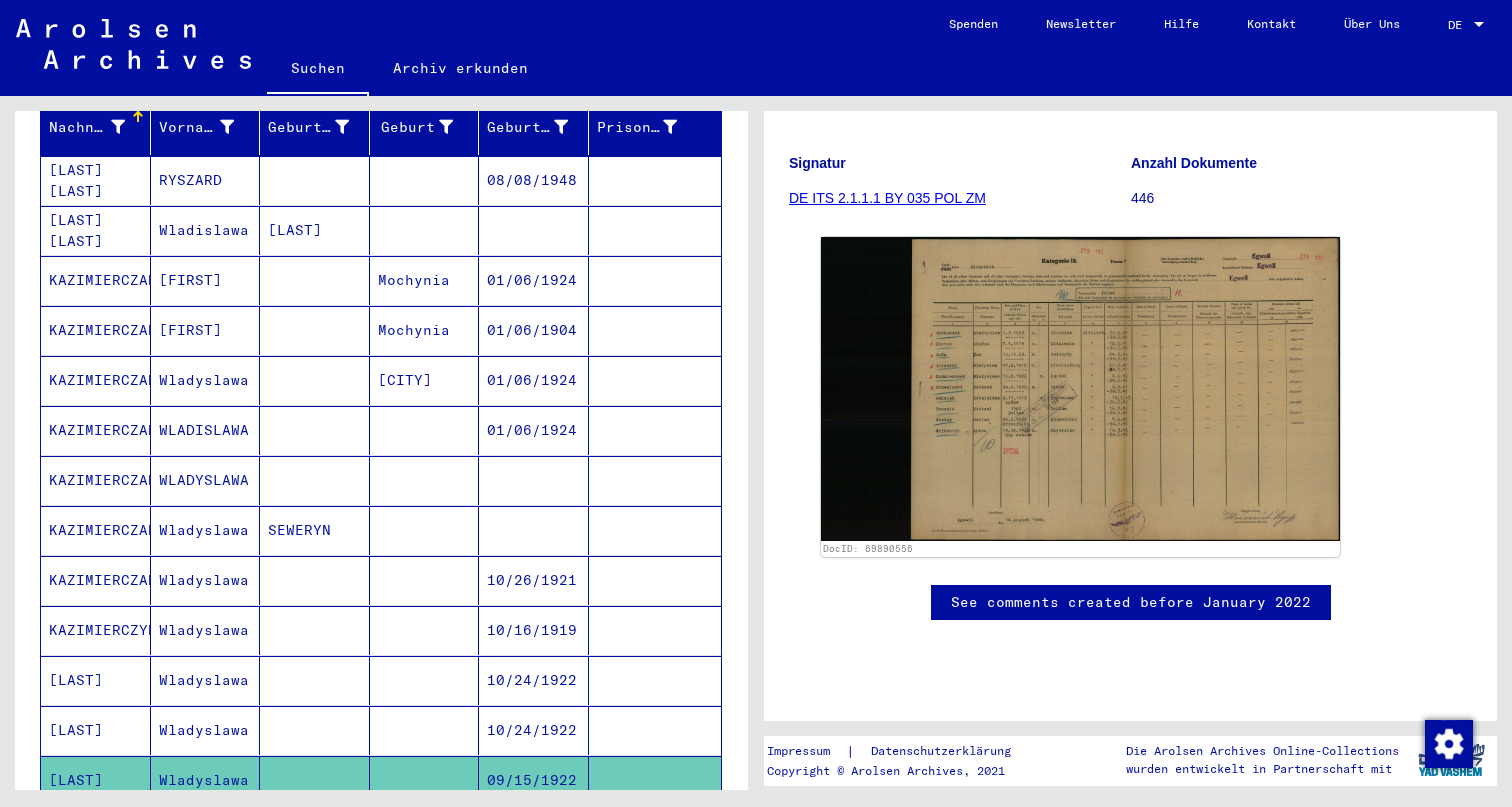 click on "[LAST] [LAST]" at bounding box center [96, 280] 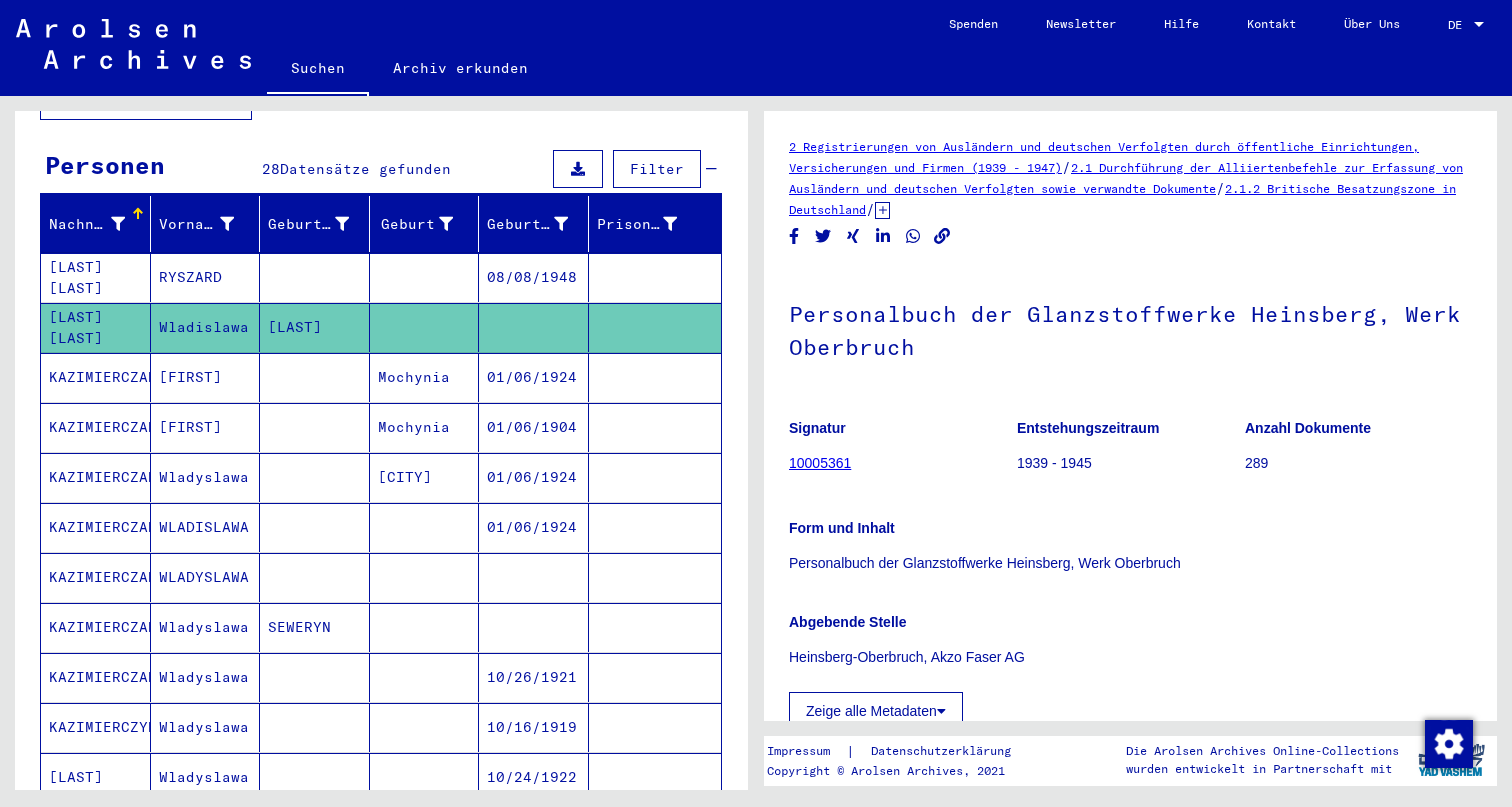 scroll, scrollTop: 171, scrollLeft: 0, axis: vertical 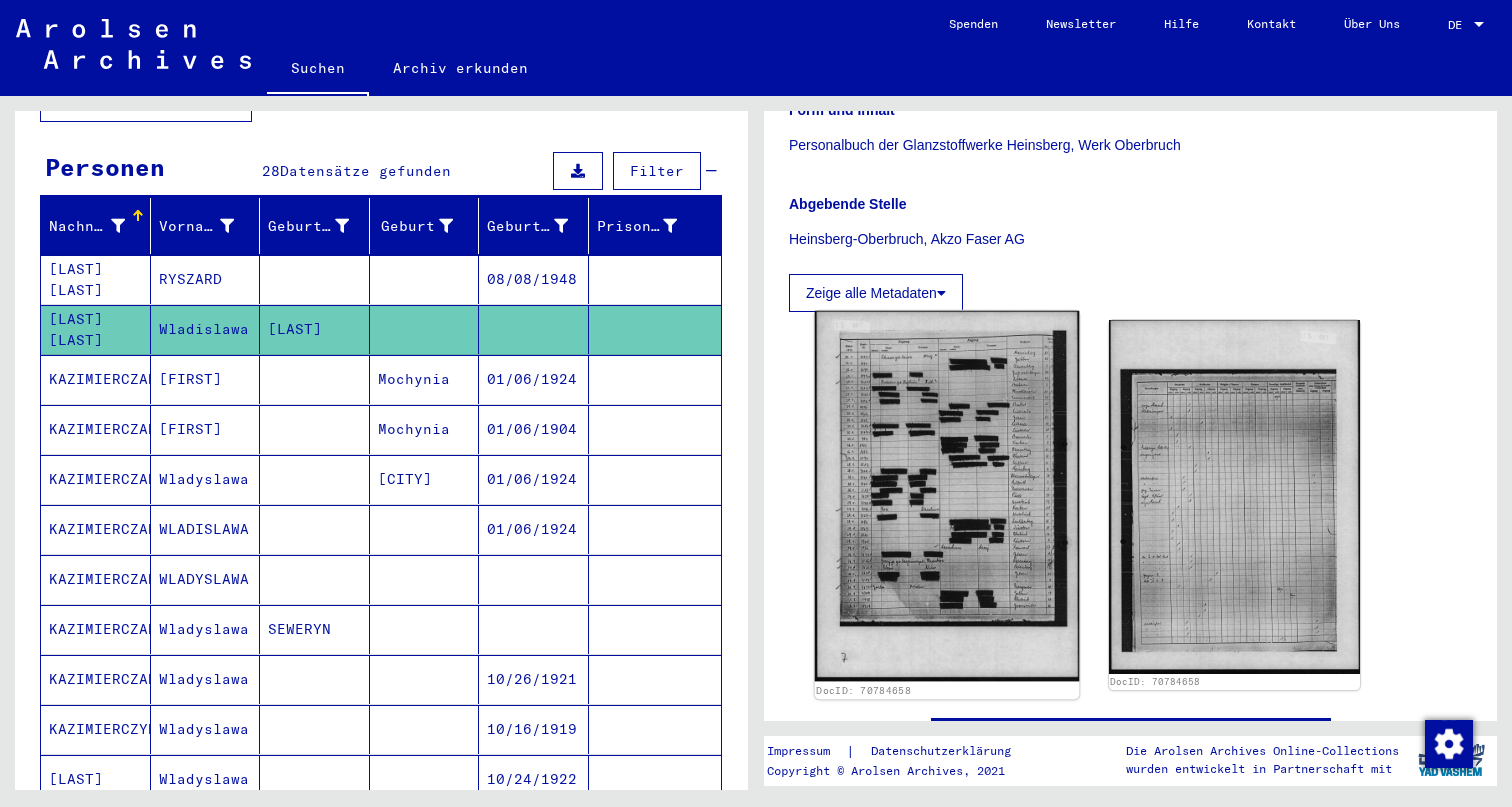 click 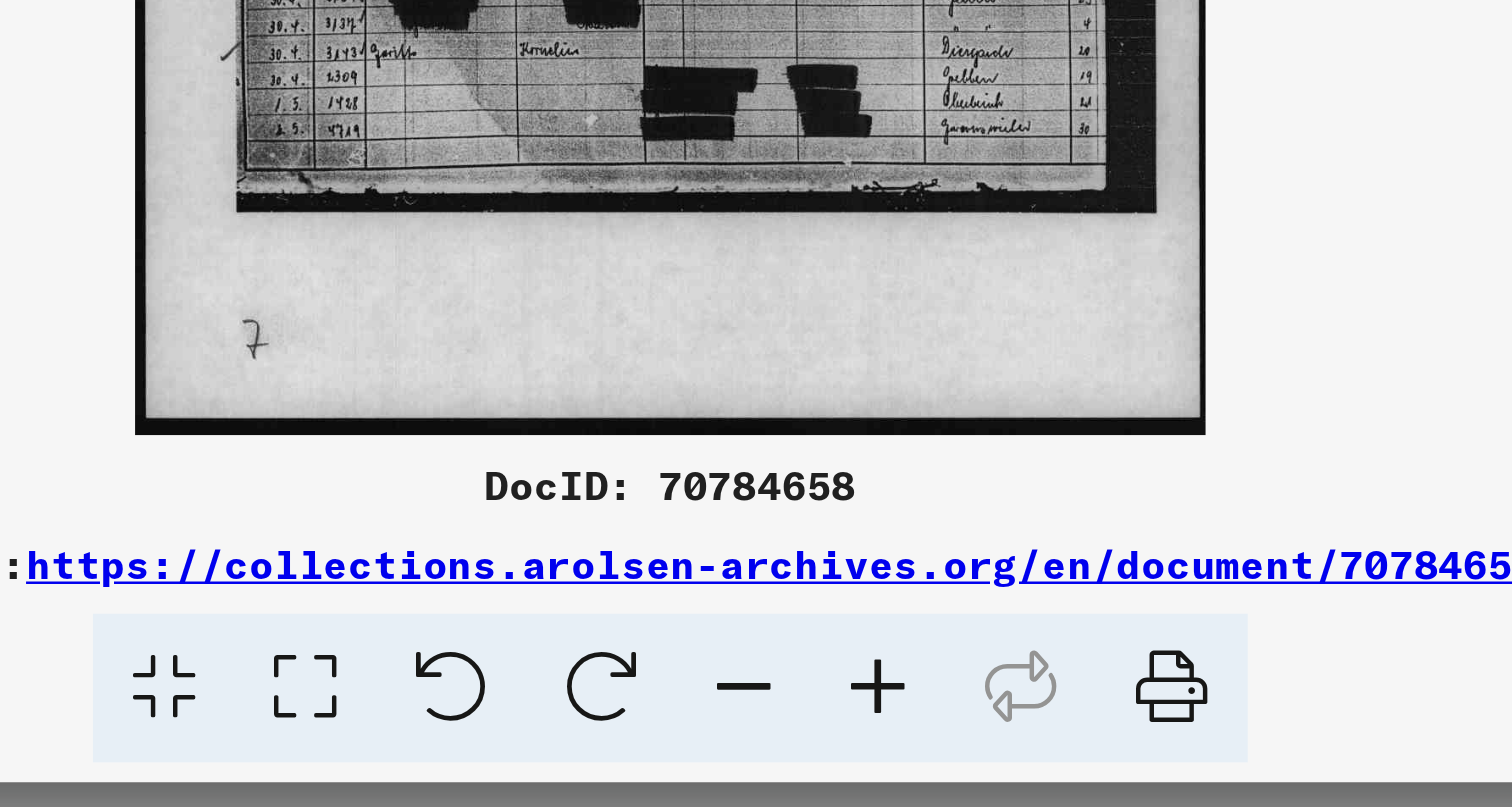 scroll, scrollTop: 0, scrollLeft: 0, axis: both 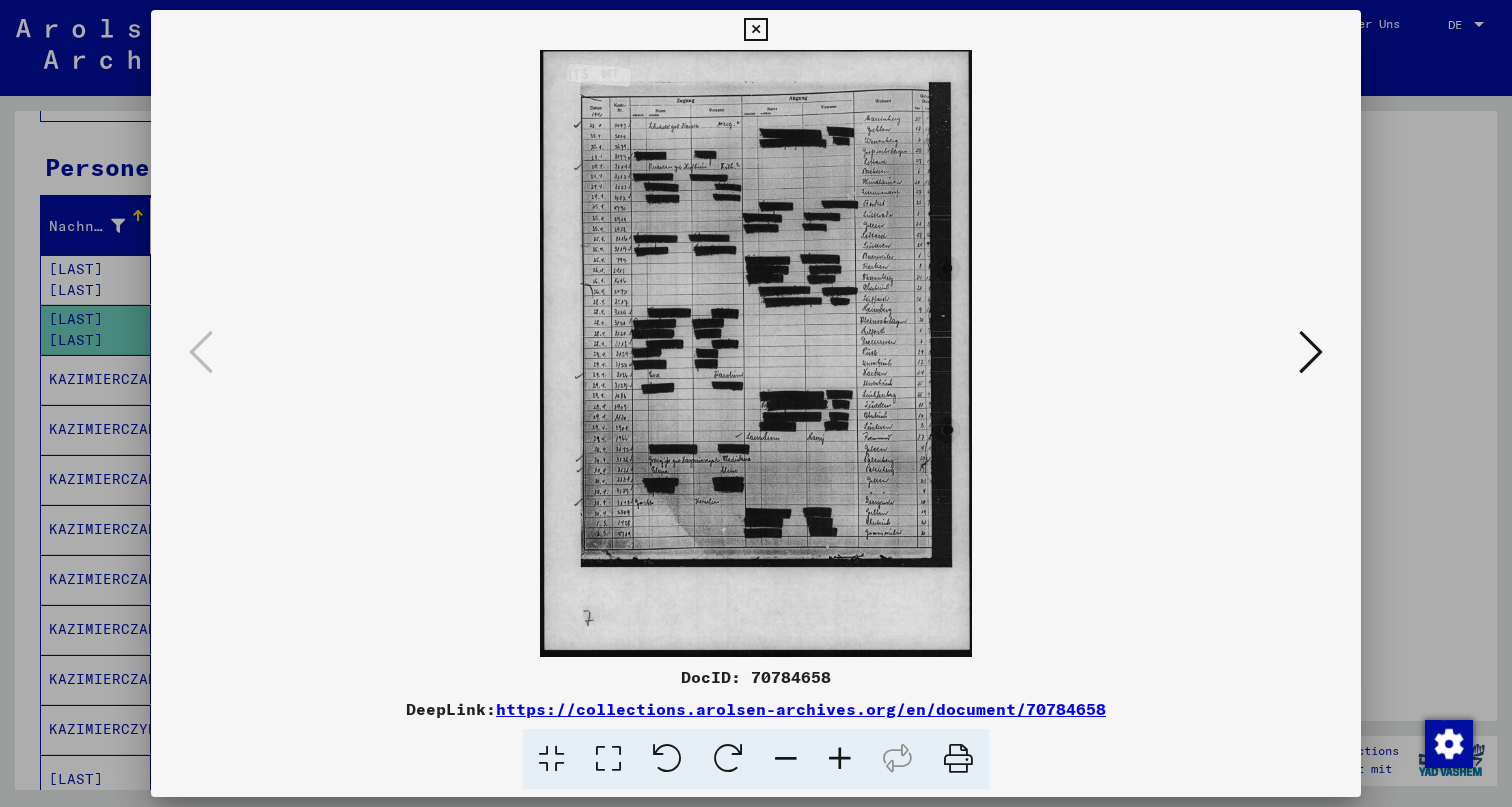click at bounding box center (755, 30) 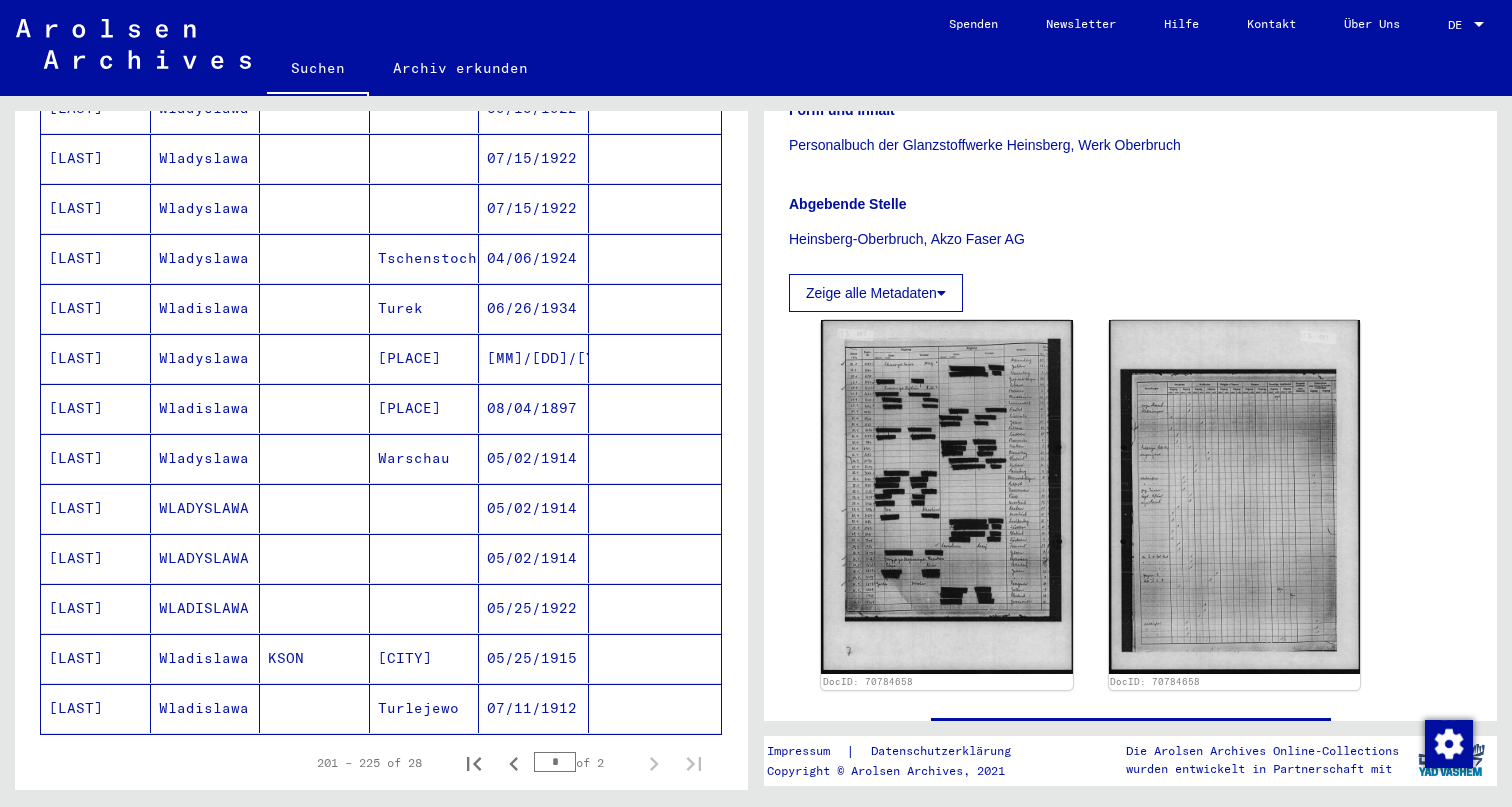 scroll, scrollTop: 949, scrollLeft: 0, axis: vertical 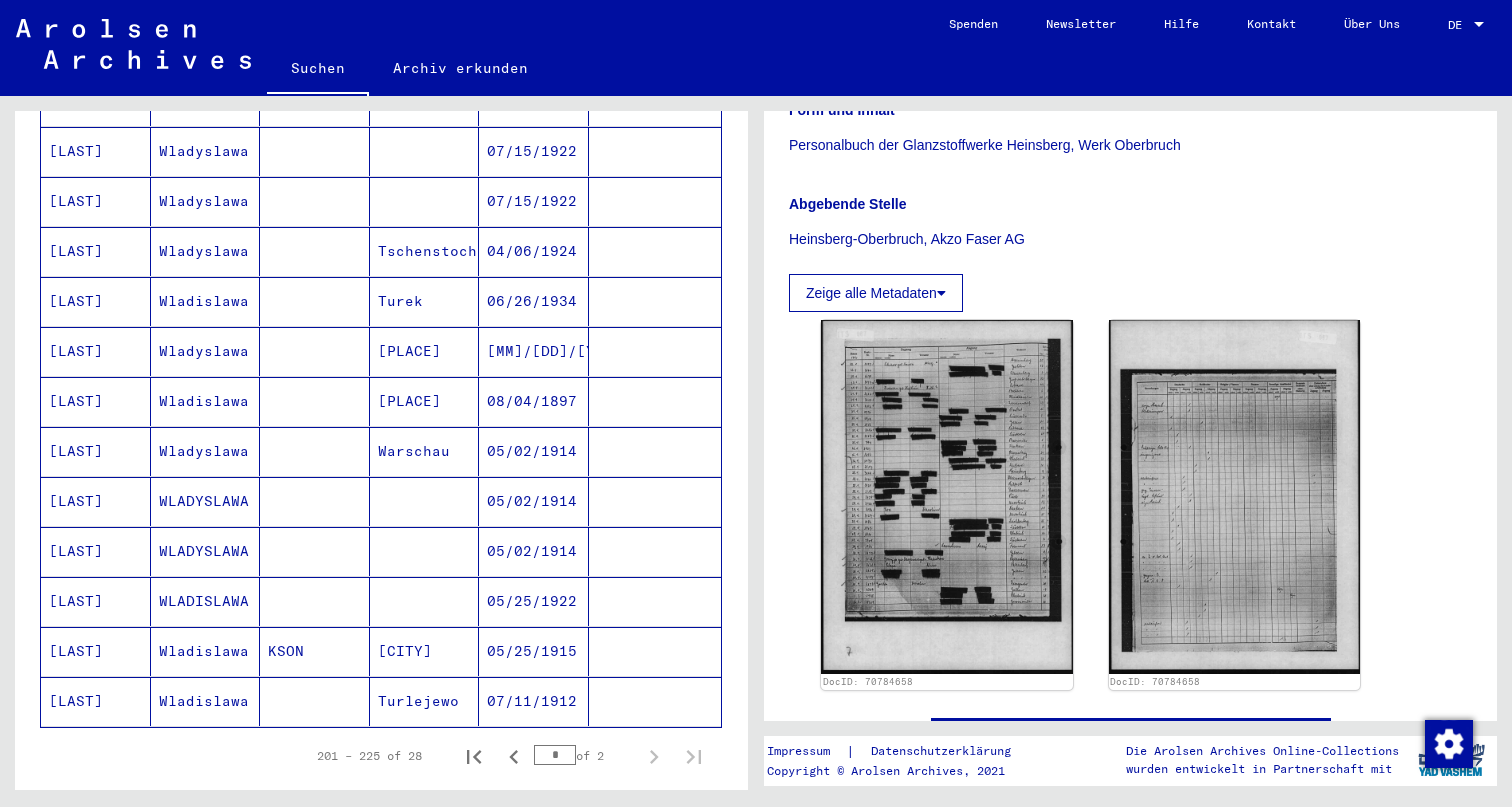 click at bounding box center [315, 451] 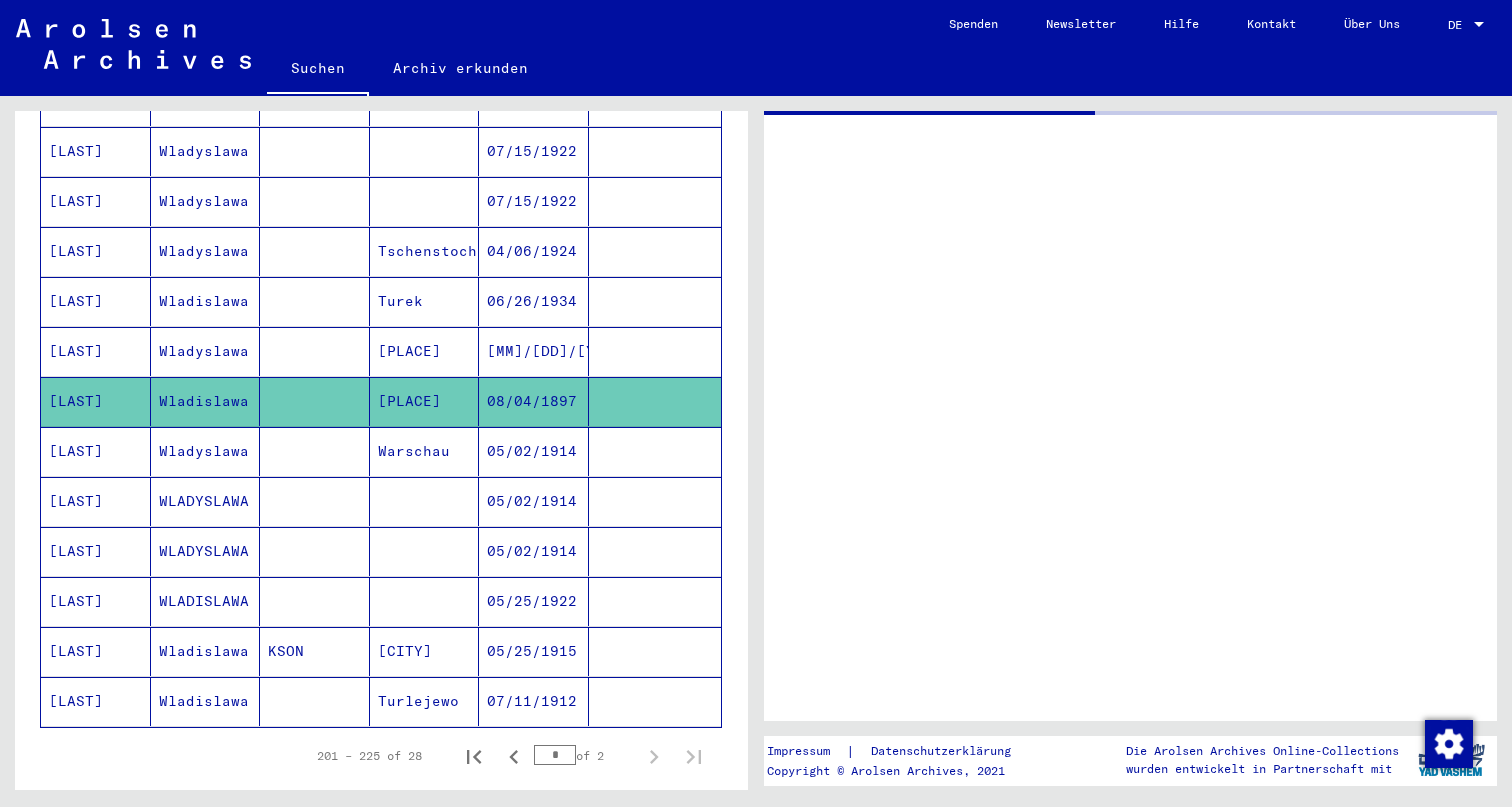 scroll, scrollTop: 0, scrollLeft: 0, axis: both 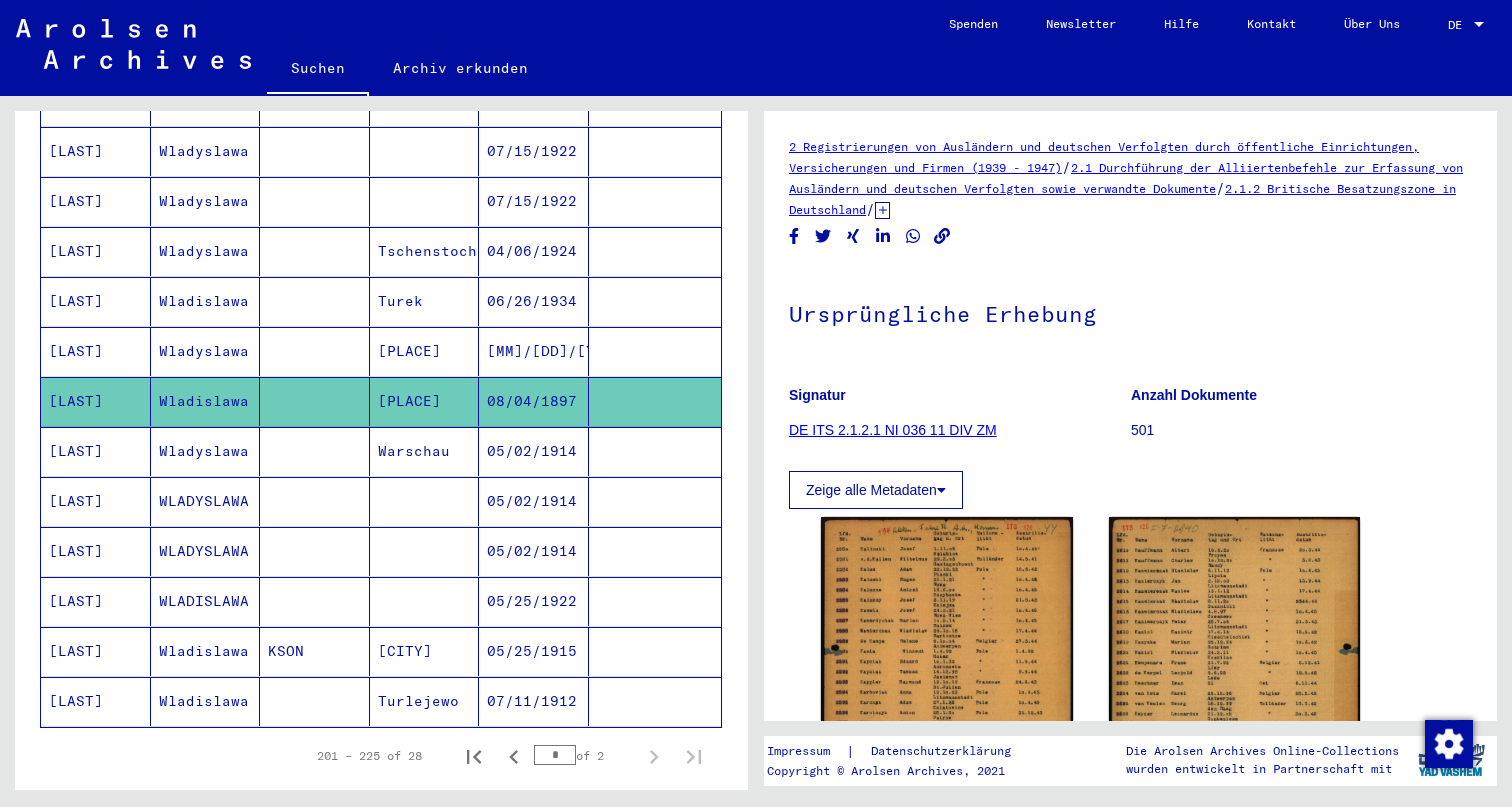 click at bounding box center (315, 401) 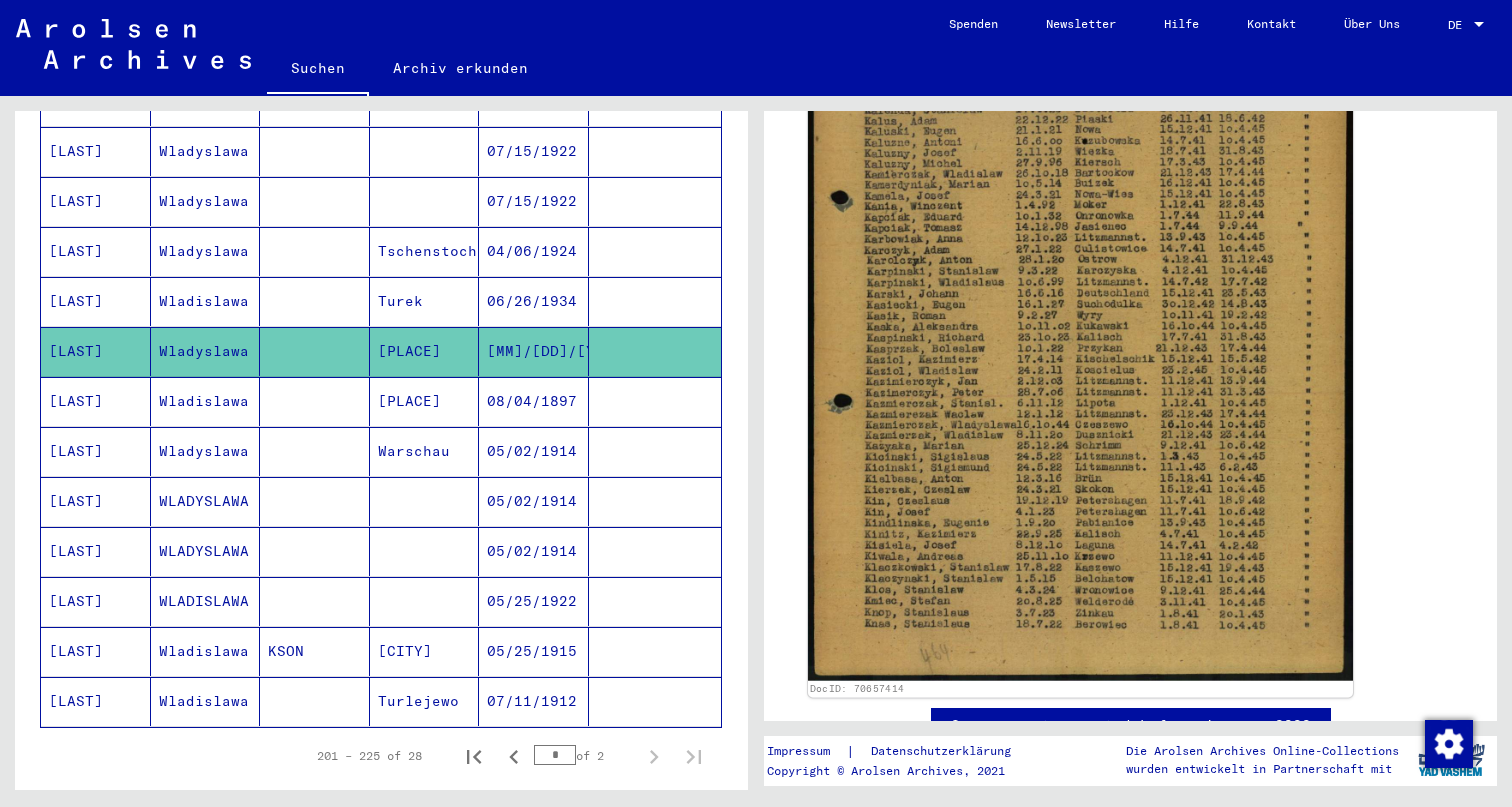 scroll, scrollTop: 580, scrollLeft: 0, axis: vertical 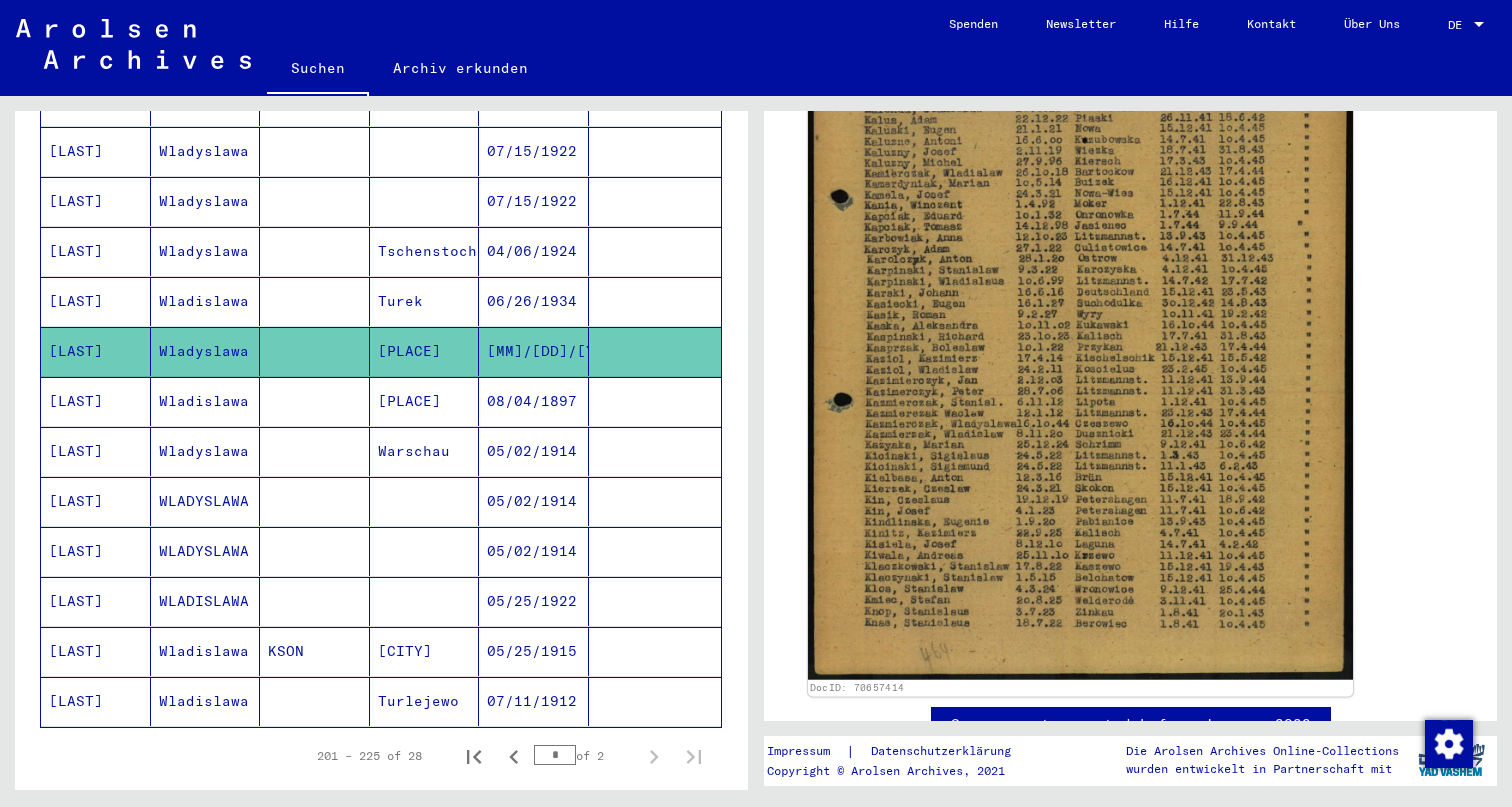 click 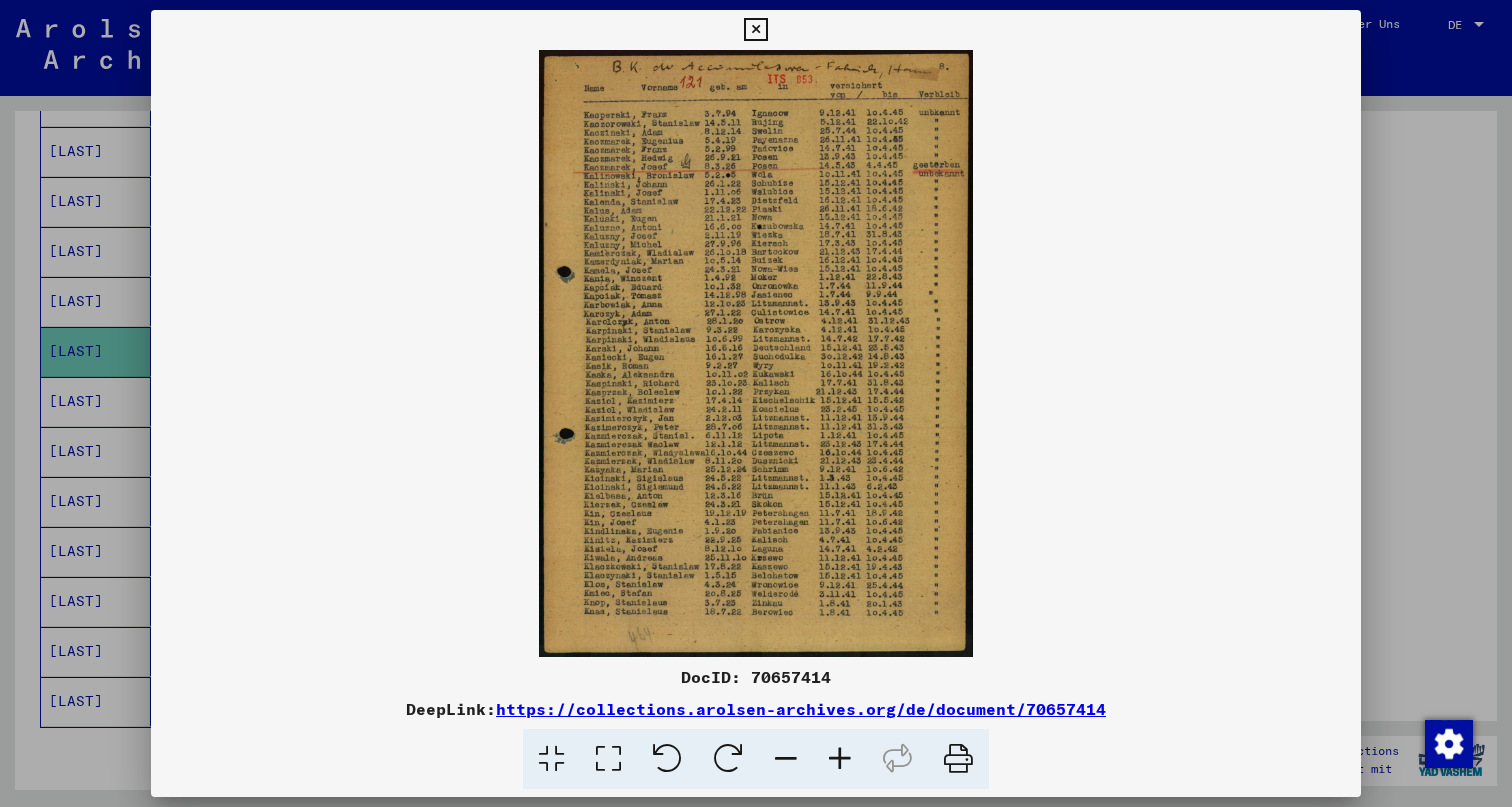 click at bounding box center (755, 30) 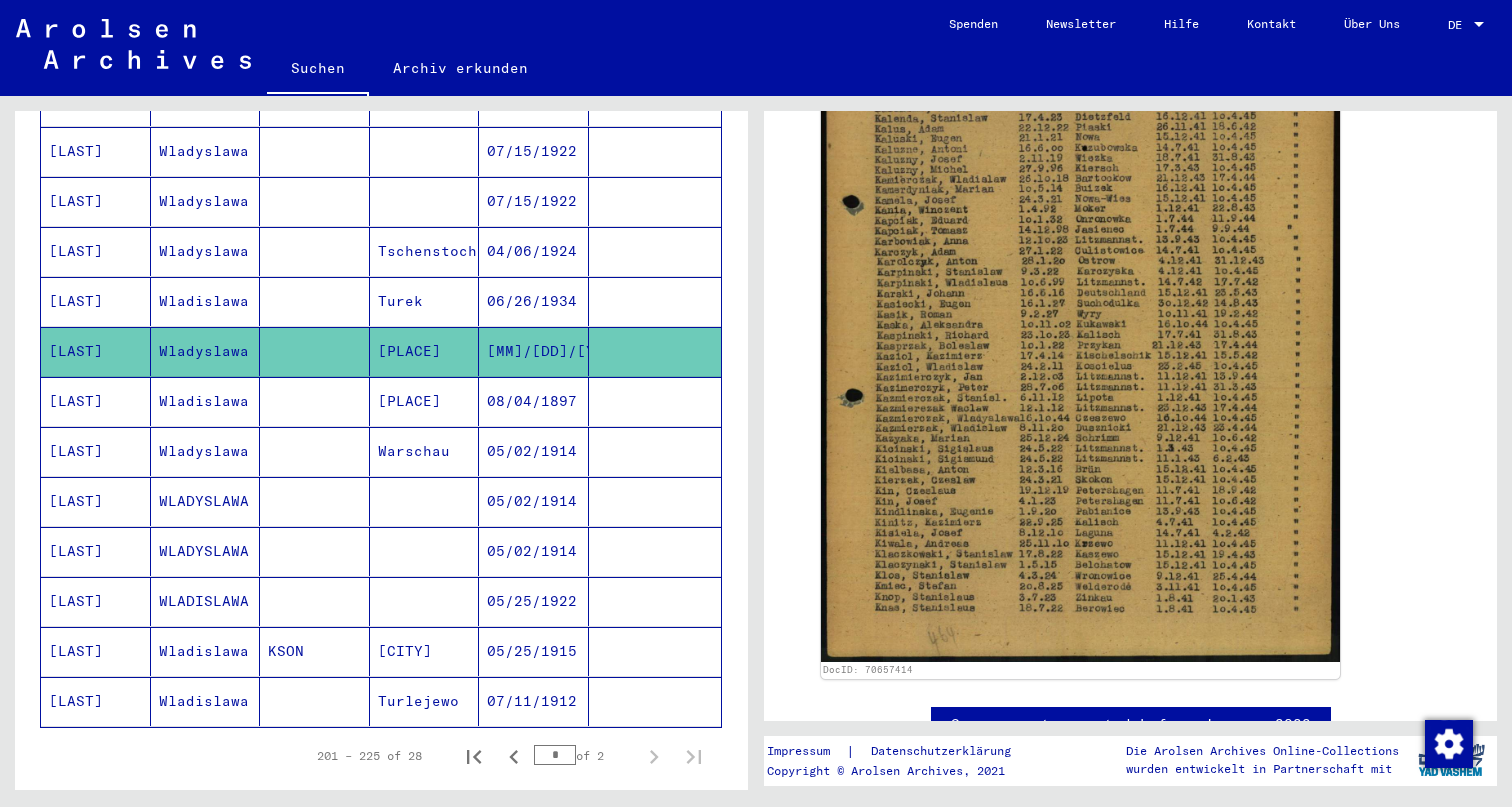 click at bounding box center [315, 451] 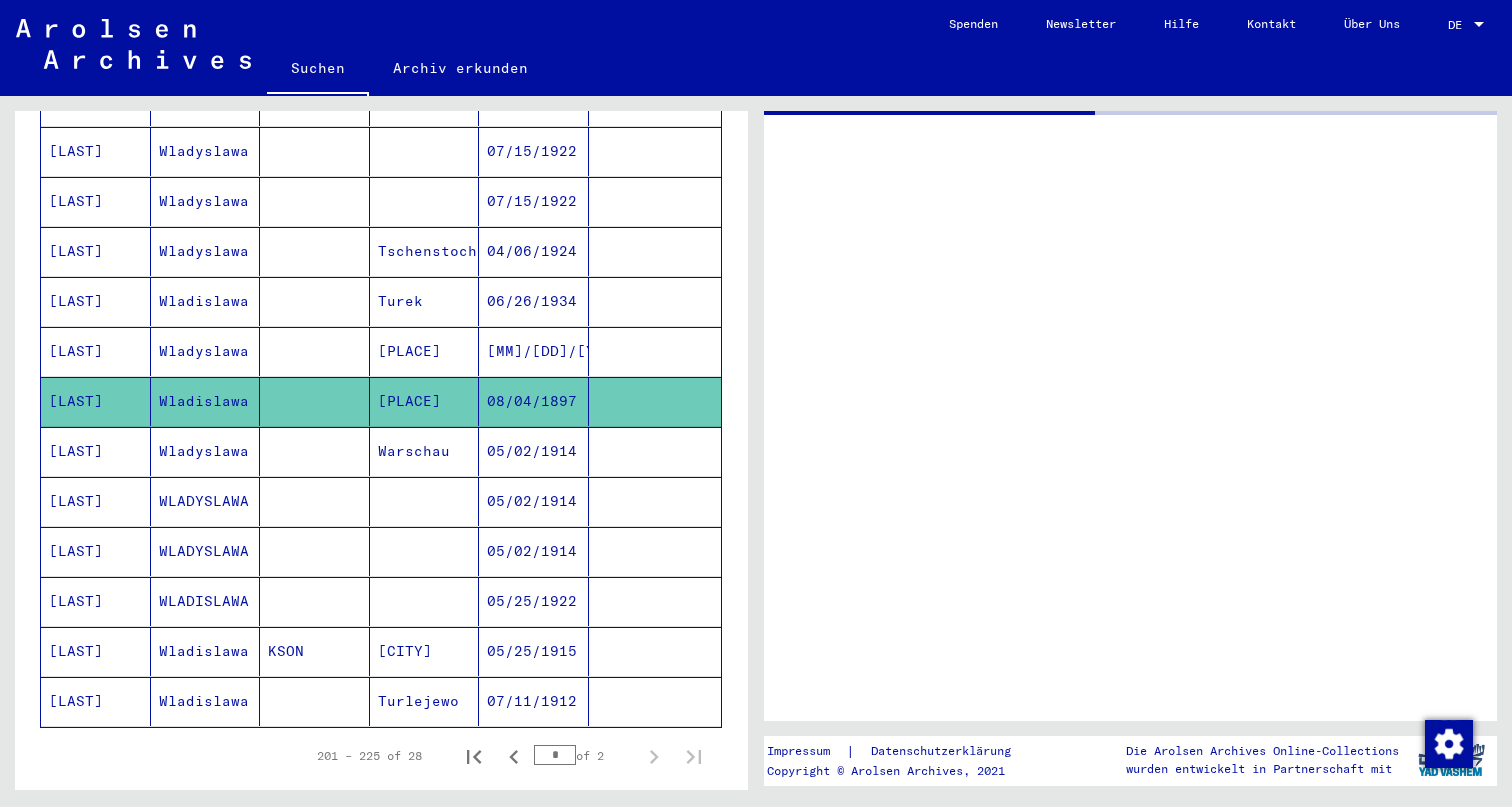 scroll, scrollTop: 0, scrollLeft: 0, axis: both 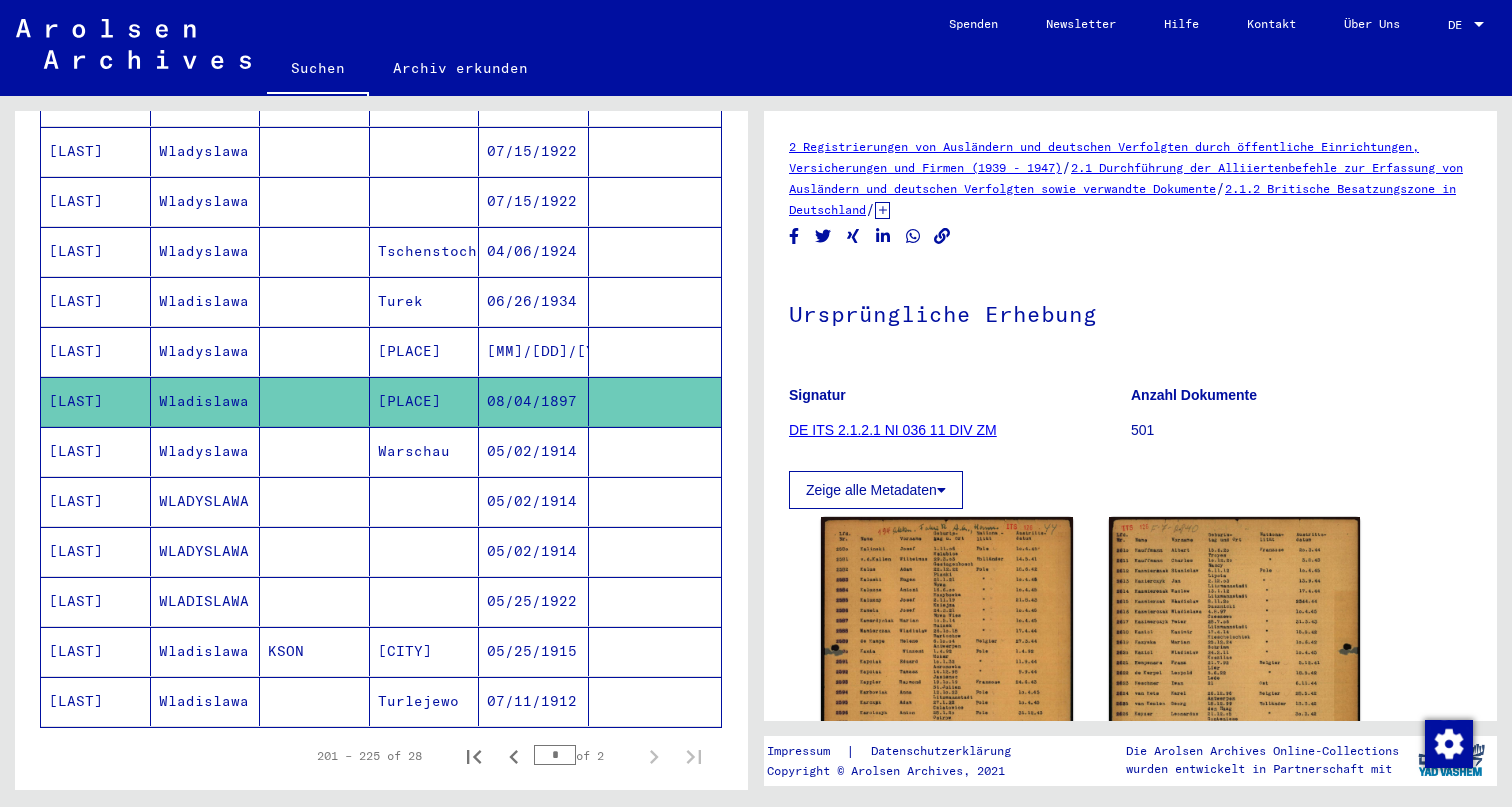 click at bounding box center [315, 501] 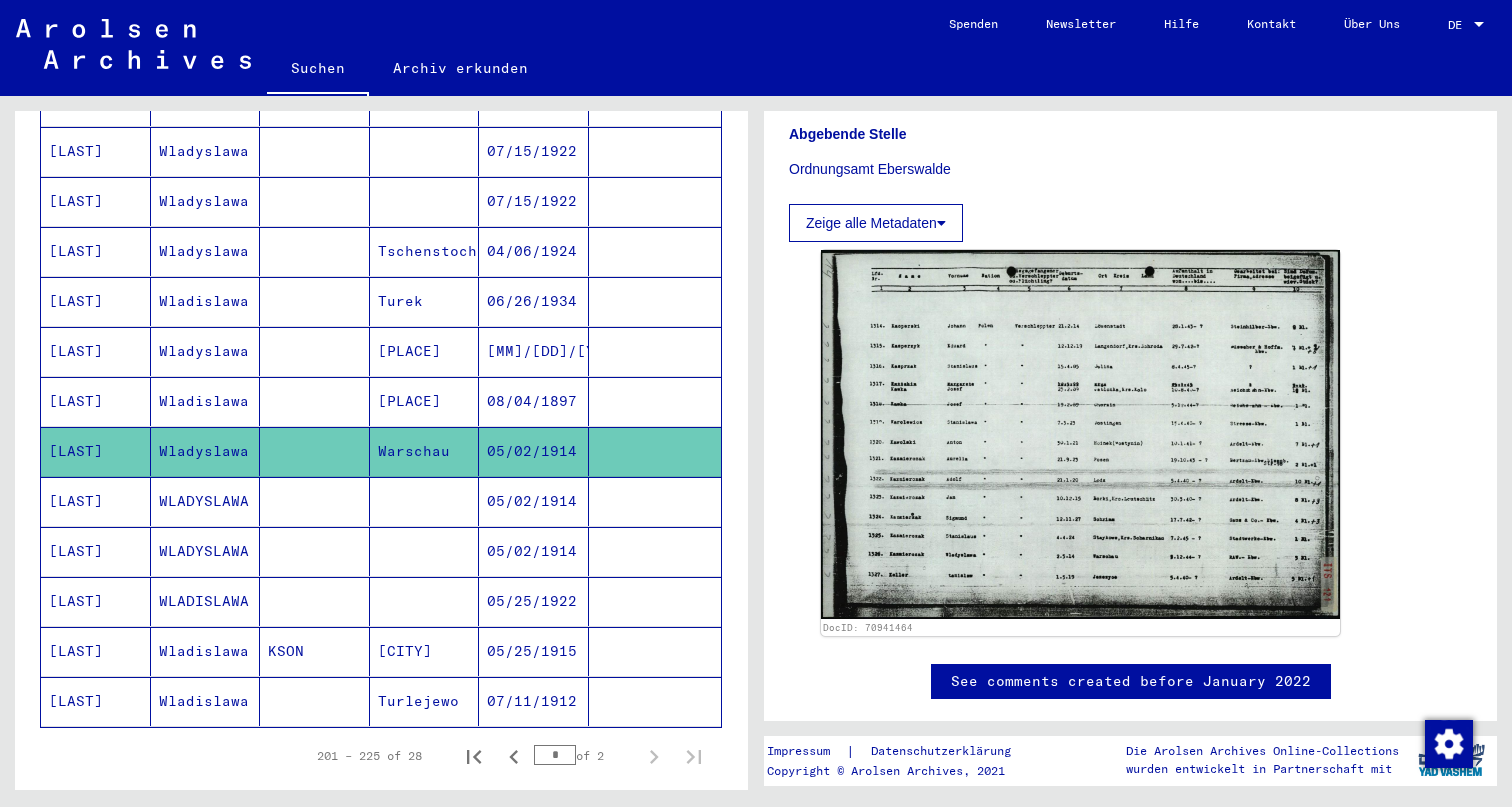 scroll, scrollTop: 506, scrollLeft: 0, axis: vertical 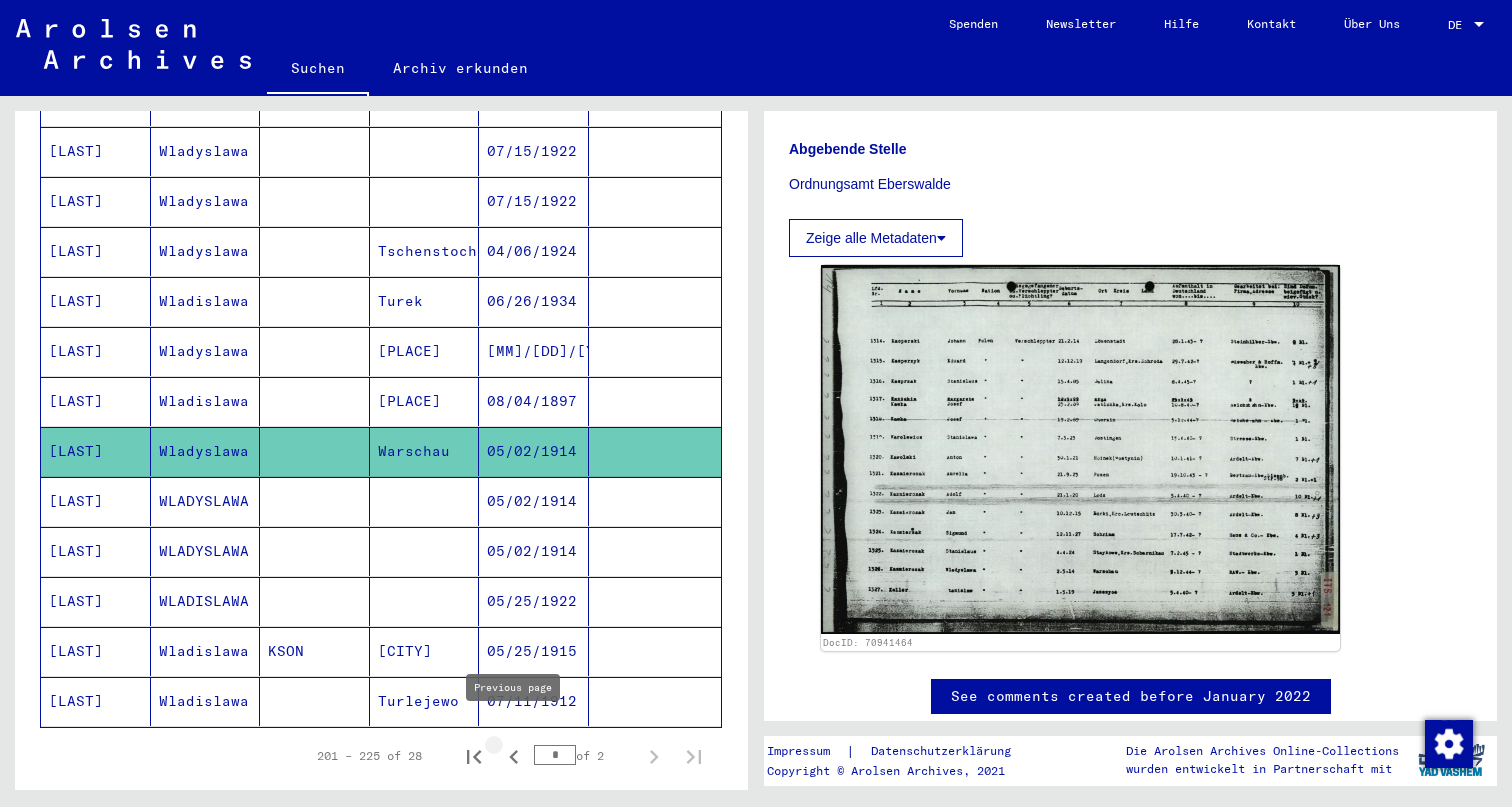 click 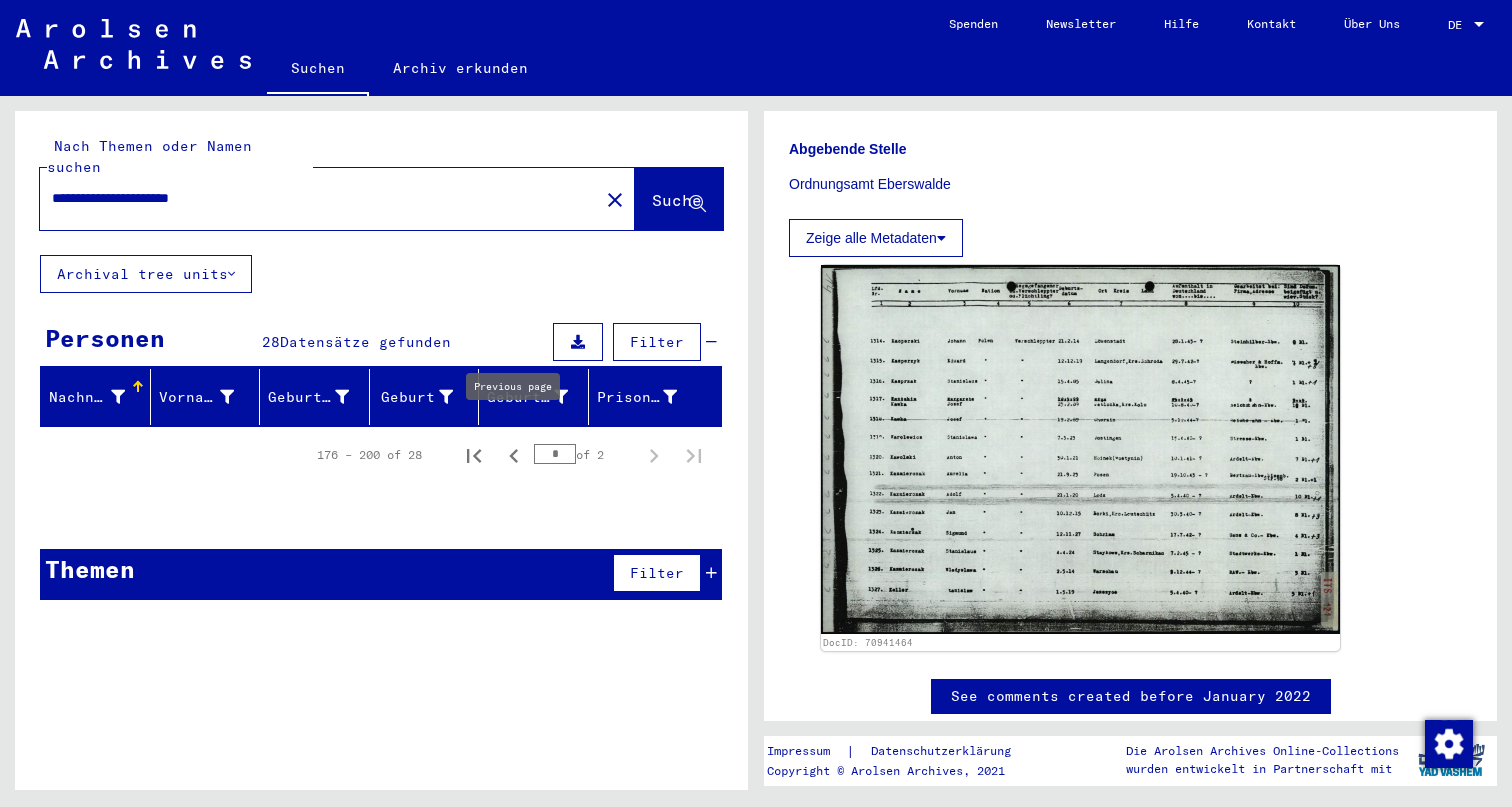 click 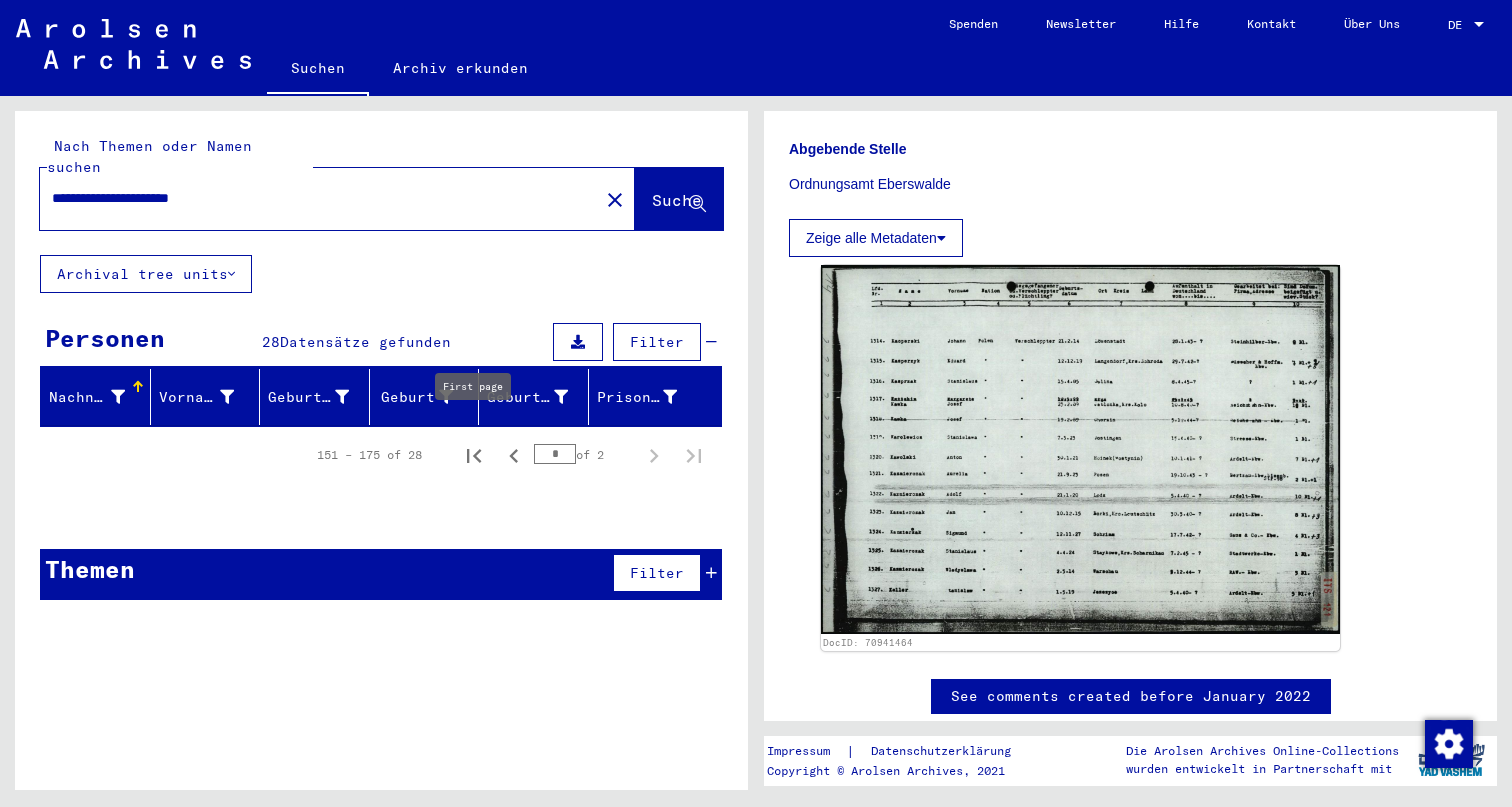 click 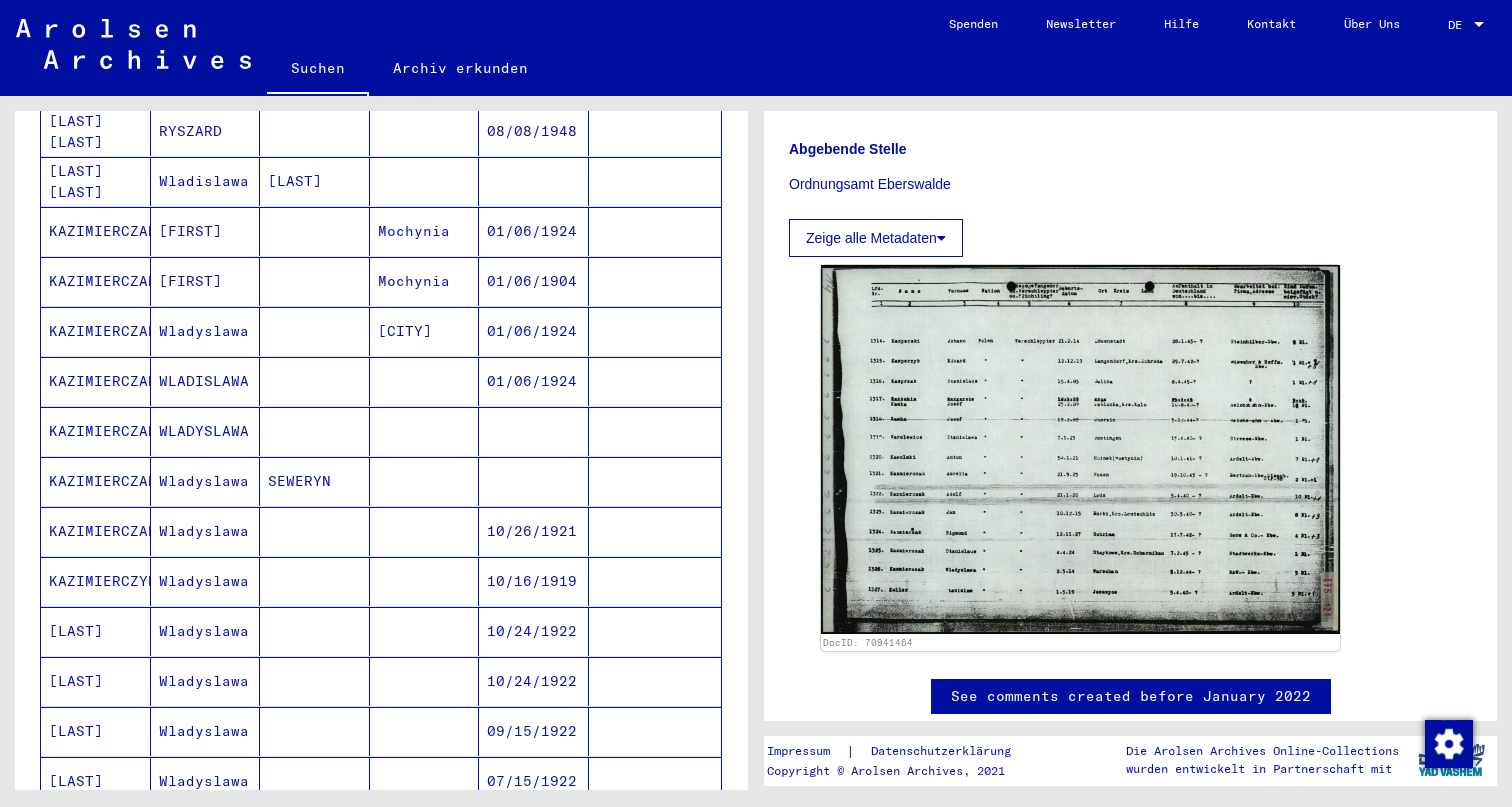 scroll, scrollTop: 312, scrollLeft: 0, axis: vertical 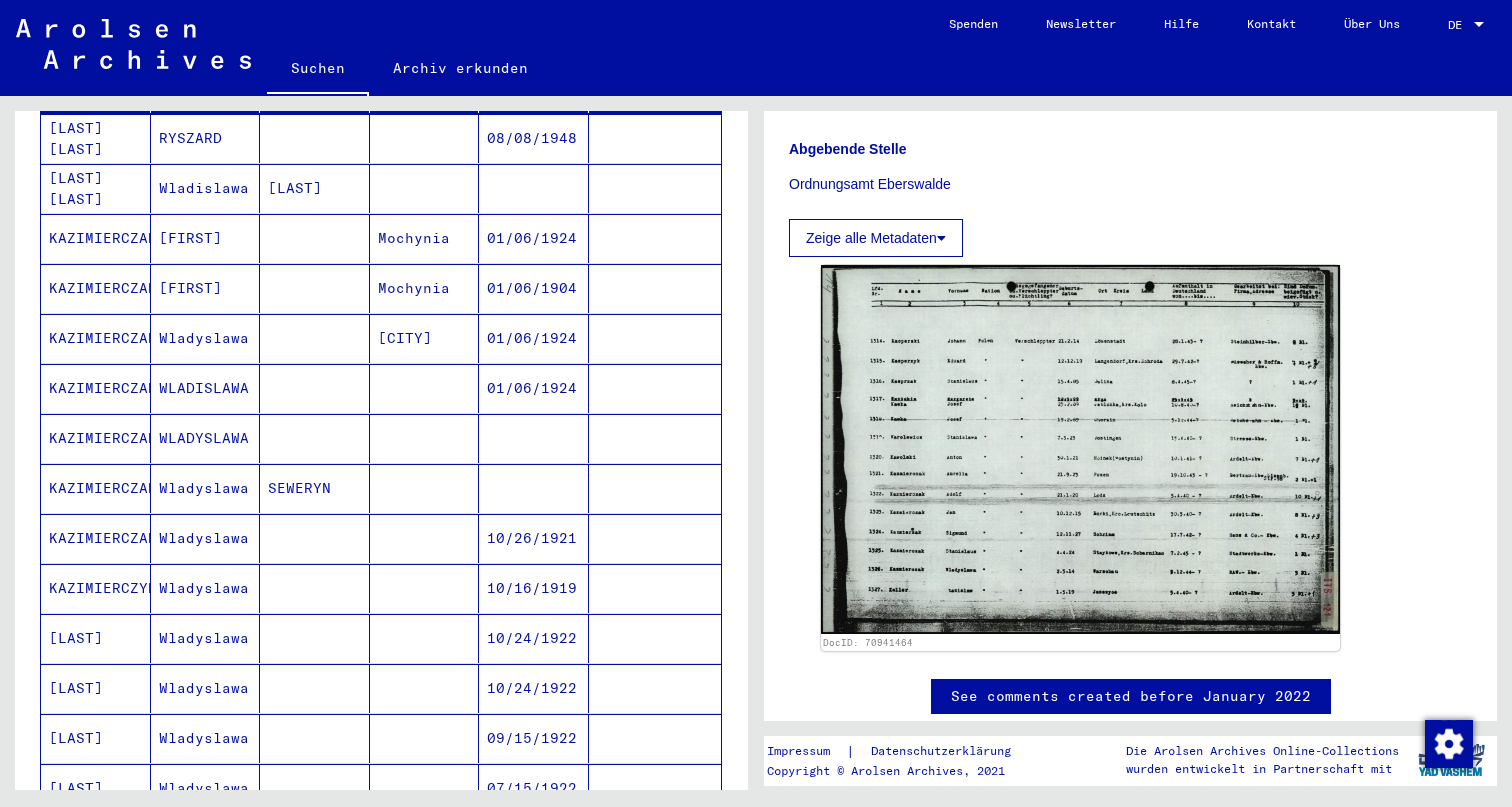 click at bounding box center [315, 438] 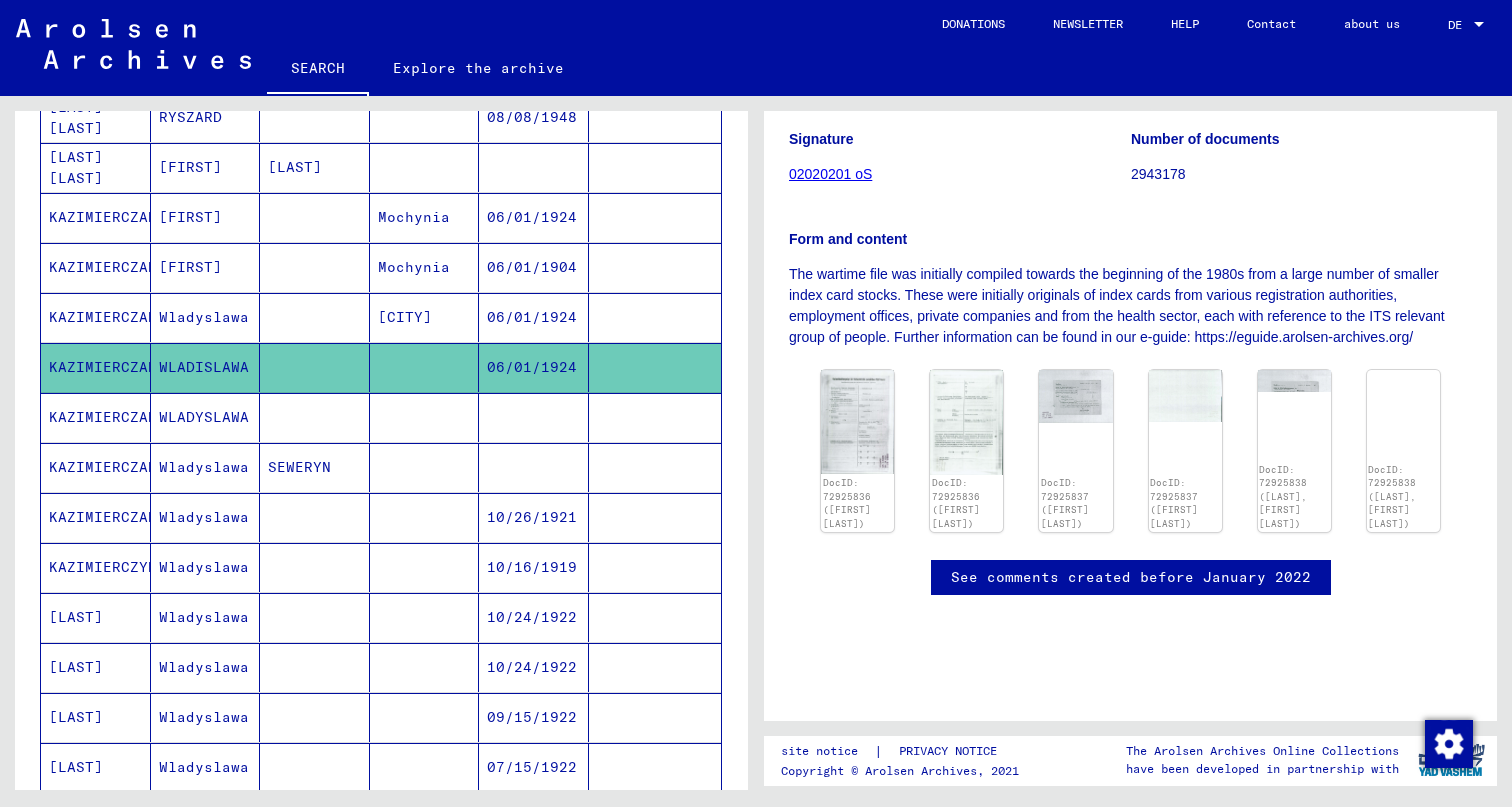scroll, scrollTop: 237, scrollLeft: 0, axis: vertical 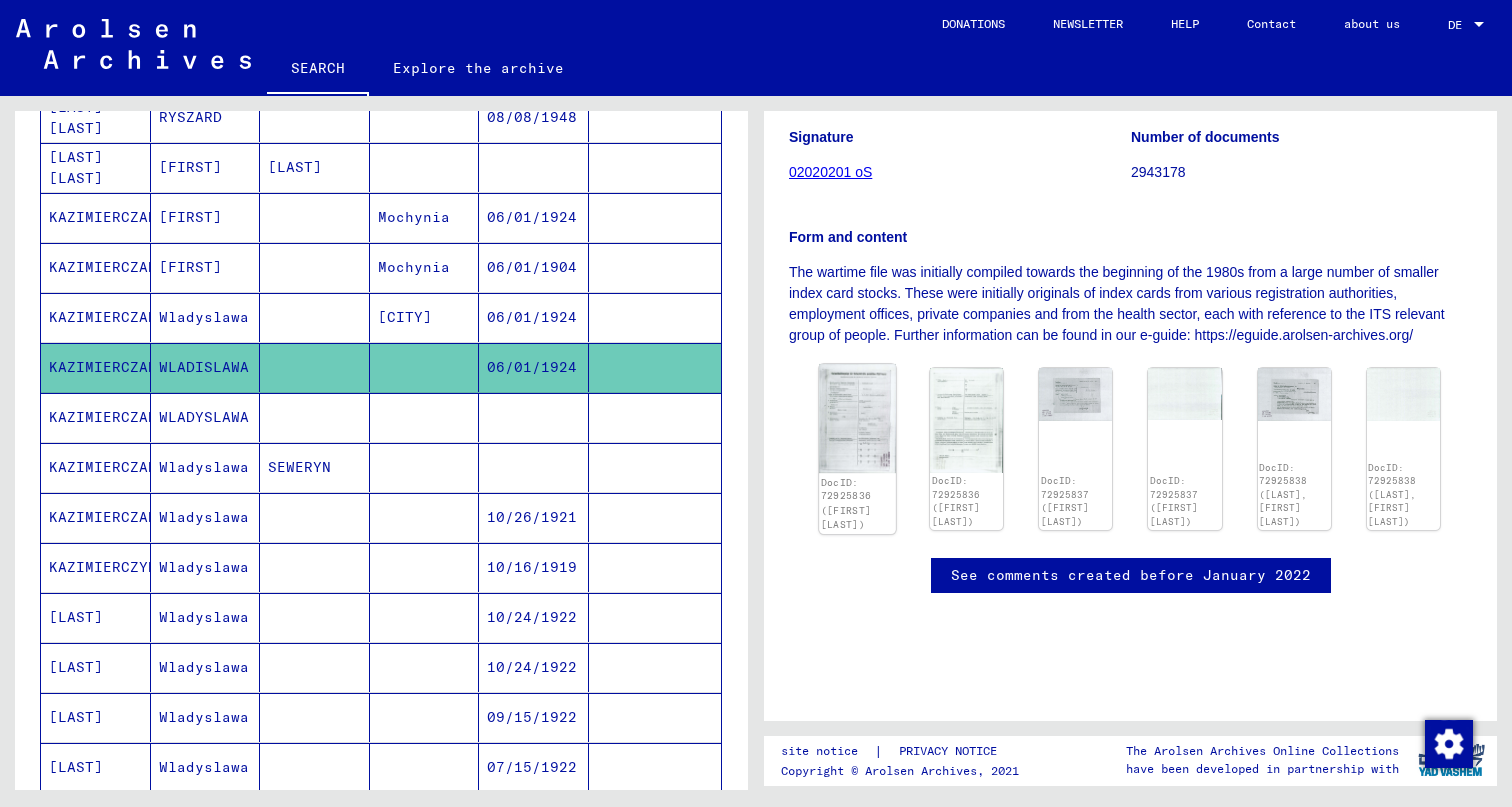 click on "DocID: 72925836 ([FIRST] [LAST])" 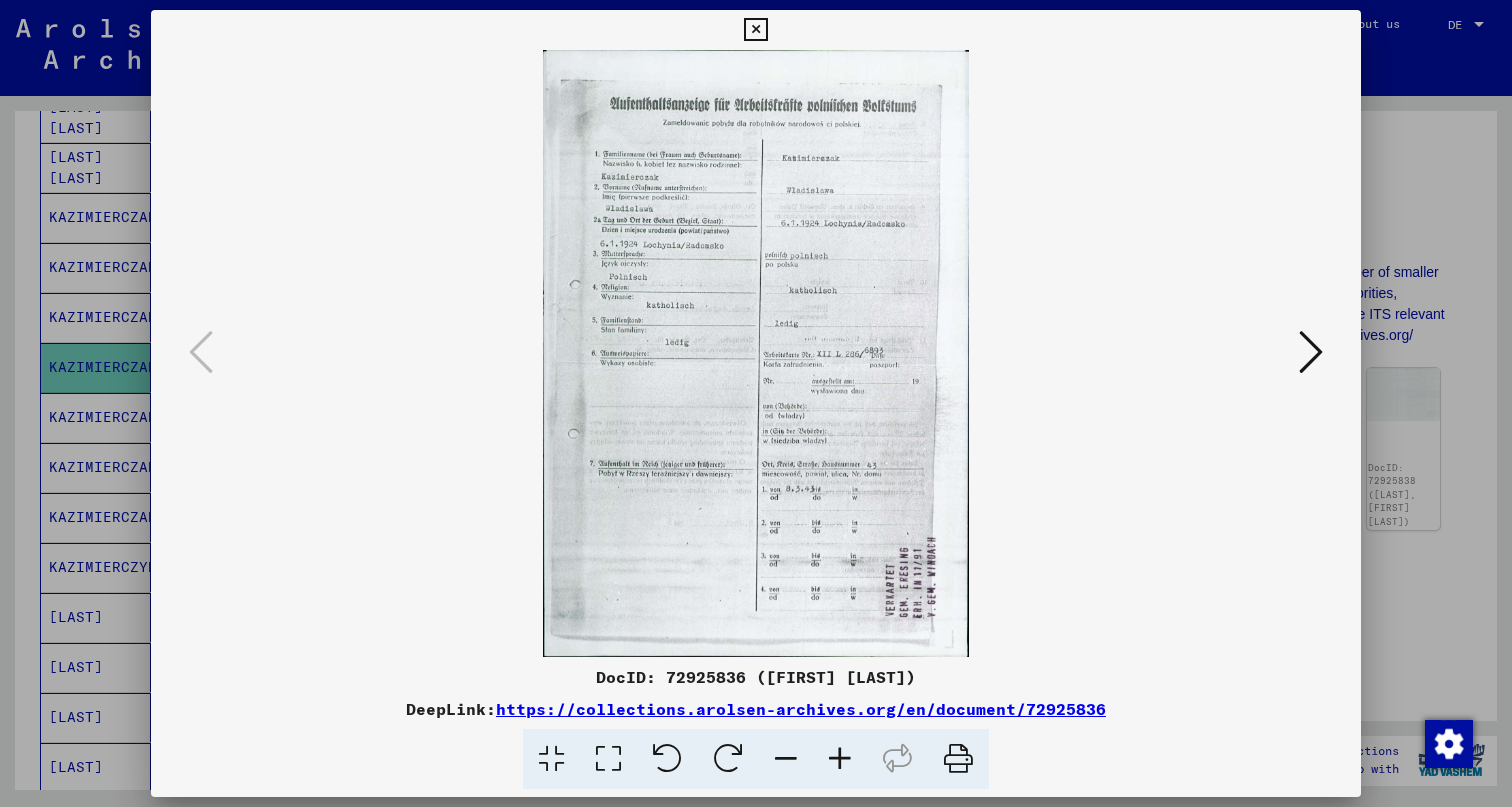 scroll, scrollTop: 0, scrollLeft: 0, axis: both 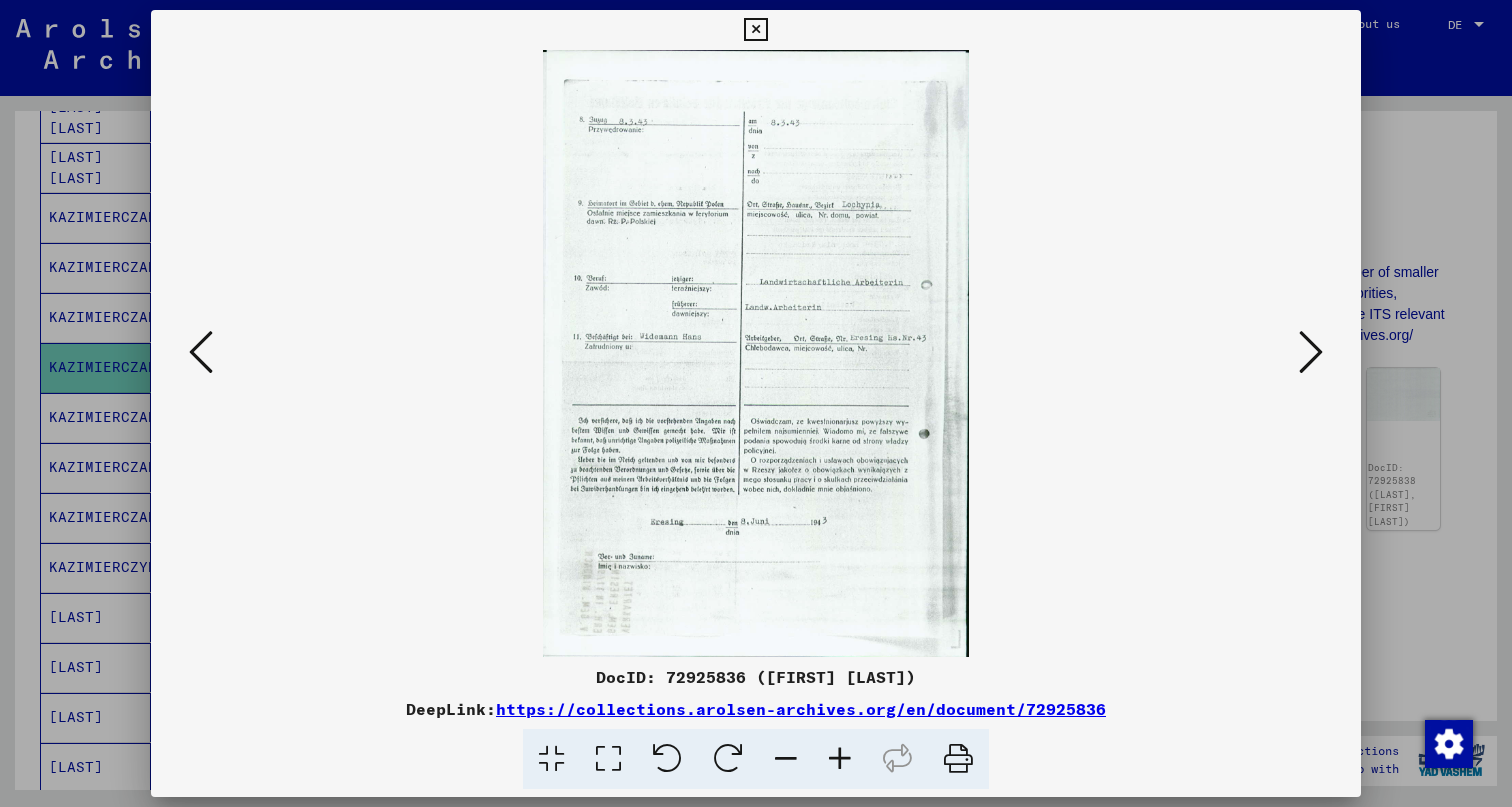 click at bounding box center (1311, 352) 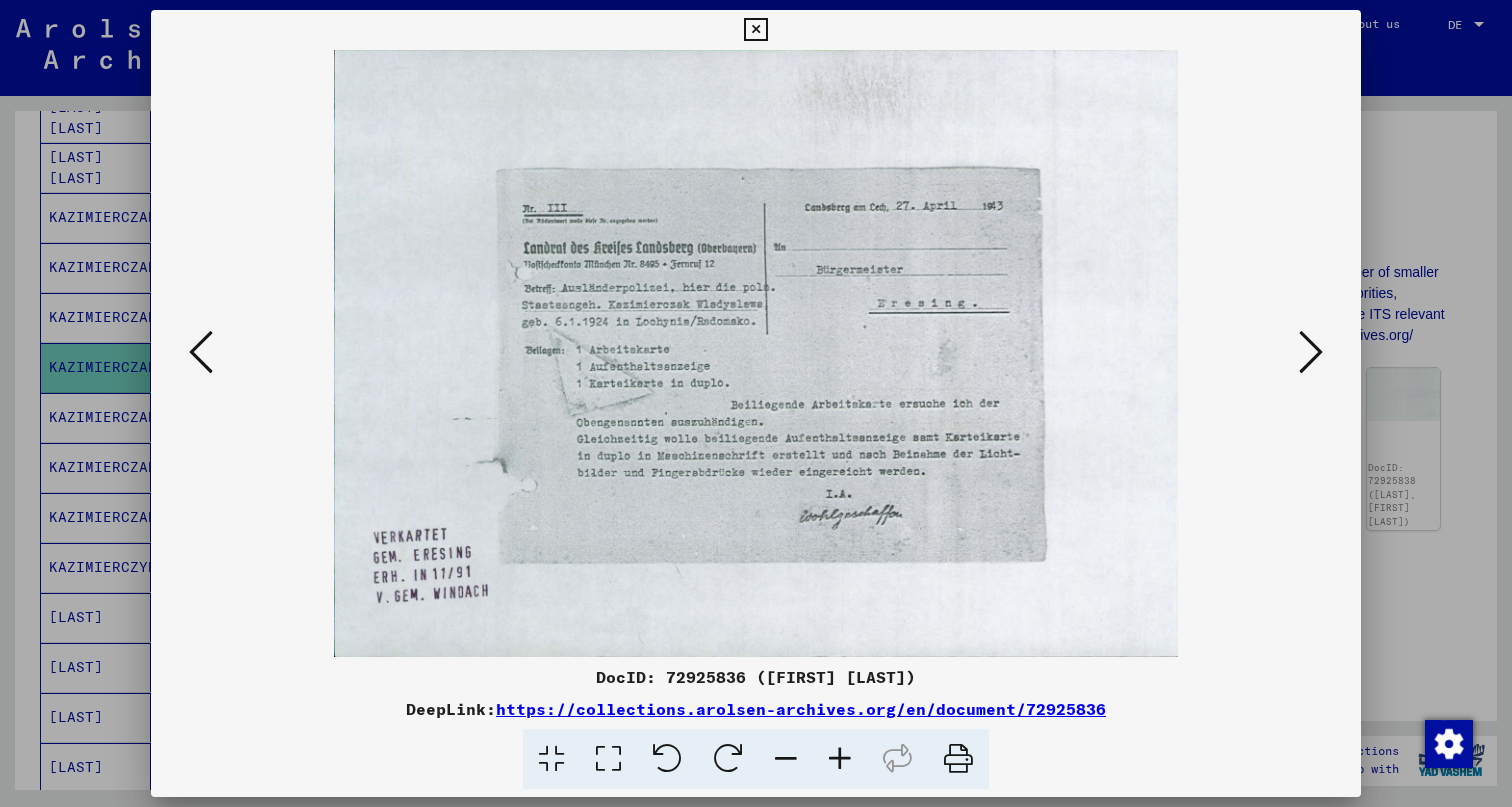 click at bounding box center (1311, 352) 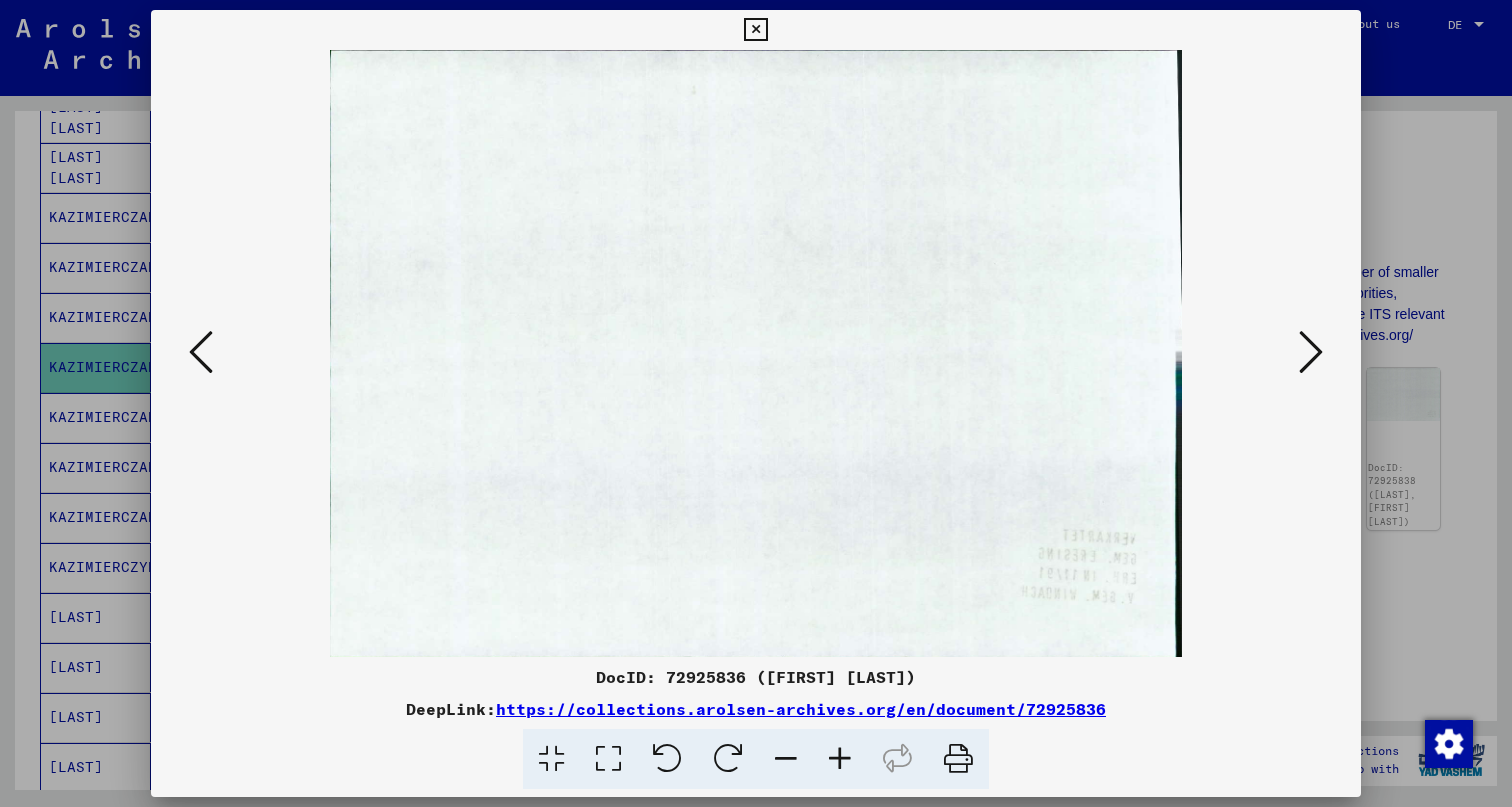 click at bounding box center (1311, 352) 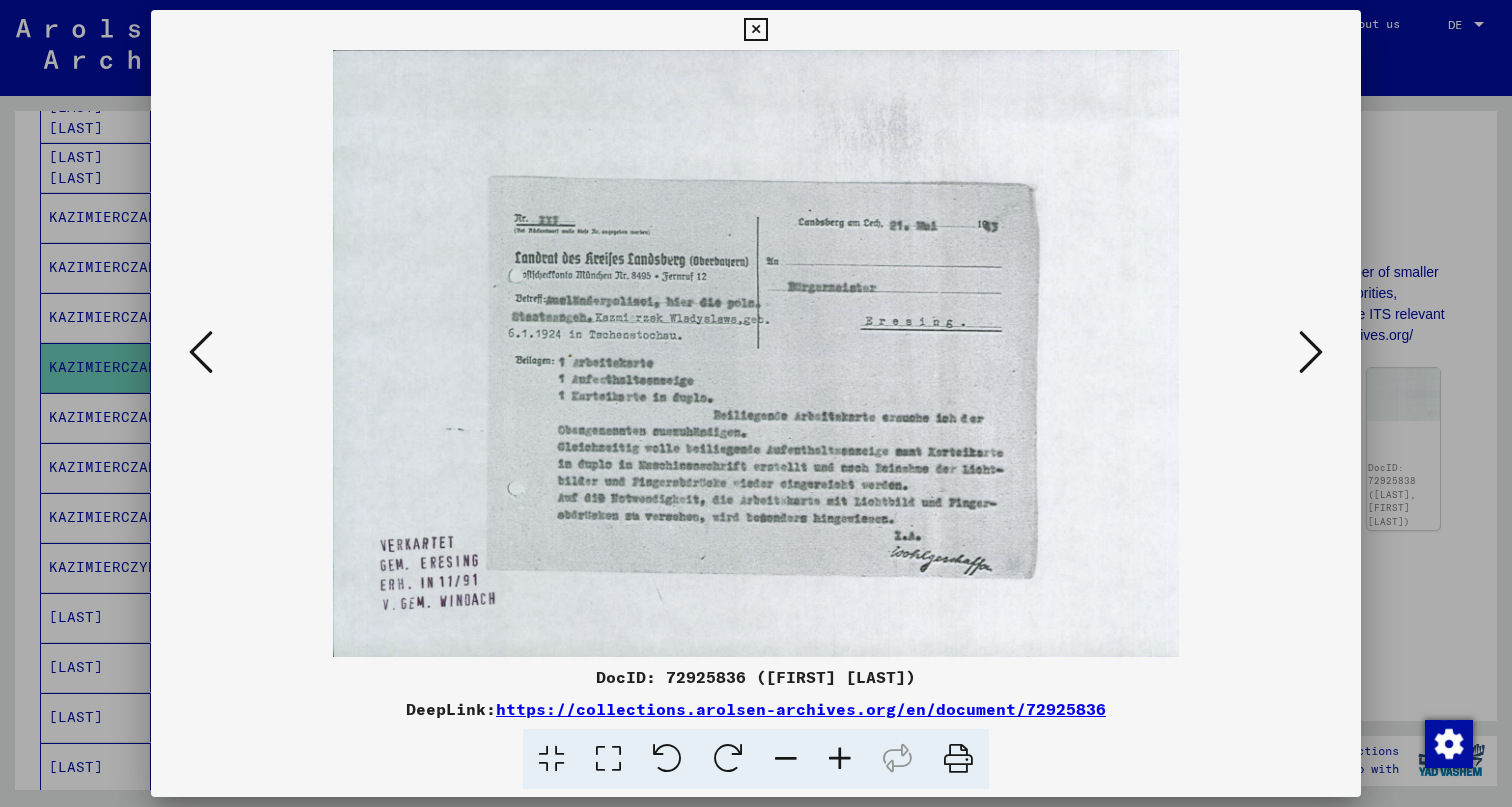 click at bounding box center (1311, 352) 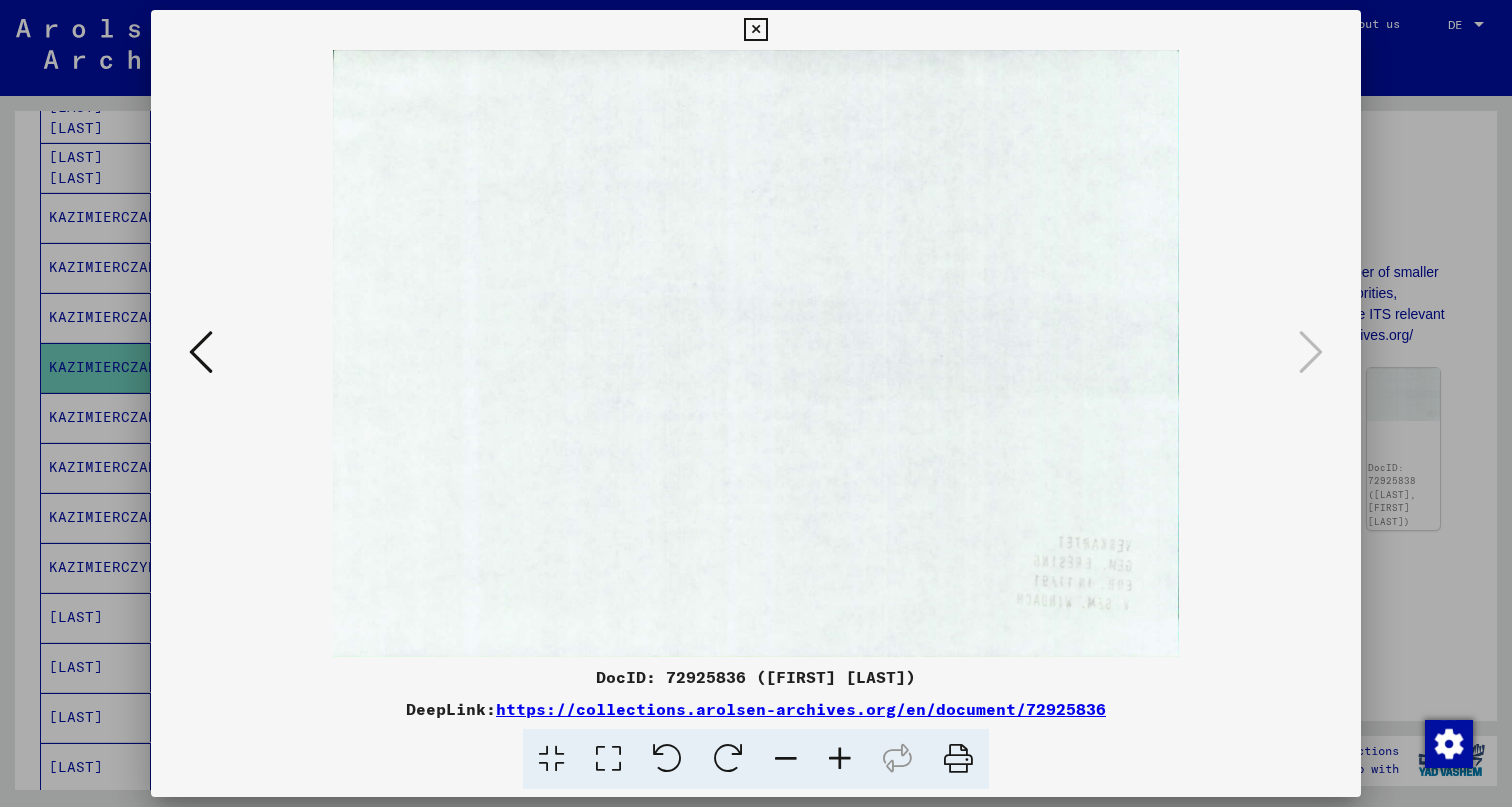 click at bounding box center (755, 30) 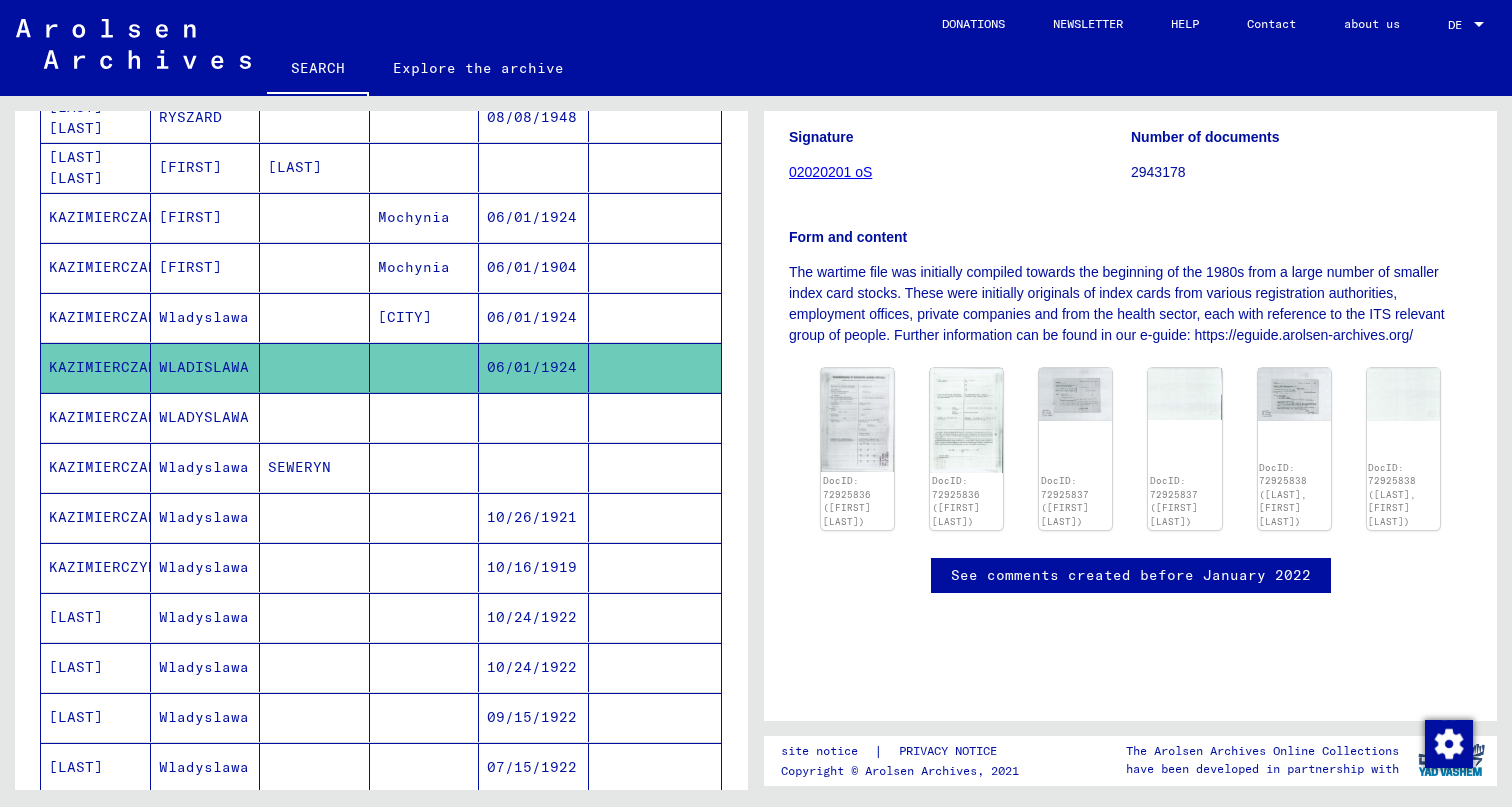click 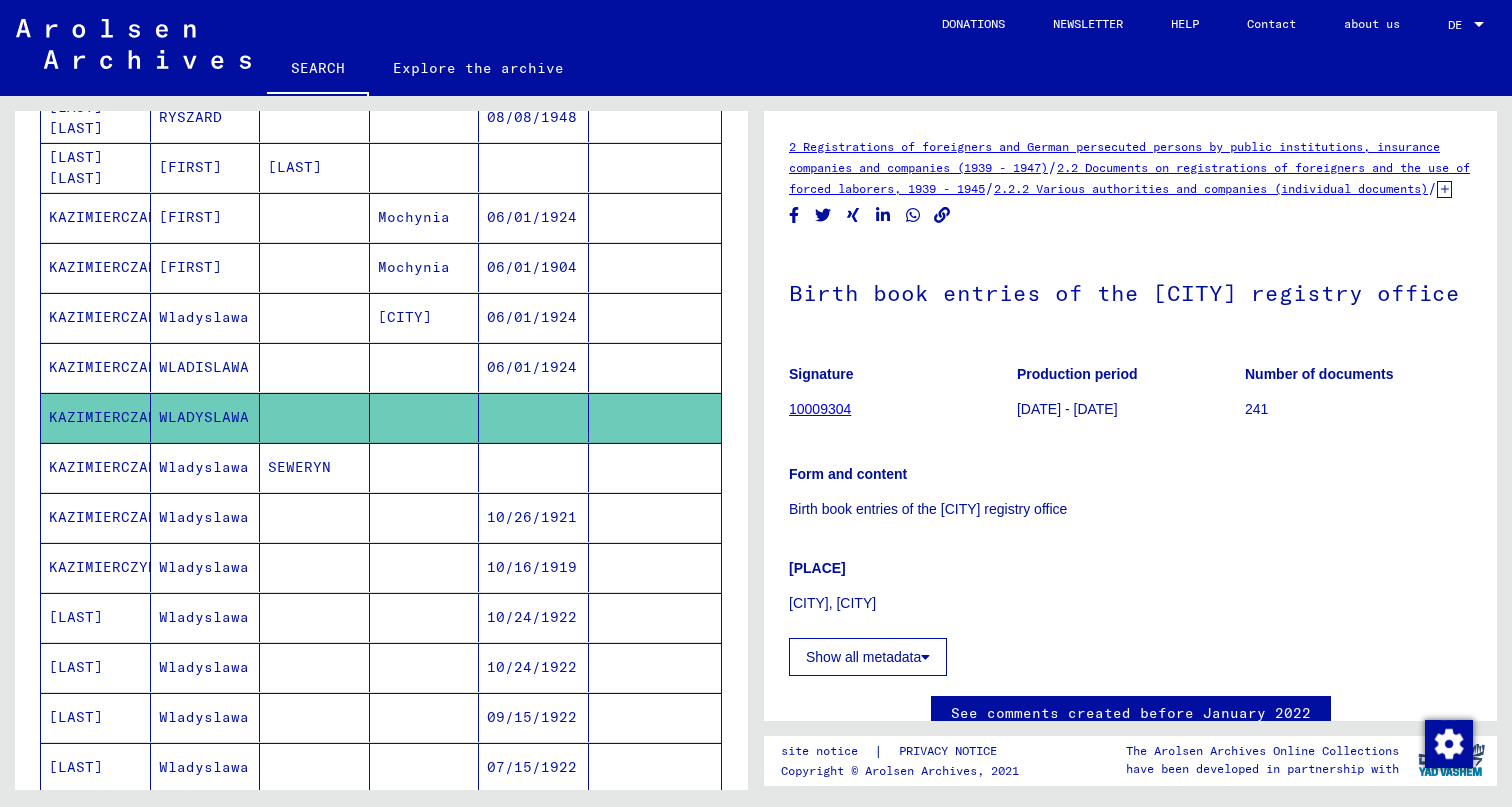 scroll, scrollTop: 0, scrollLeft: 0, axis: both 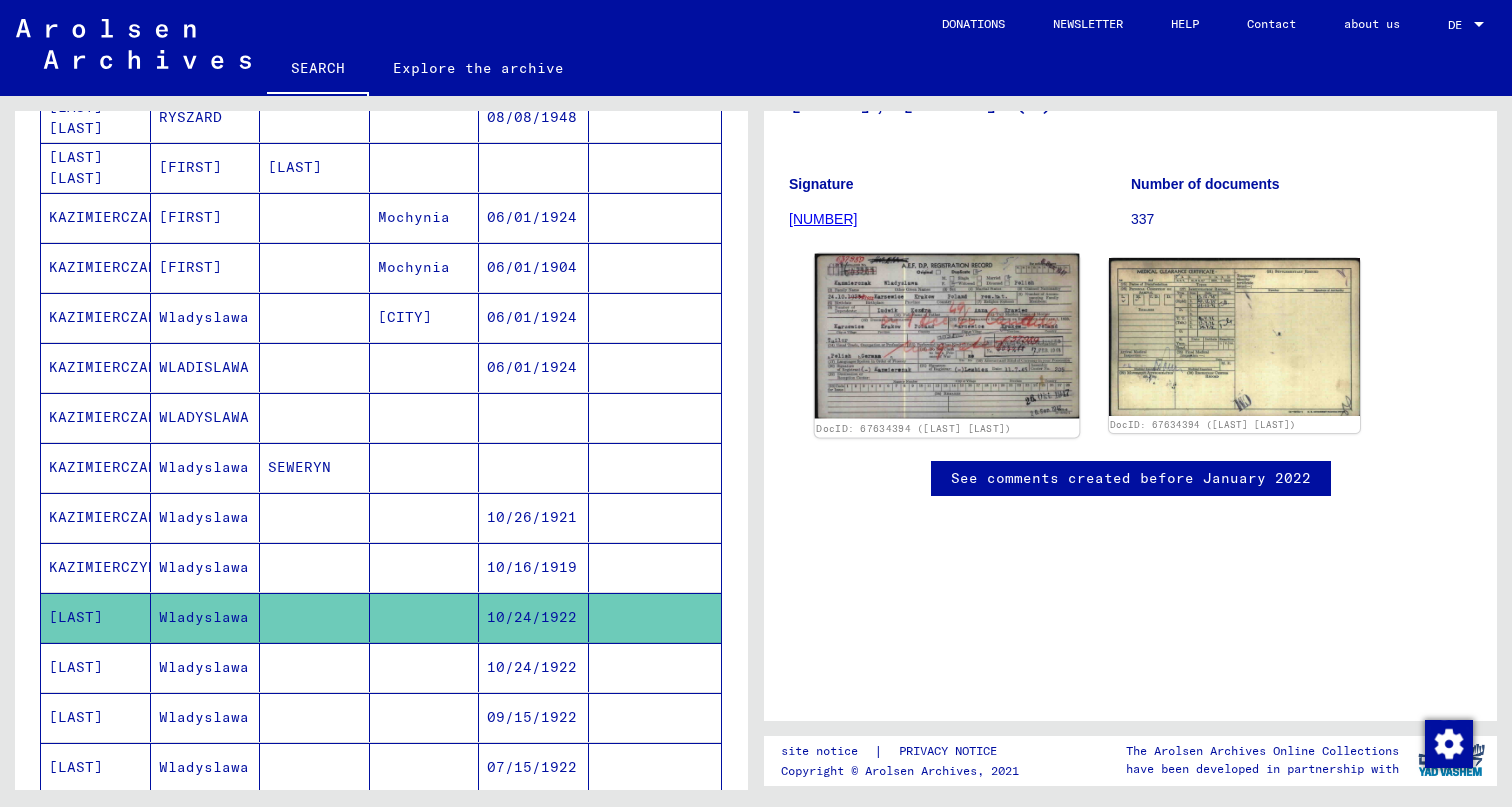 click 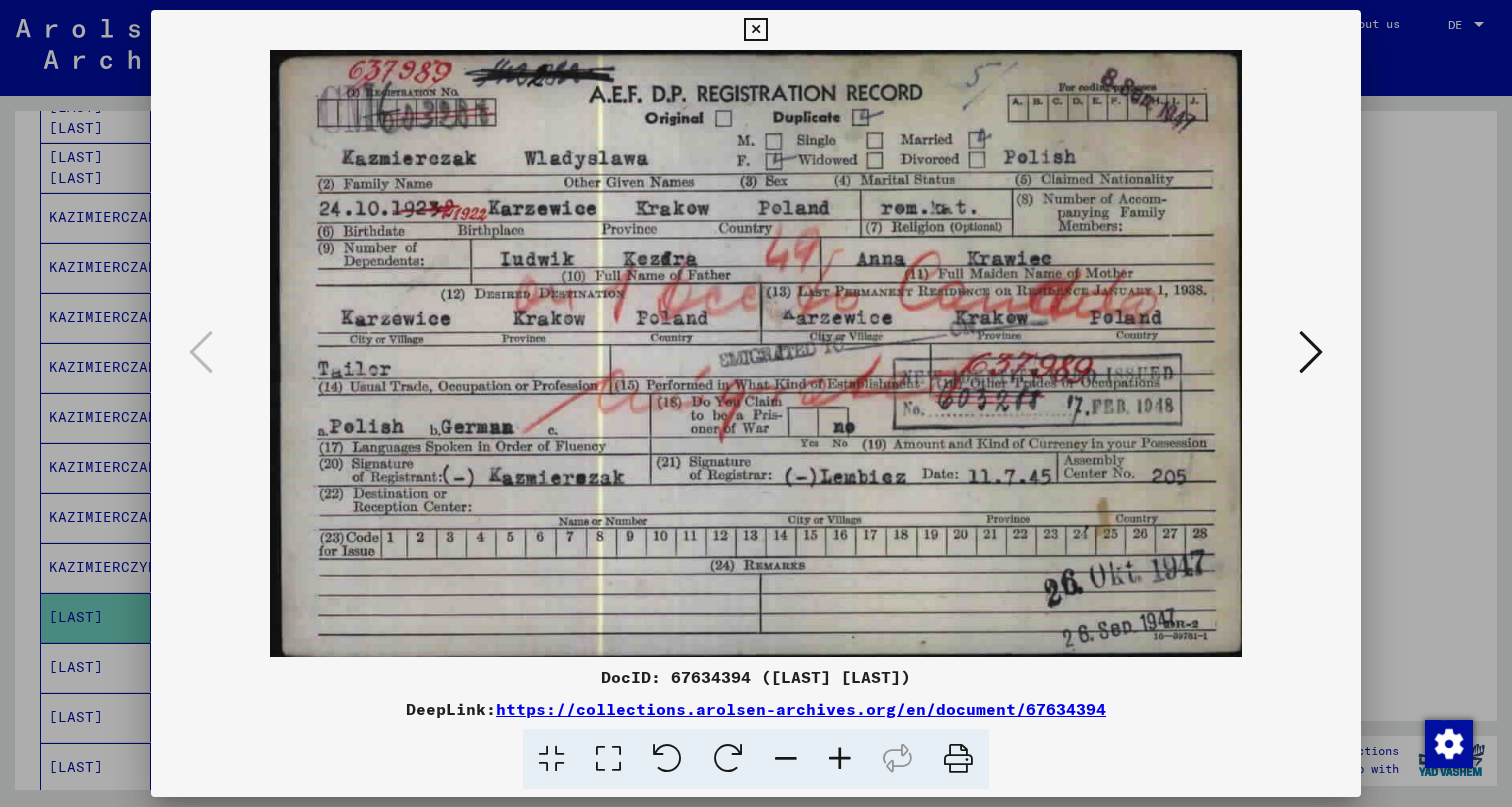 click at bounding box center (755, 30) 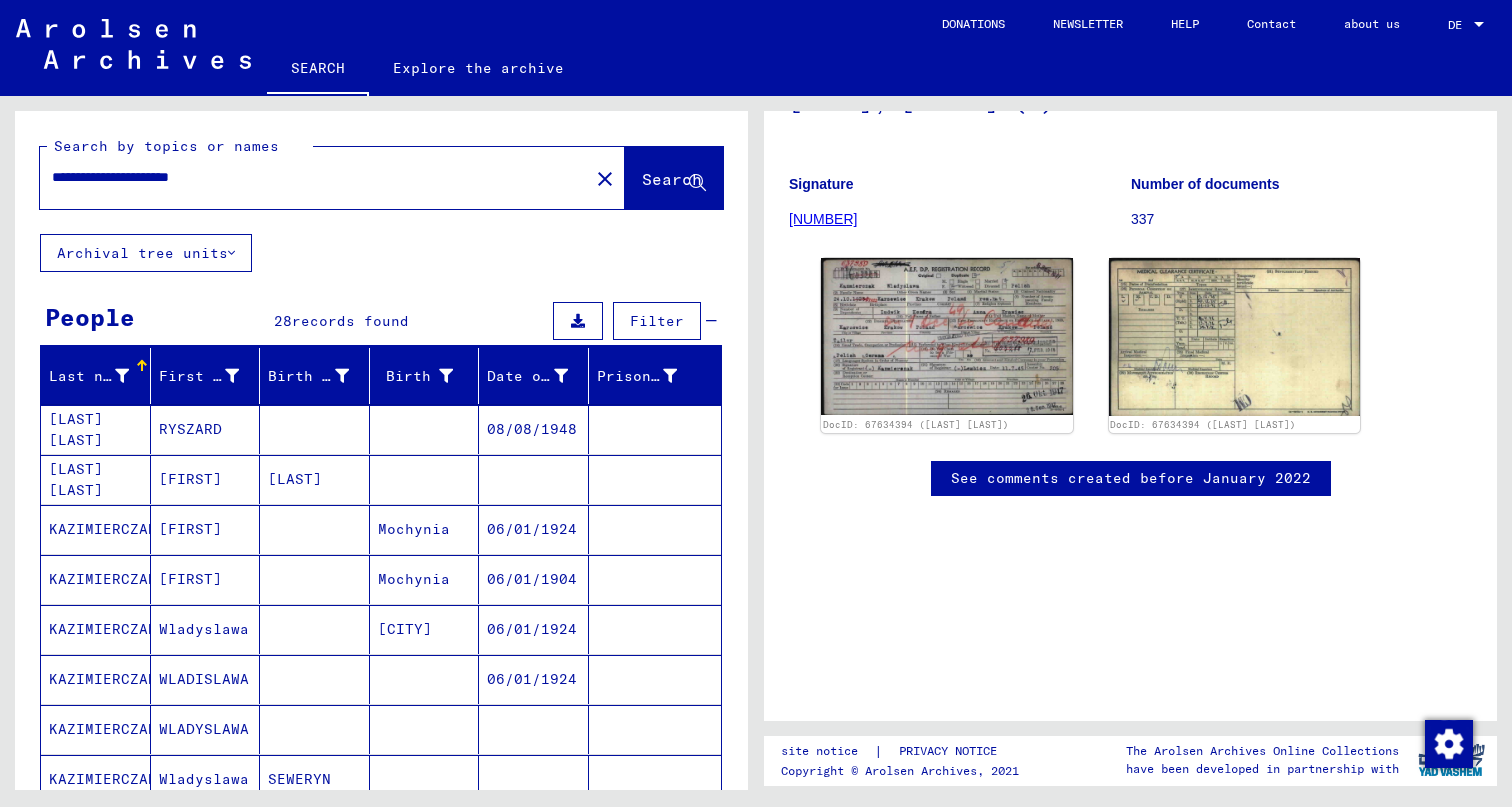 scroll, scrollTop: 0, scrollLeft: 0, axis: both 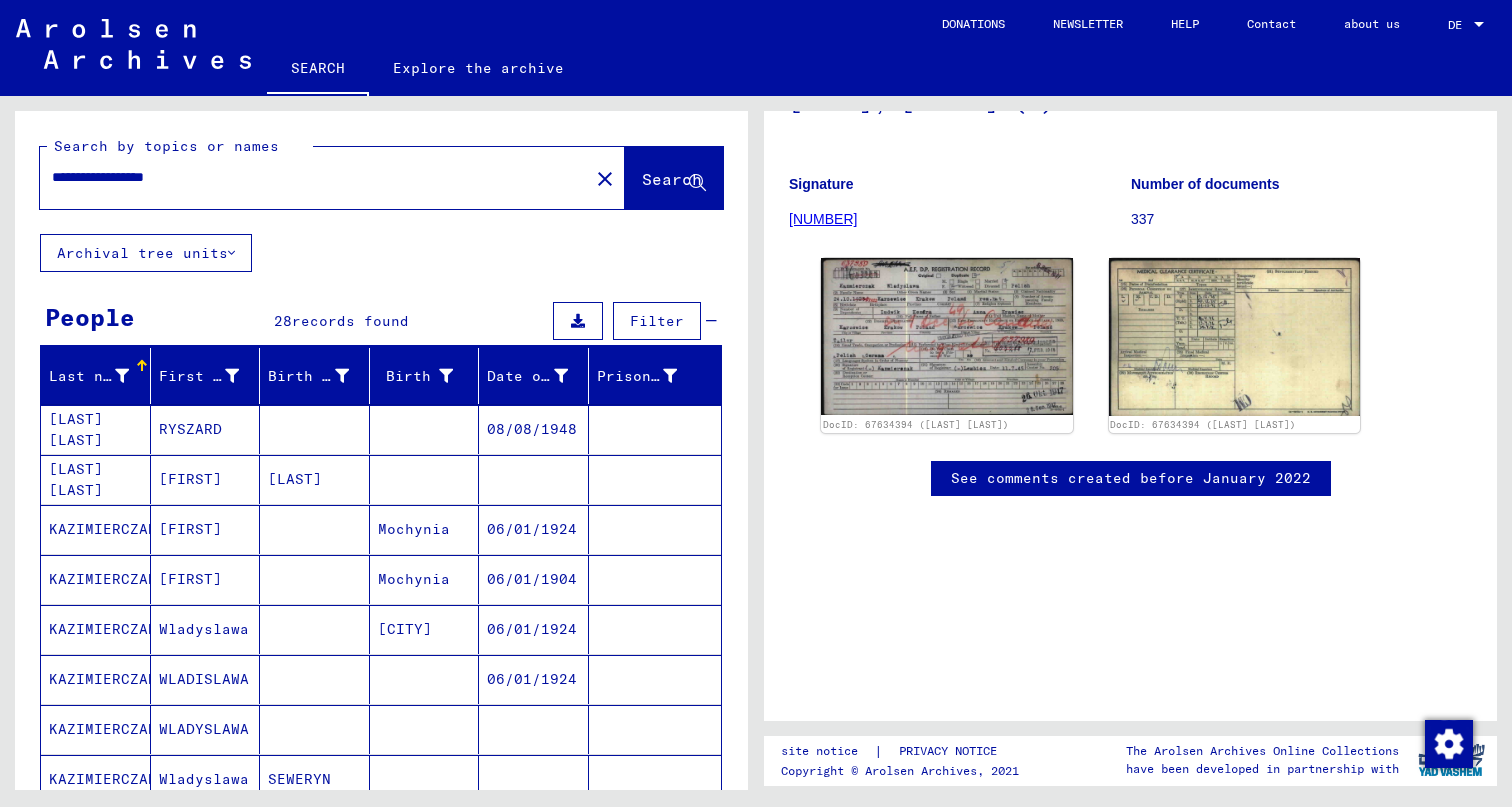 drag, startPoint x: 228, startPoint y: 184, endPoint x: 105, endPoint y: 184, distance: 123 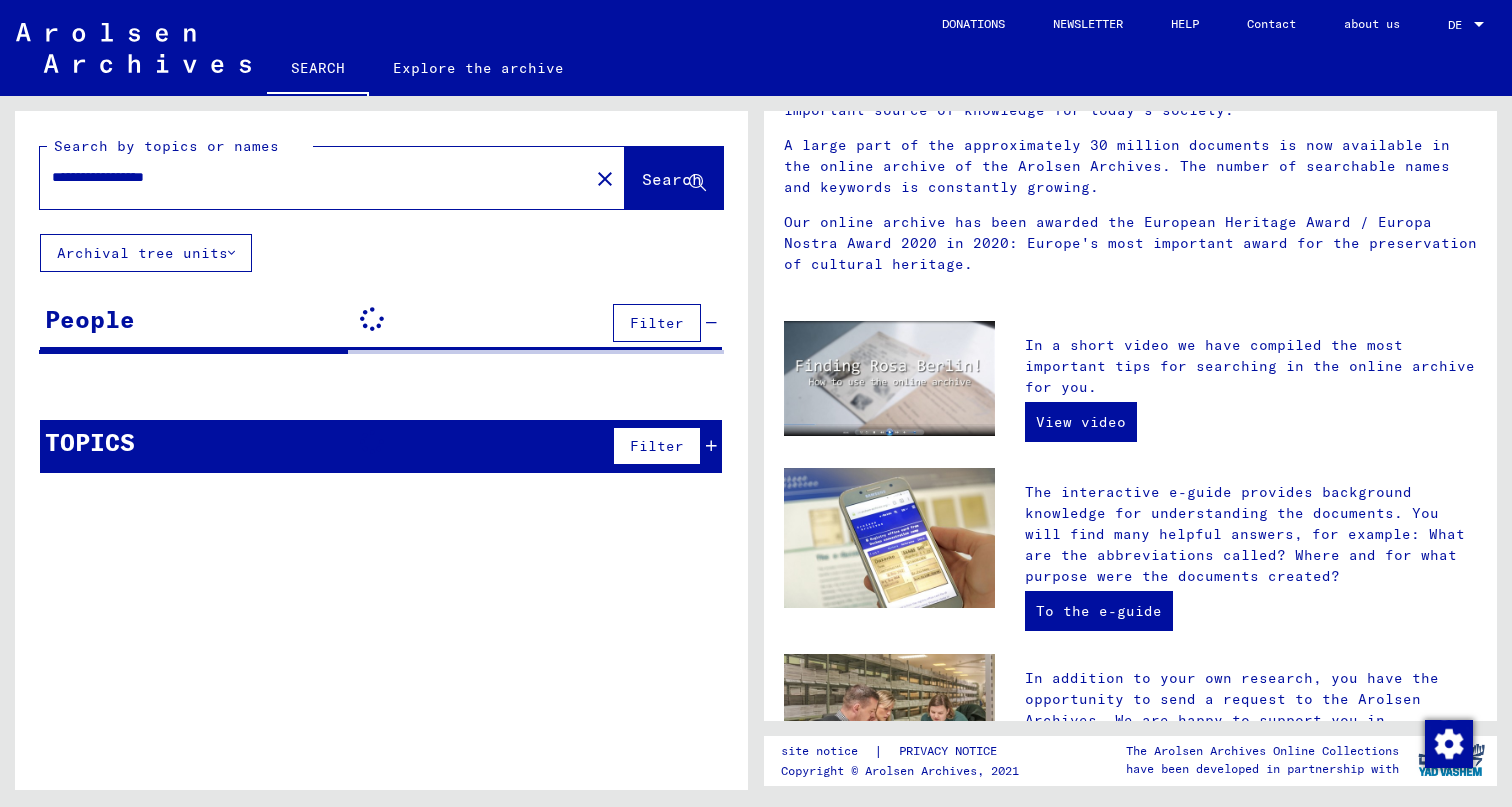 click on "**********" 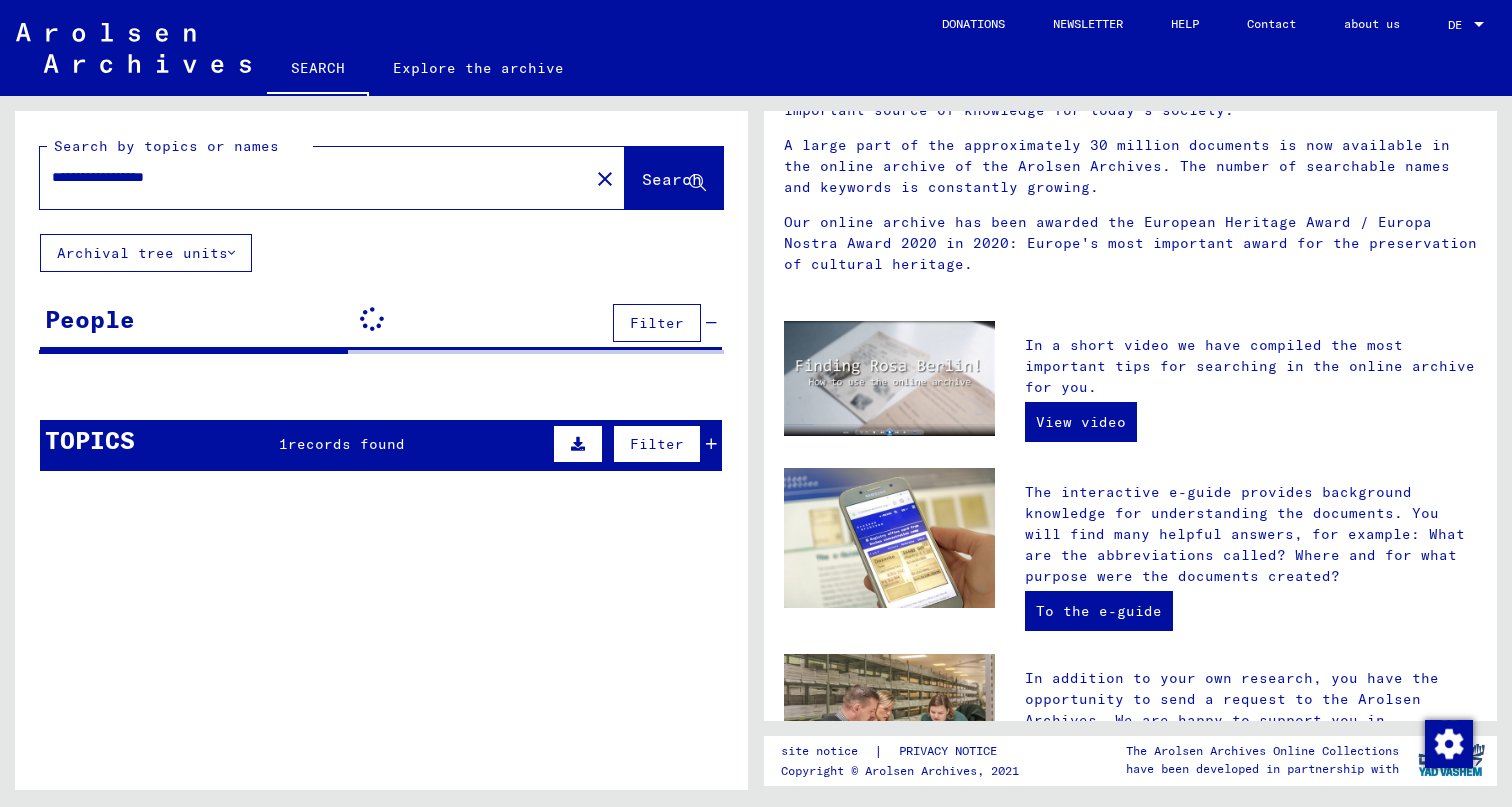click on "**********" at bounding box center (308, 177) 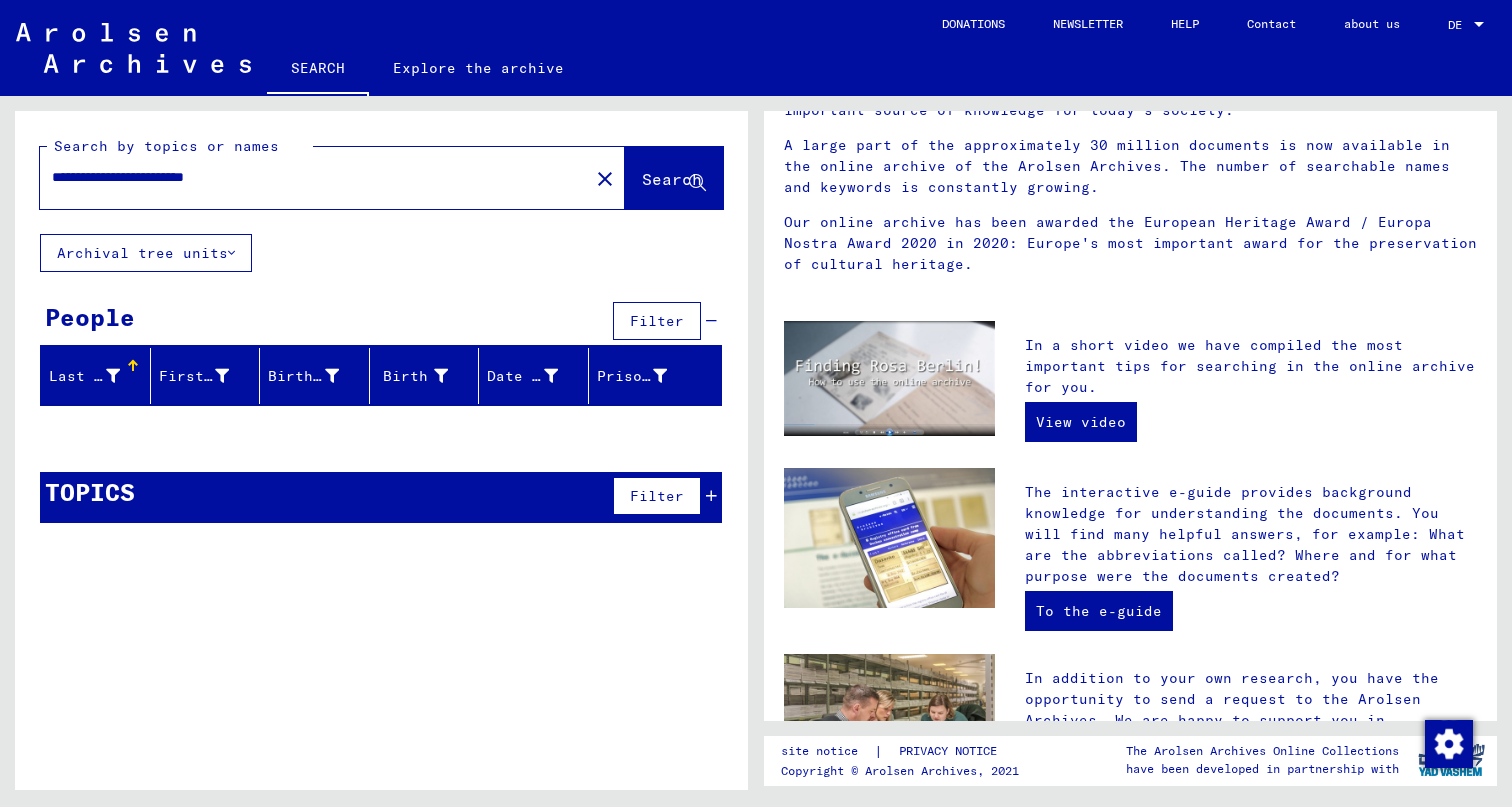 click on "**********" at bounding box center (308, 177) 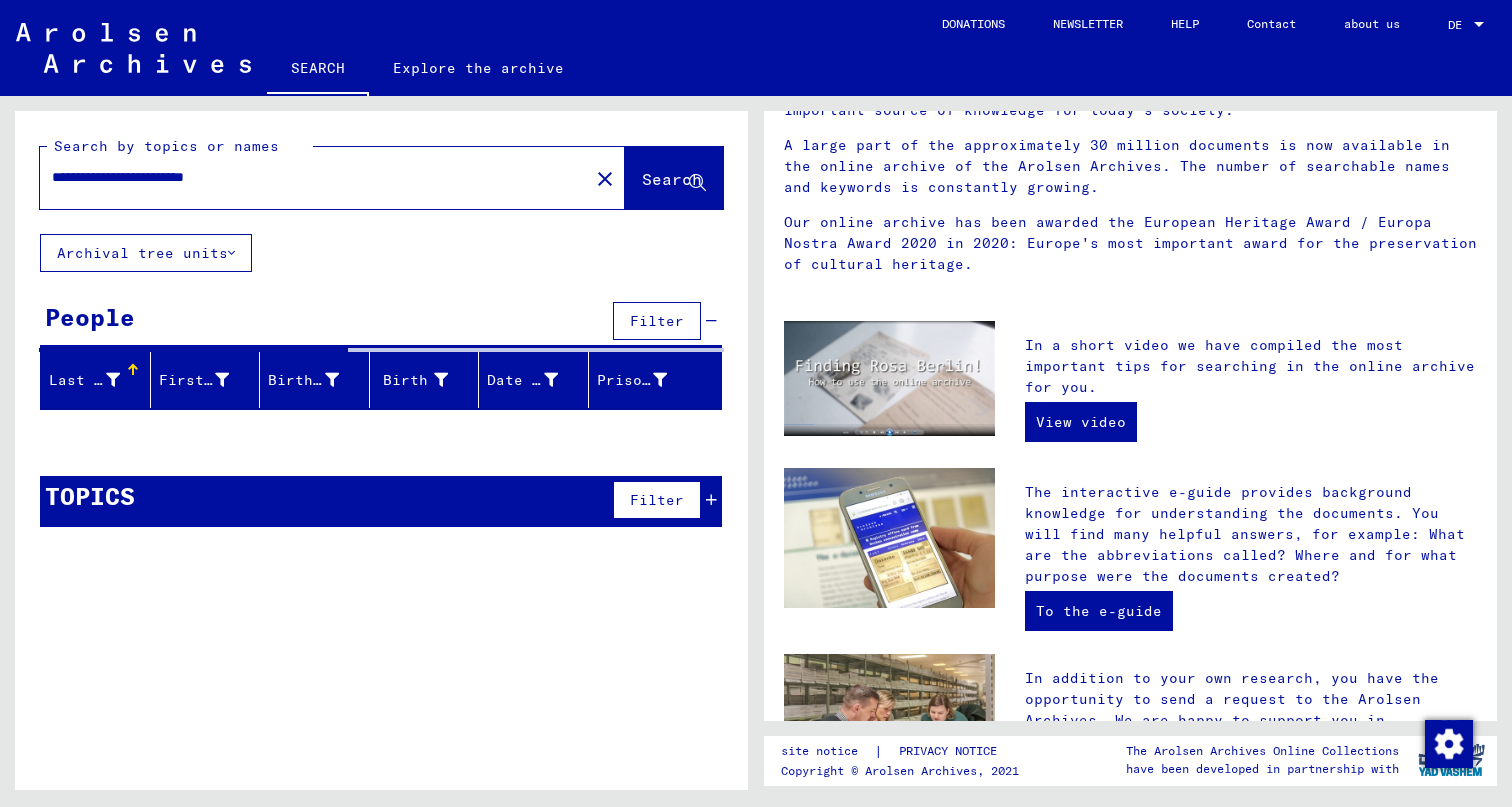 click on "**********" at bounding box center [308, 177] 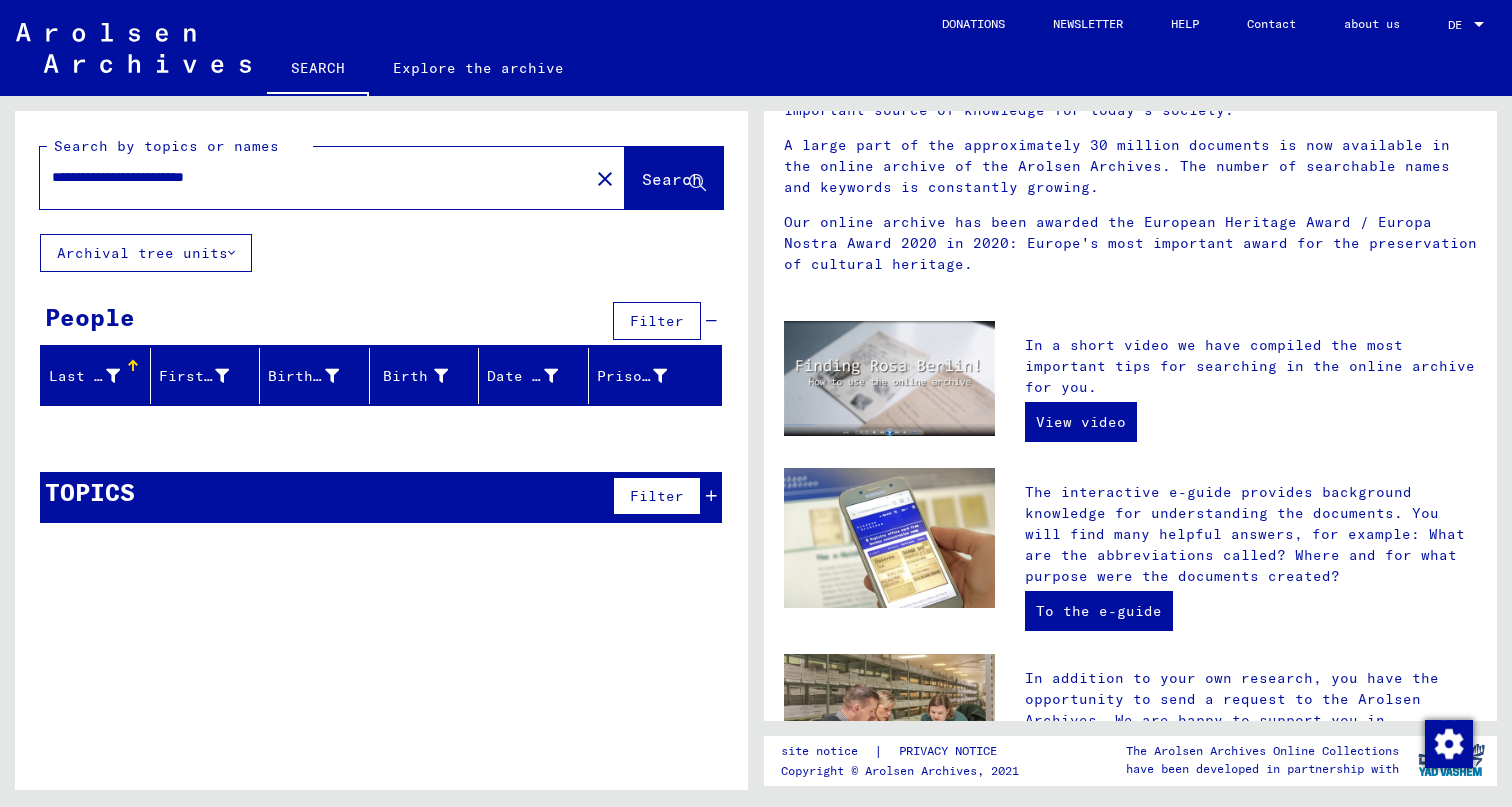 click on "**********" at bounding box center [308, 177] 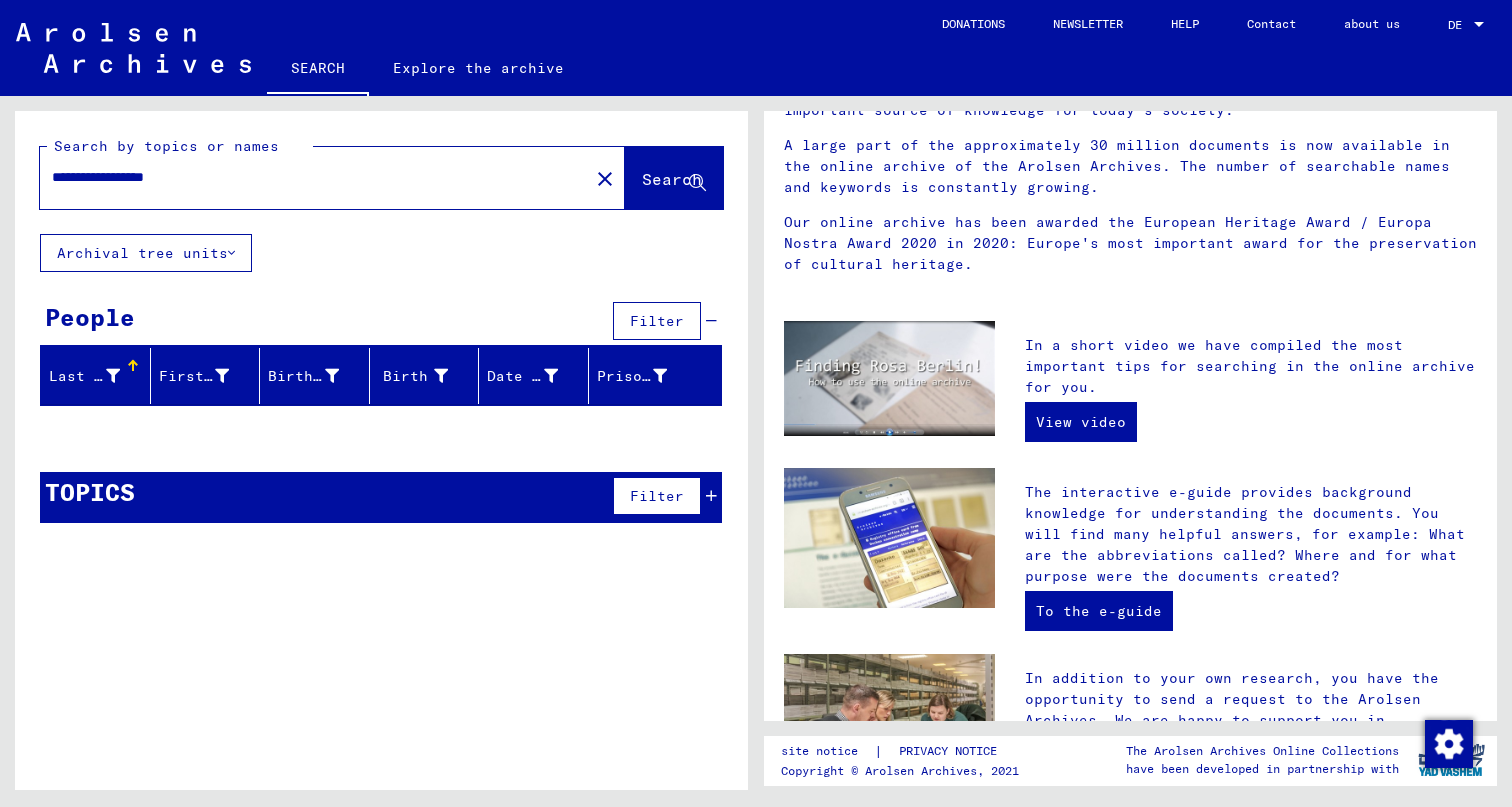 type on "**********" 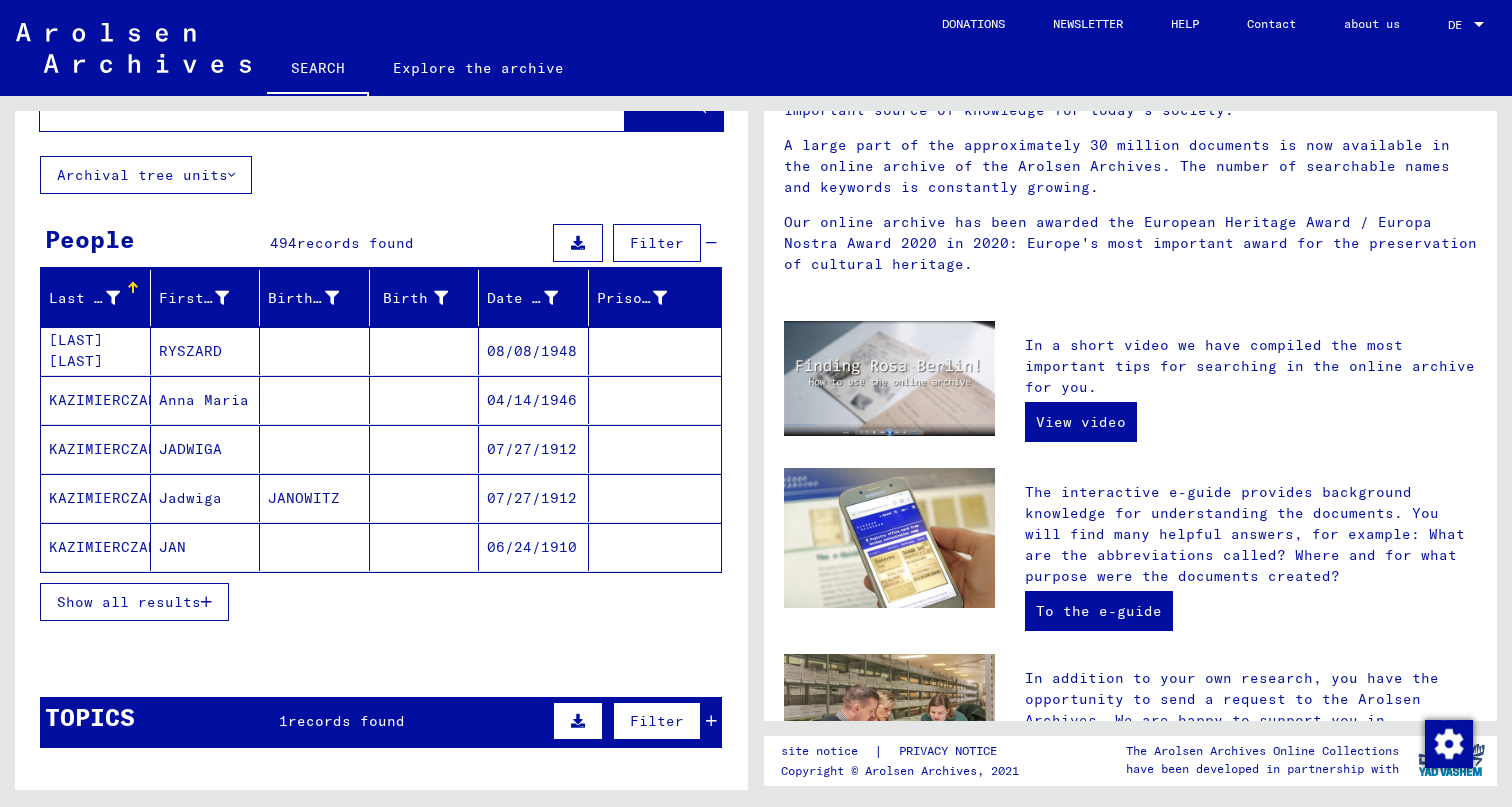 scroll, scrollTop: 79, scrollLeft: 0, axis: vertical 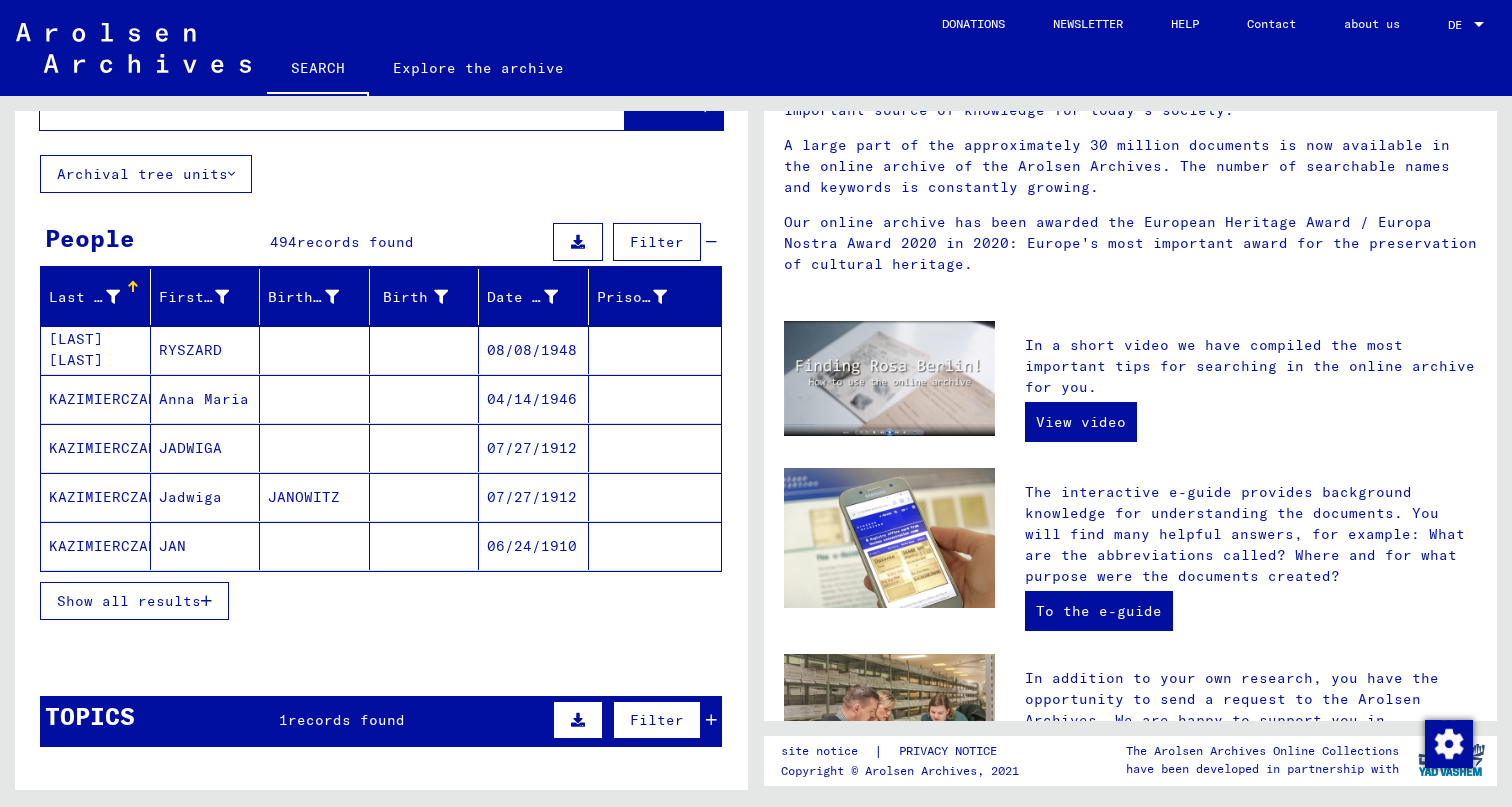 click at bounding box center (425, 448) 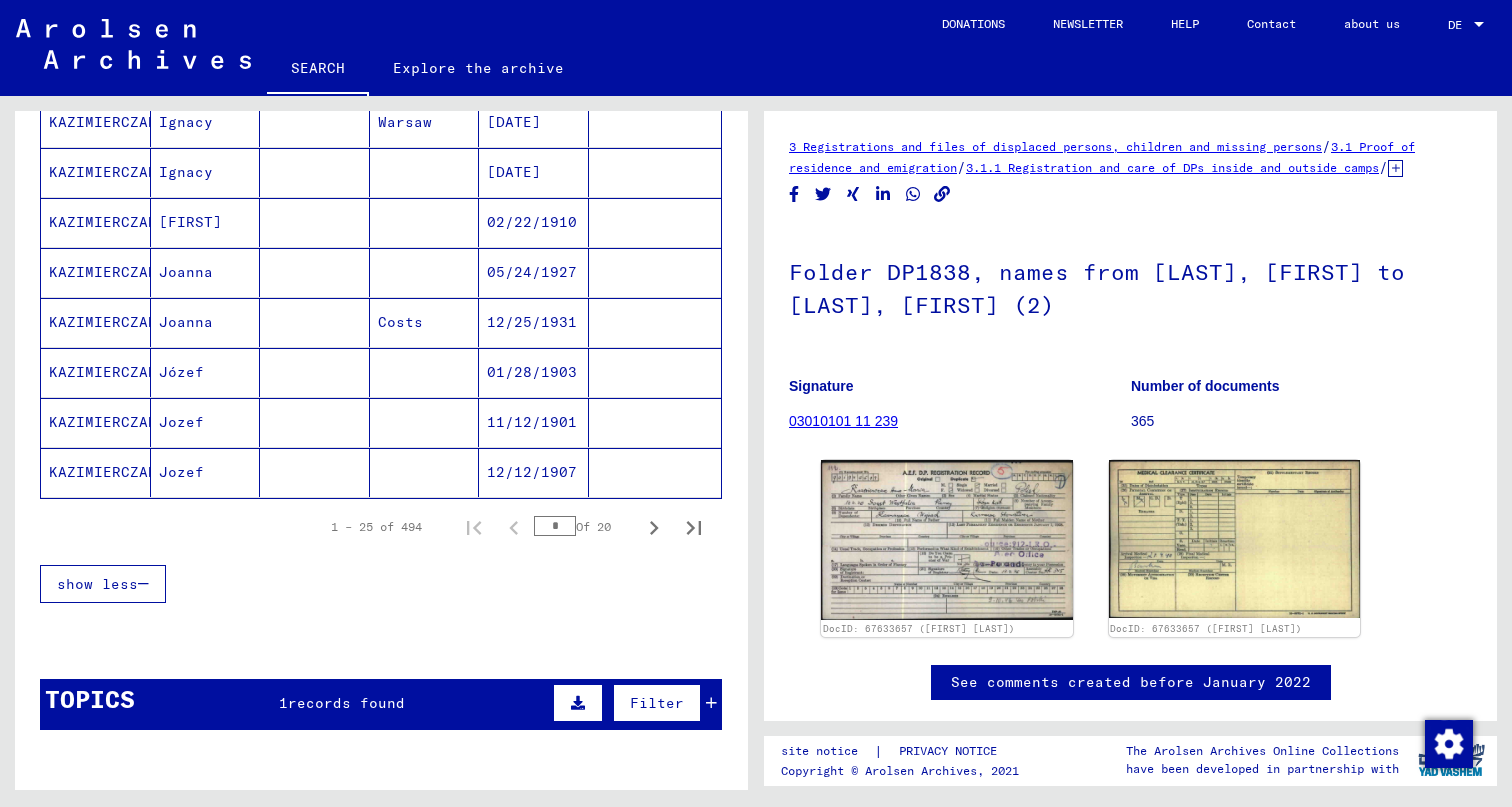 scroll, scrollTop: 1117, scrollLeft: 0, axis: vertical 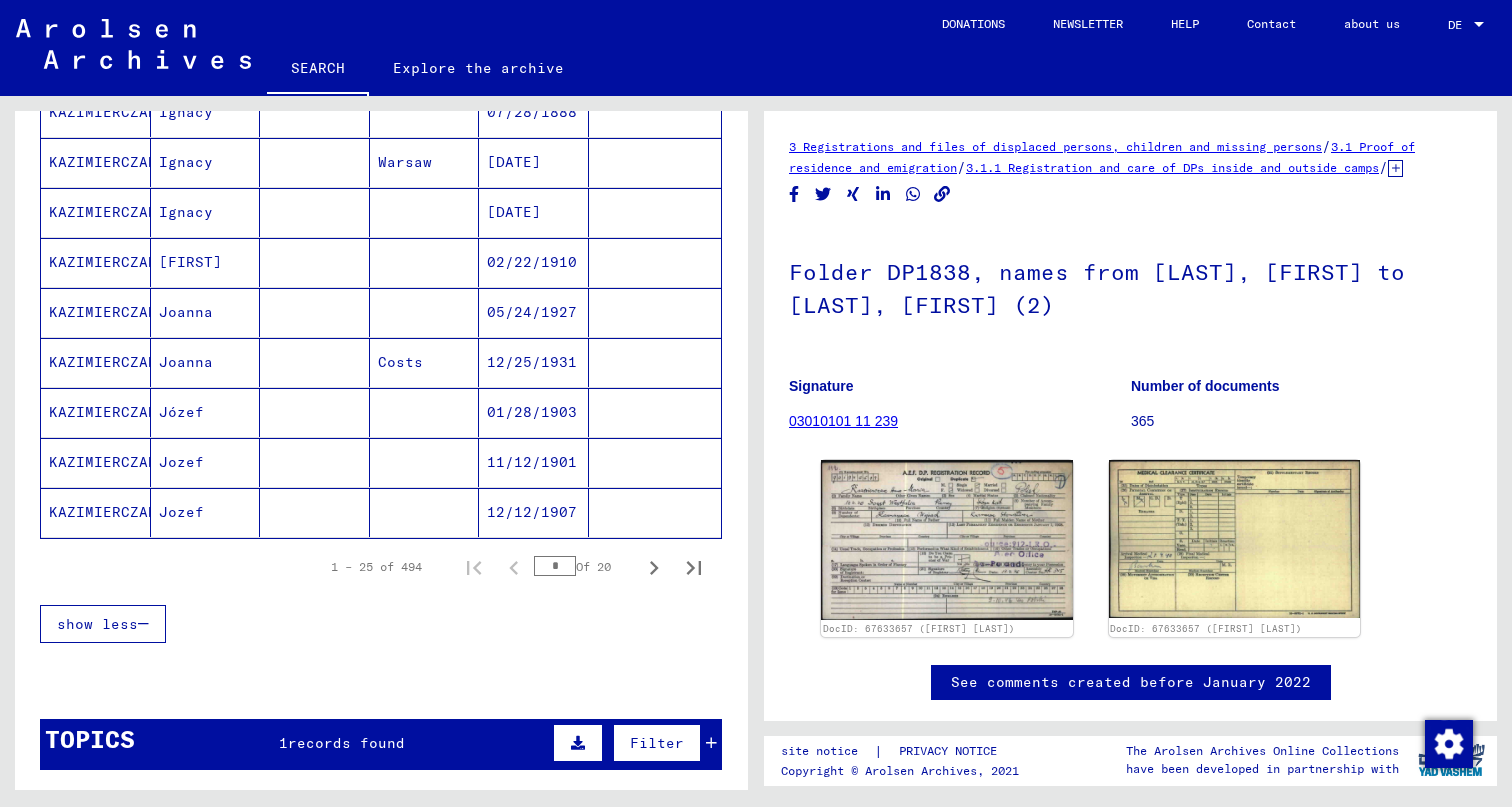 click at bounding box center (315, 512) 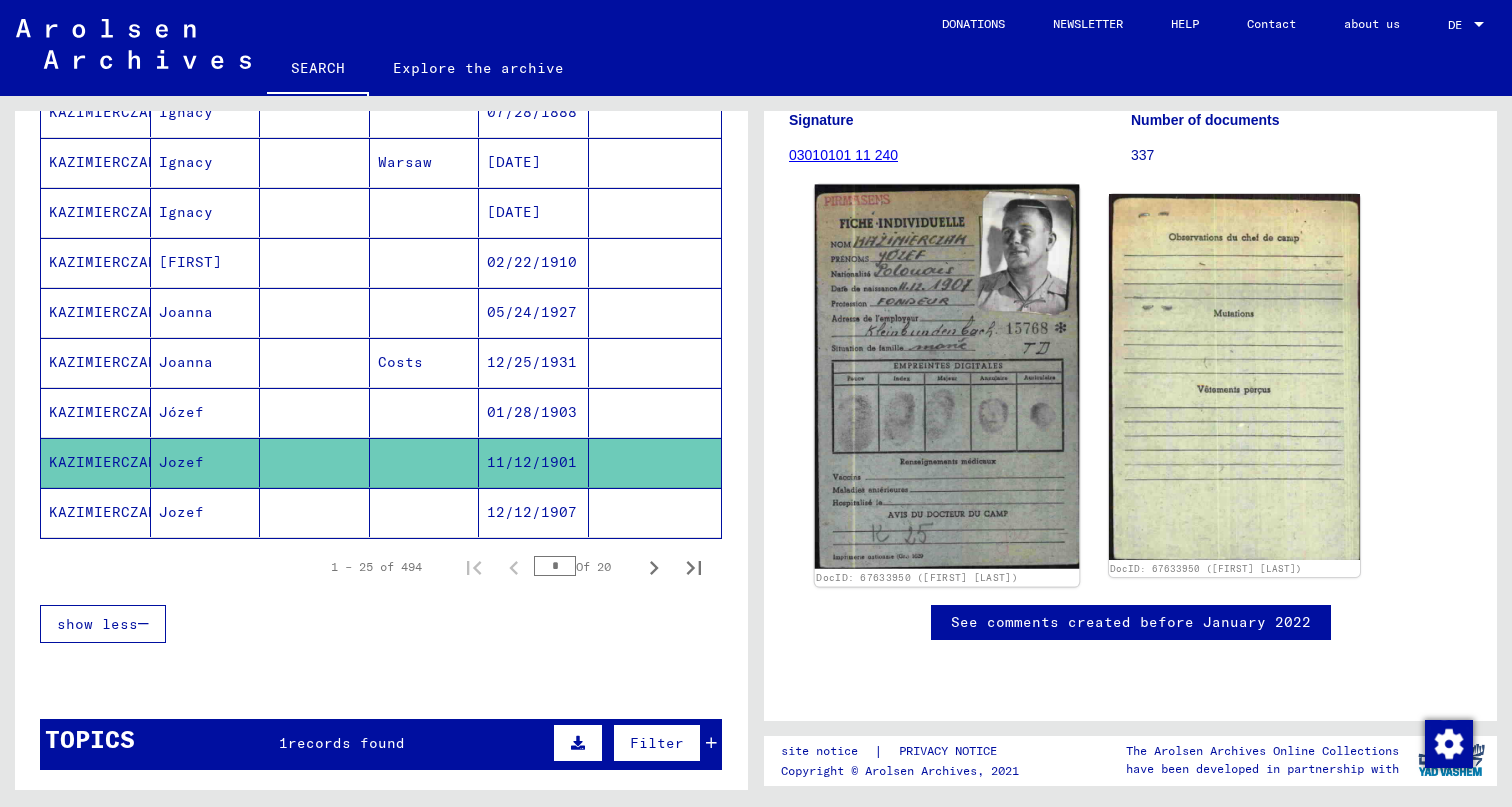 scroll, scrollTop: 260, scrollLeft: 0, axis: vertical 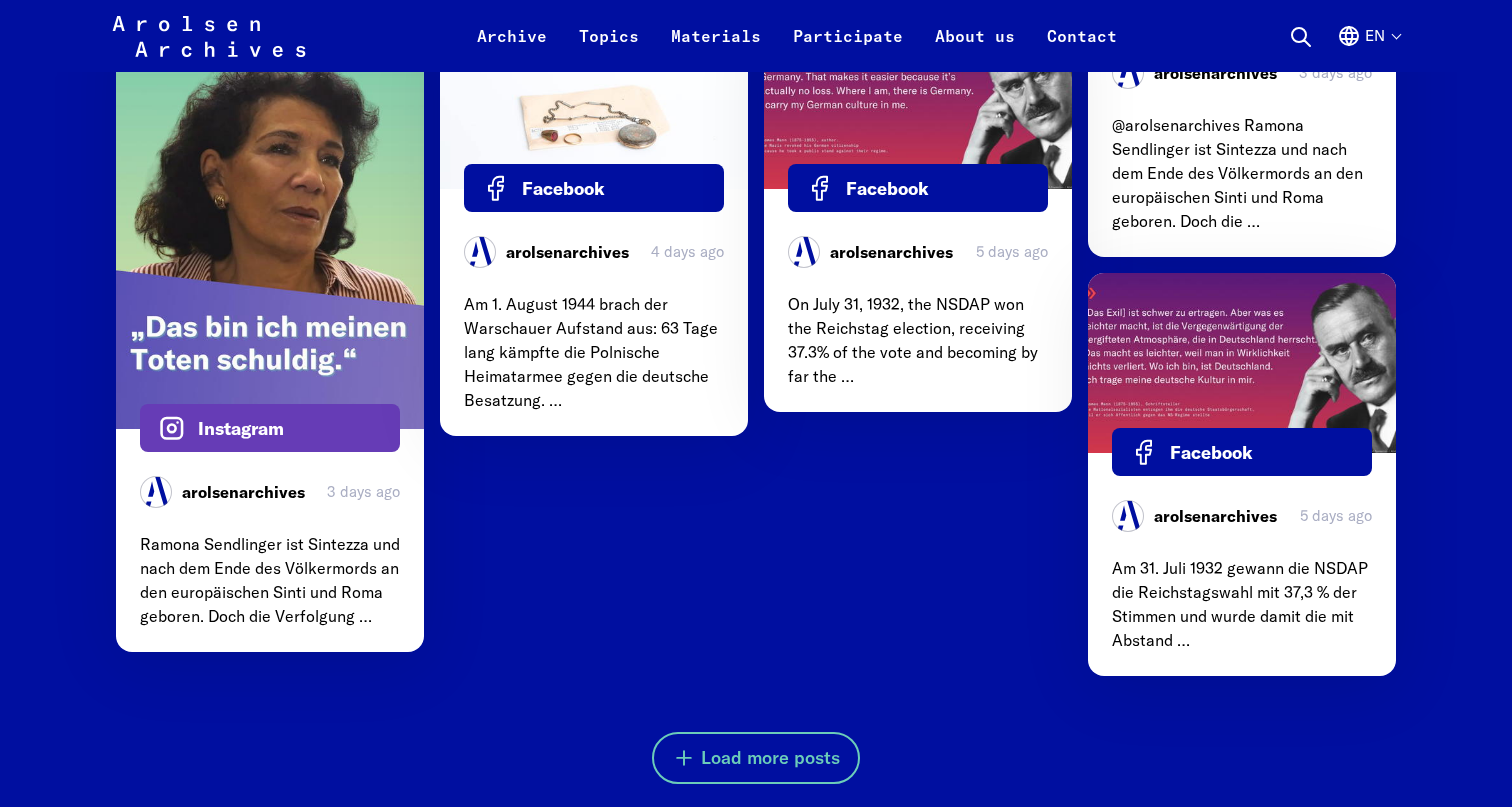 drag, startPoint x: 255, startPoint y: 559, endPoint x: 103, endPoint y: 537, distance: 153.58385 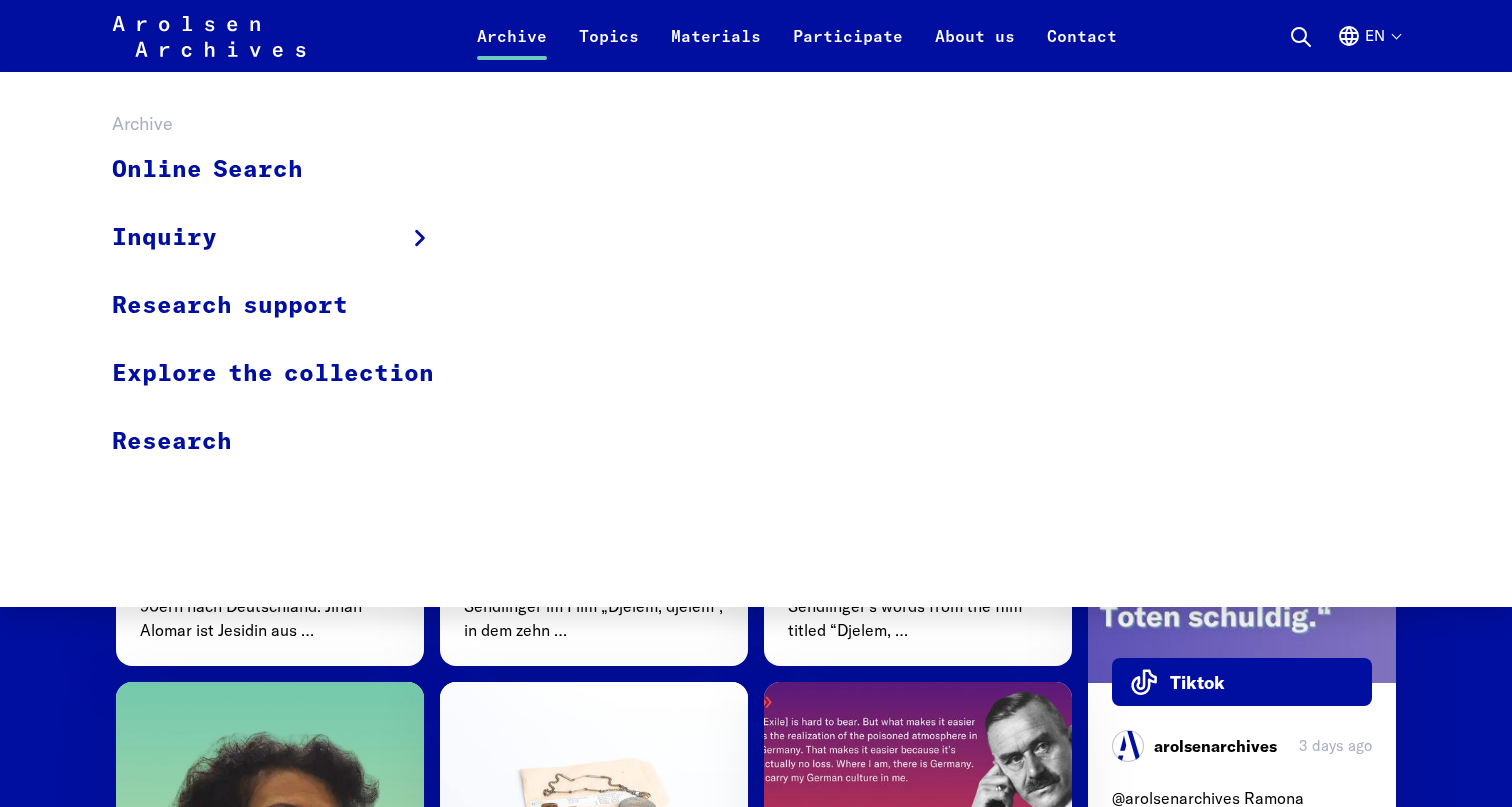 scroll, scrollTop: 6037, scrollLeft: 0, axis: vertical 